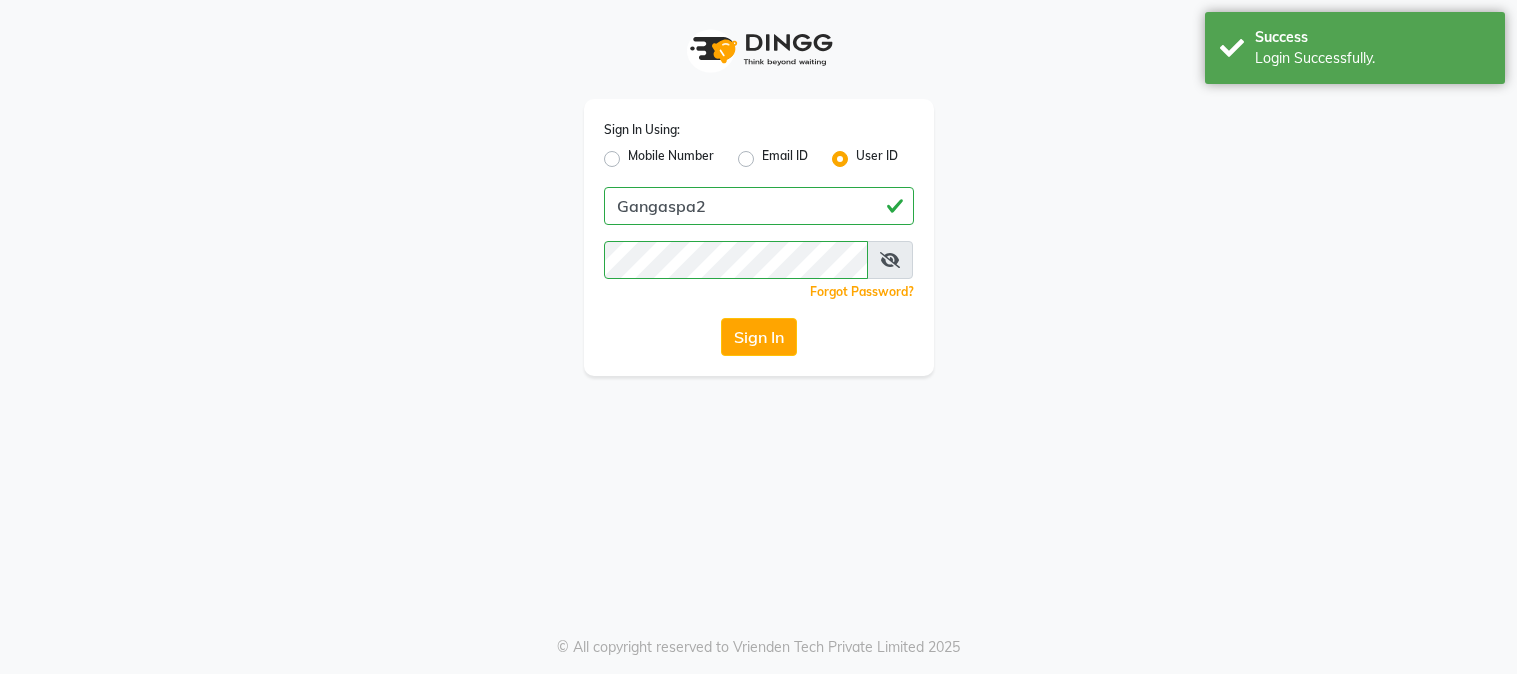 scroll, scrollTop: 0, scrollLeft: 0, axis: both 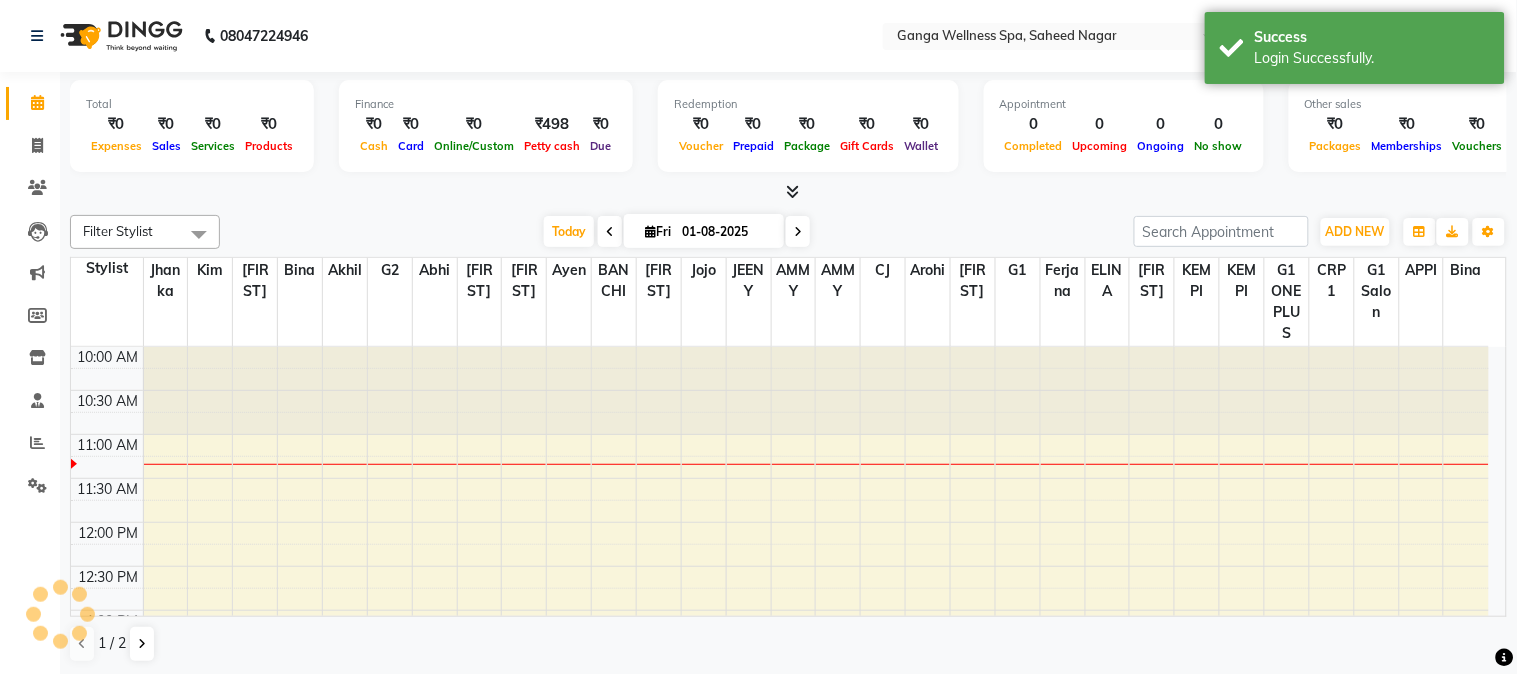 select on "en" 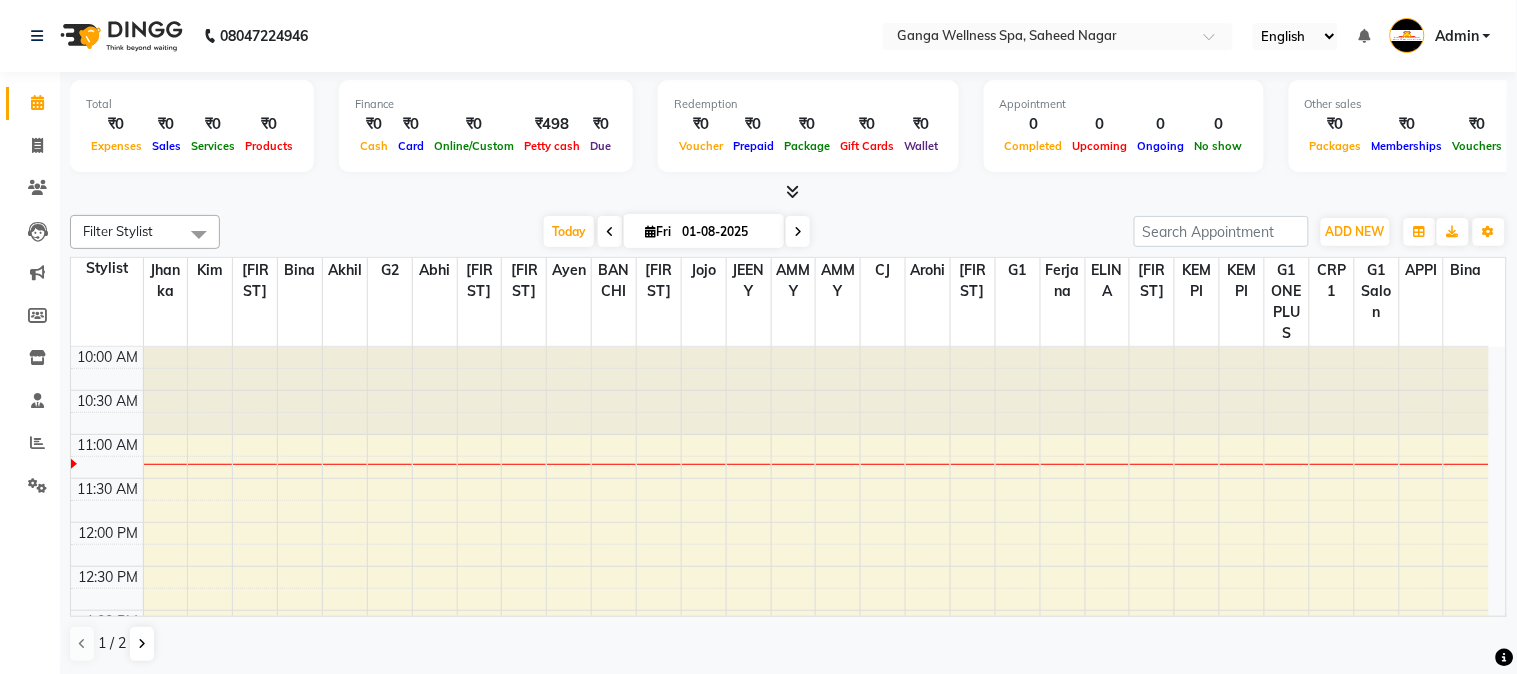 scroll, scrollTop: 0, scrollLeft: 0, axis: both 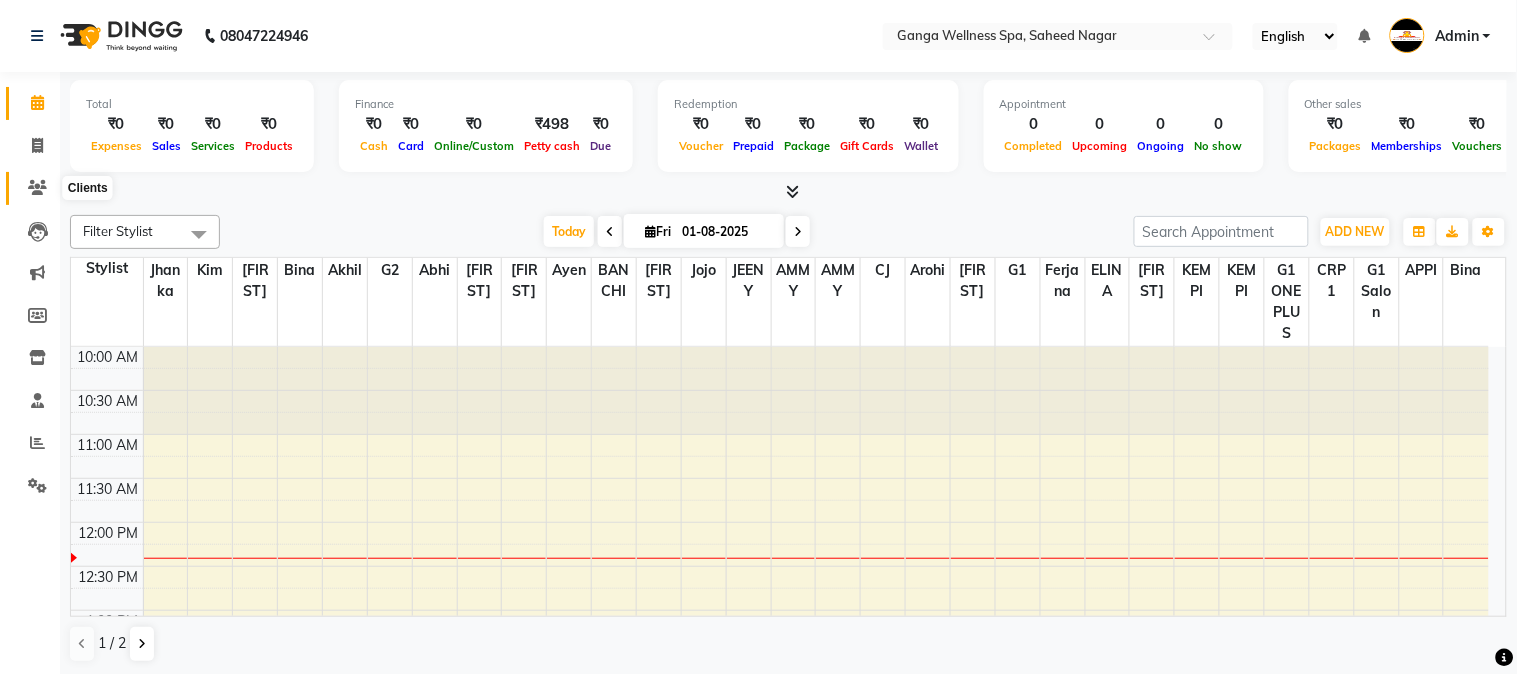 click 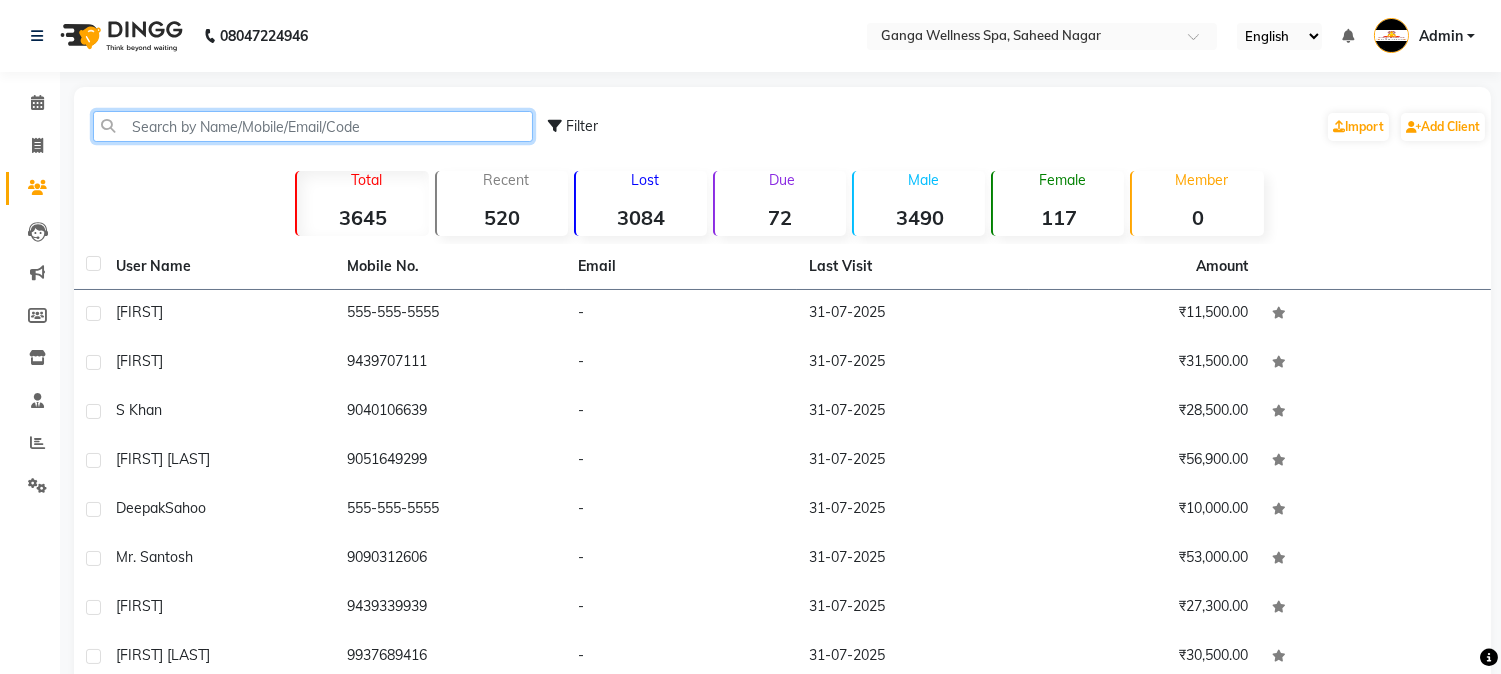 click 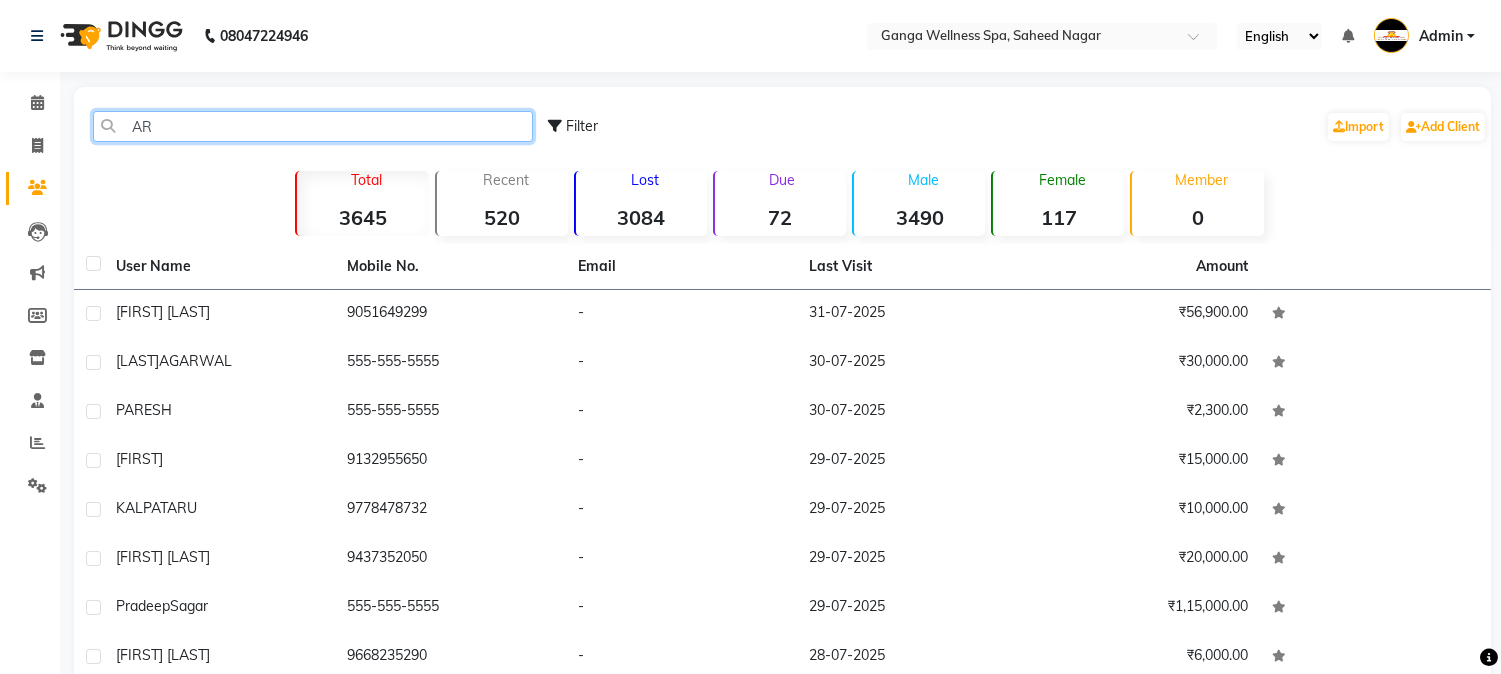 type on "A" 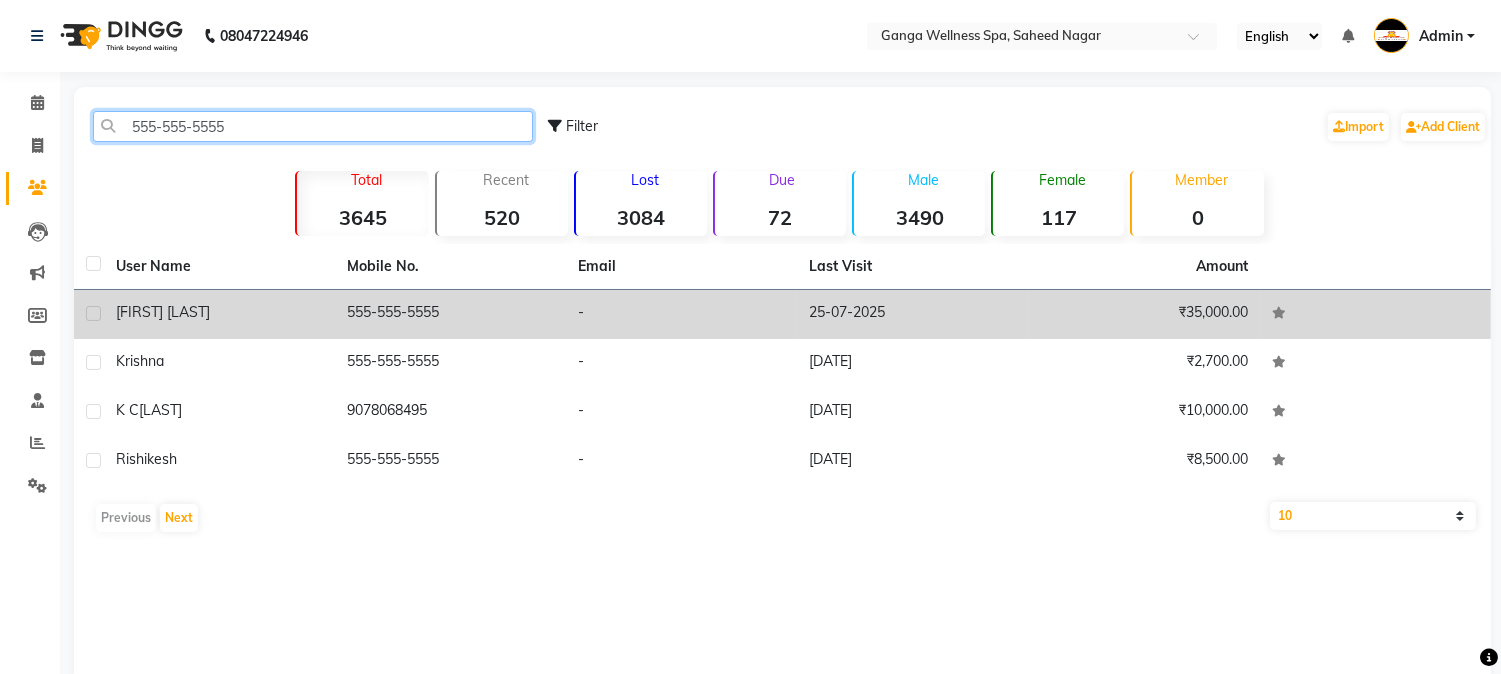 type on "555-555-5555" 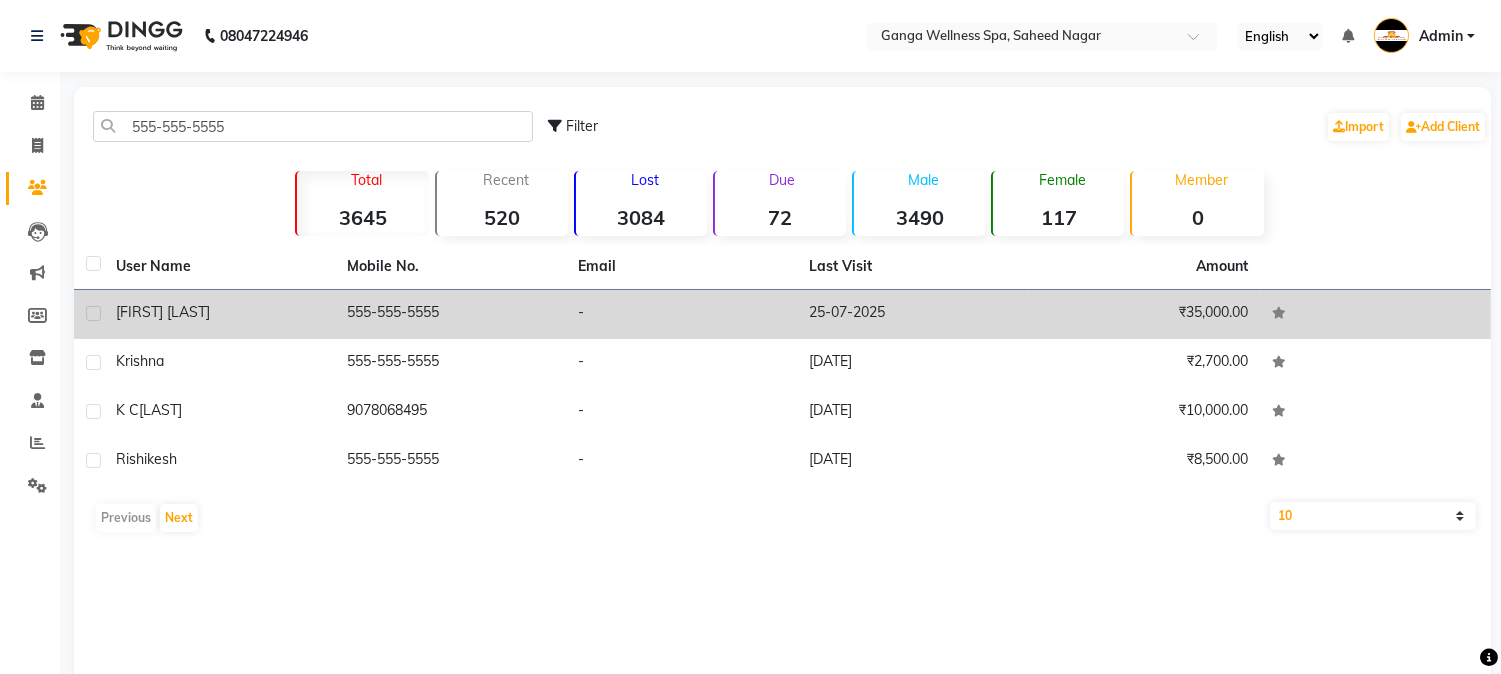 click on "555-555-5555" 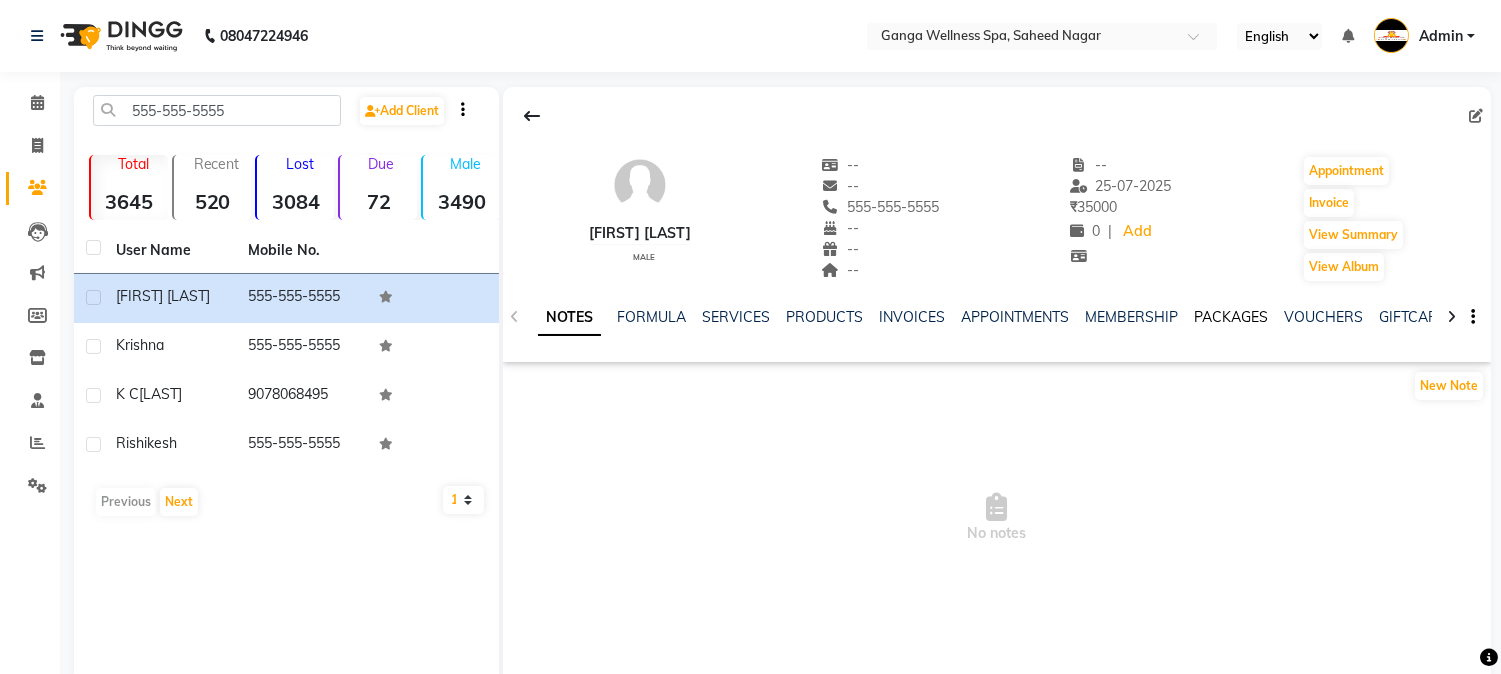 click on "PACKAGES" 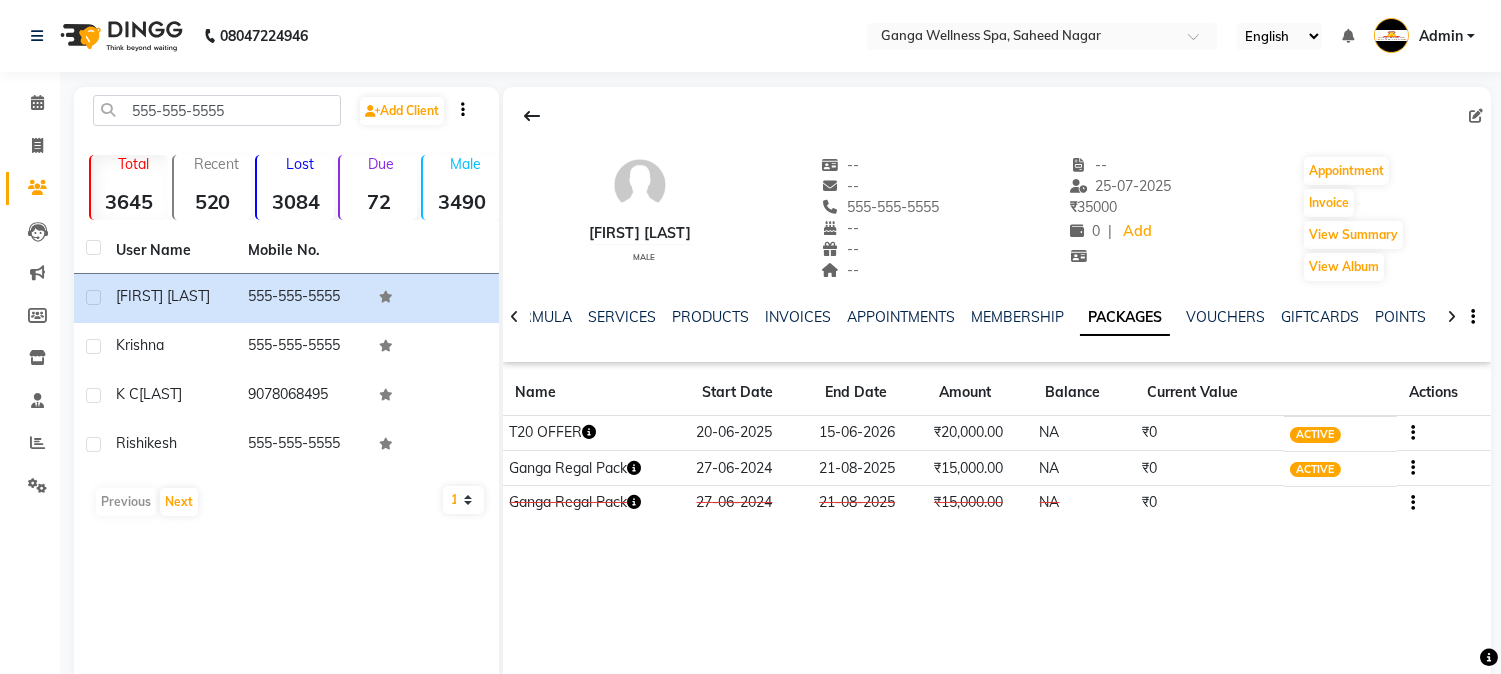 click 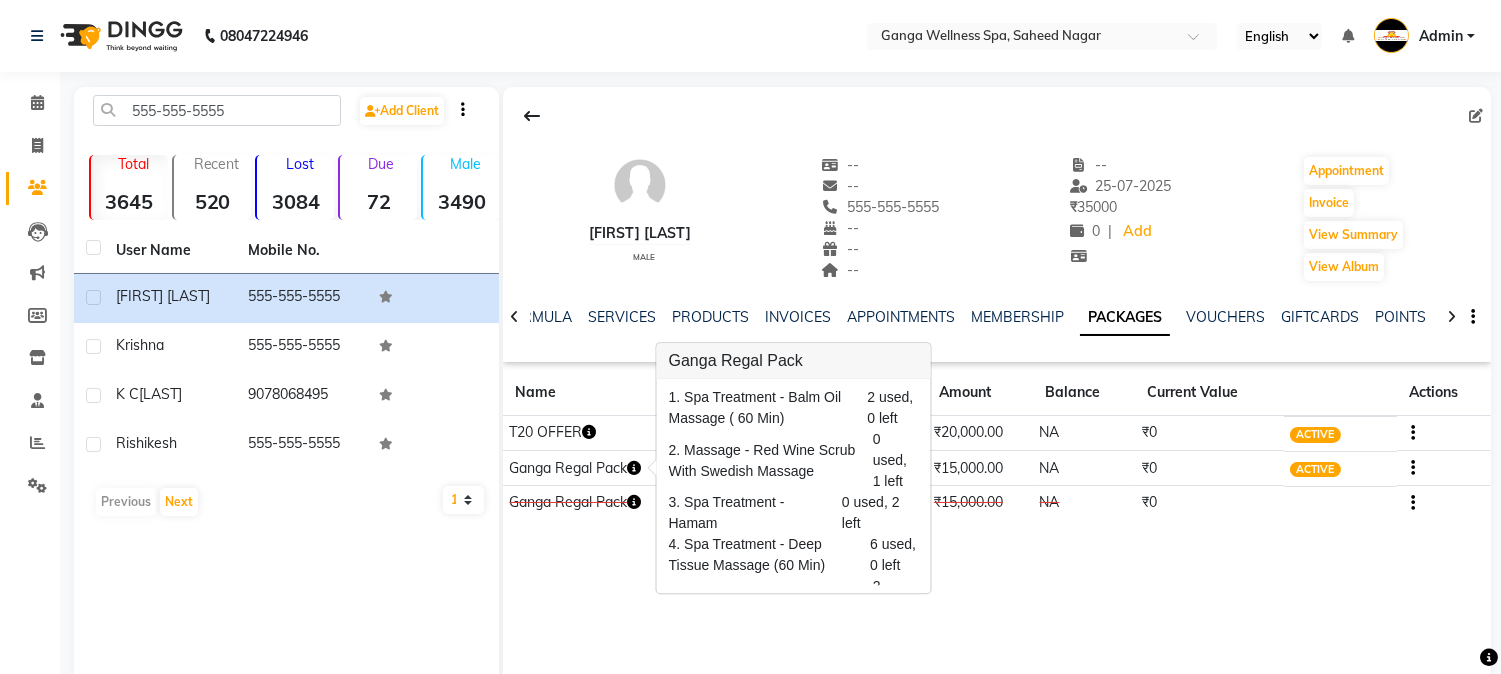 click 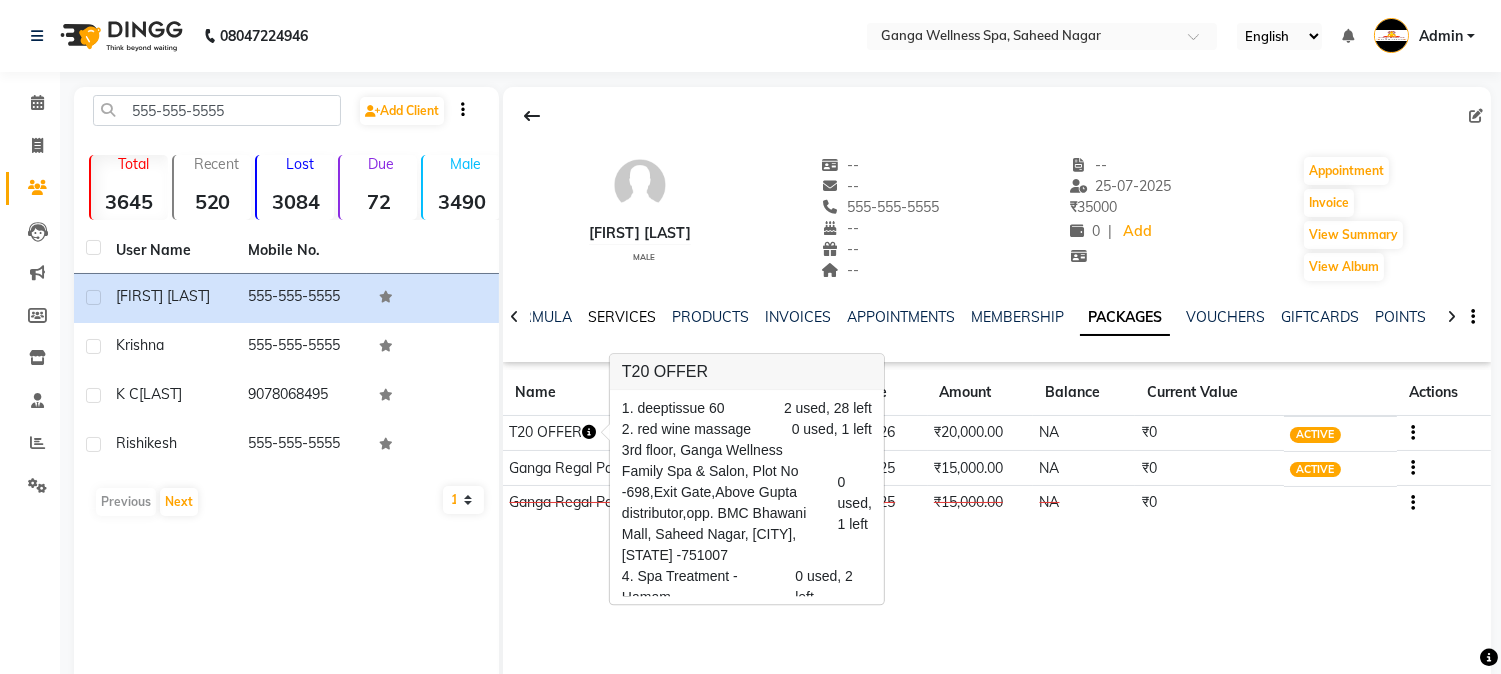 click on "SERVICES" 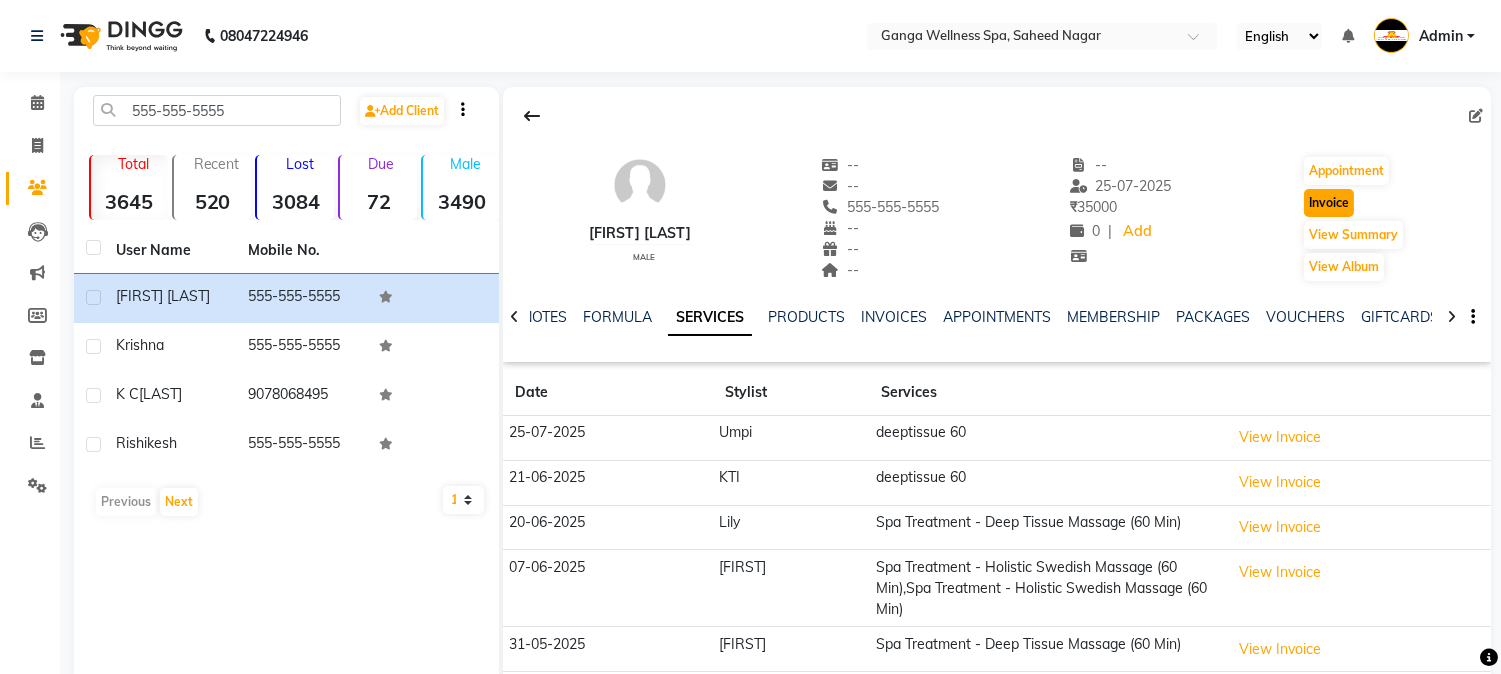 click on "Invoice" 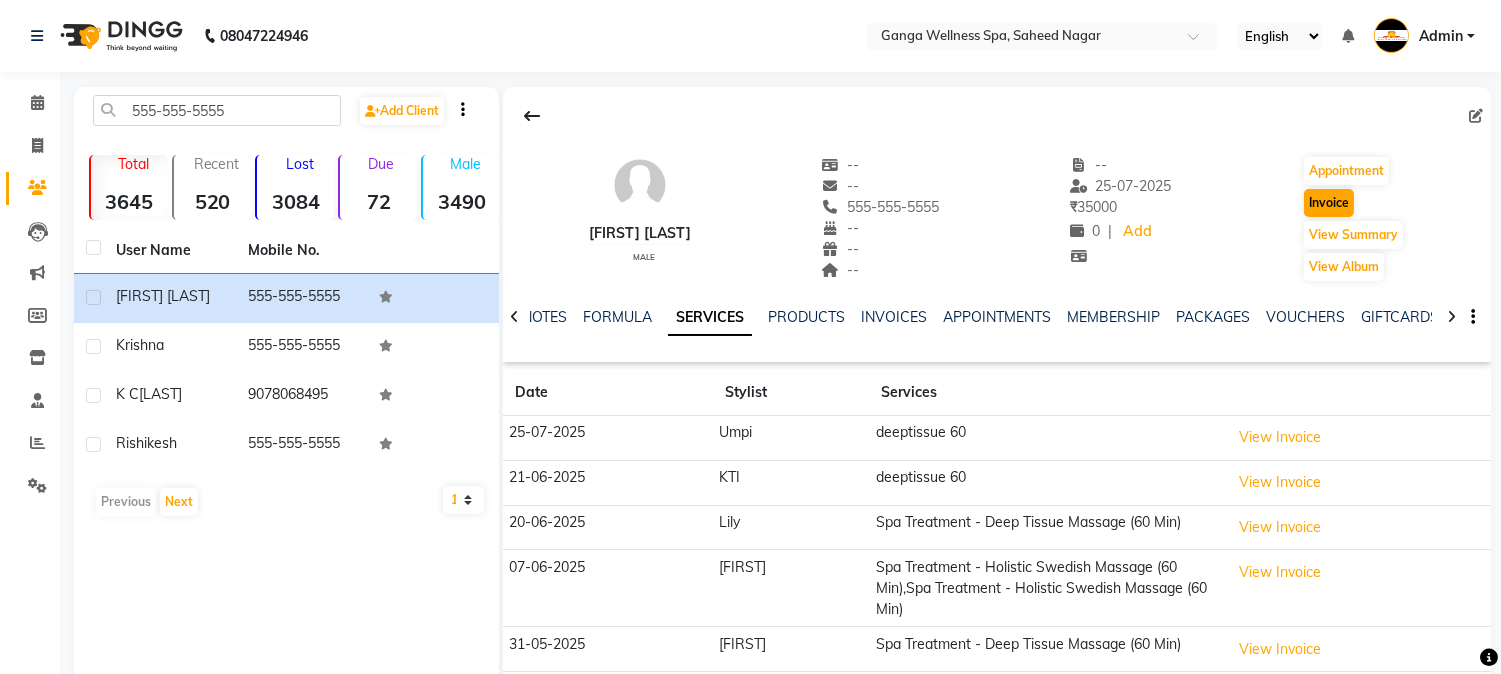select on "service" 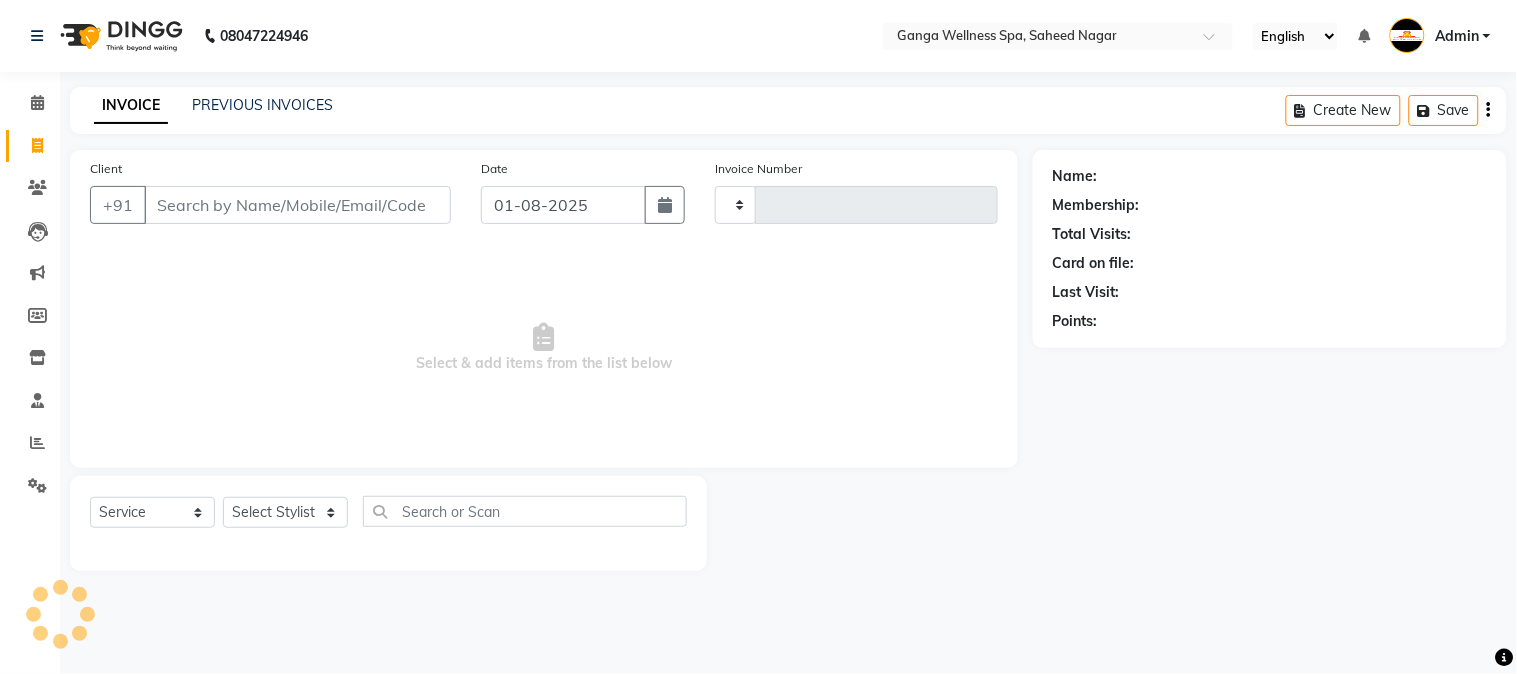 type on "2260" 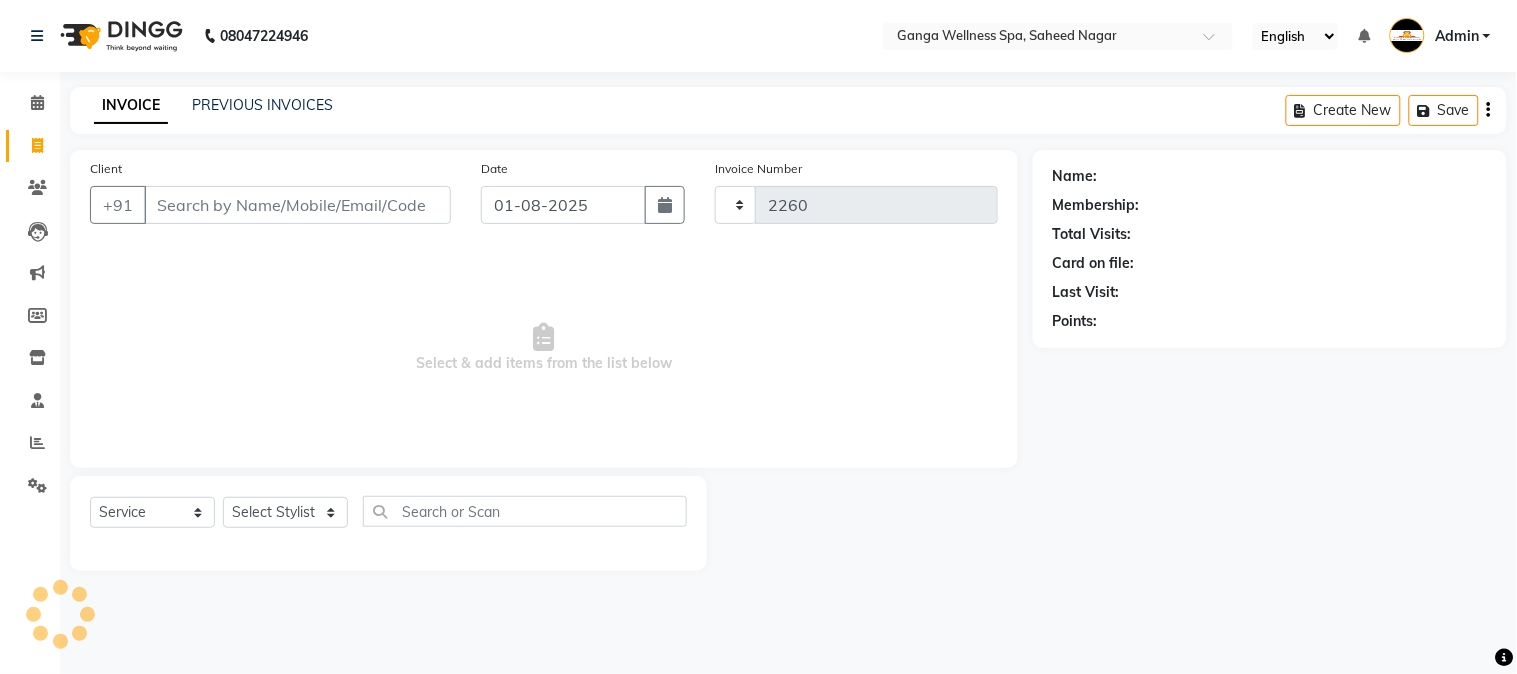select on "762" 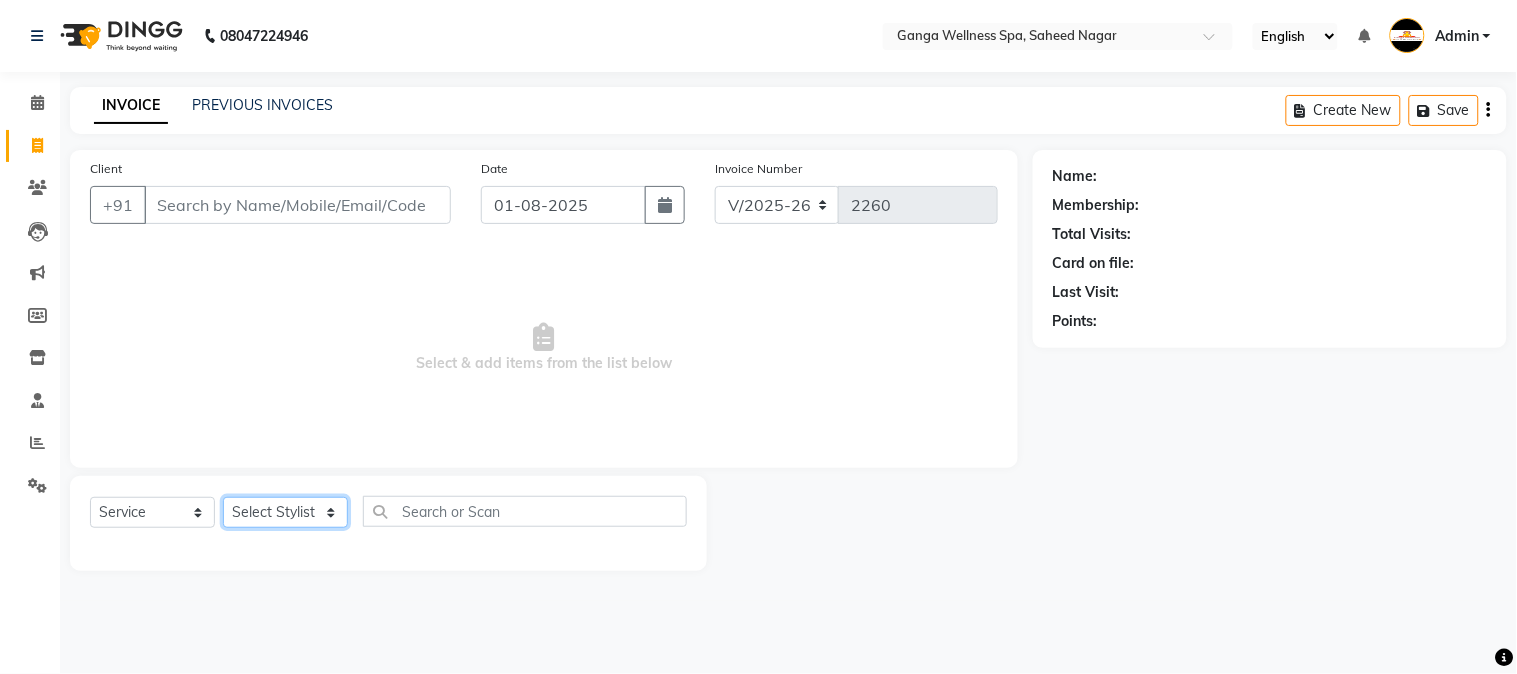 click on "Select Stylist" 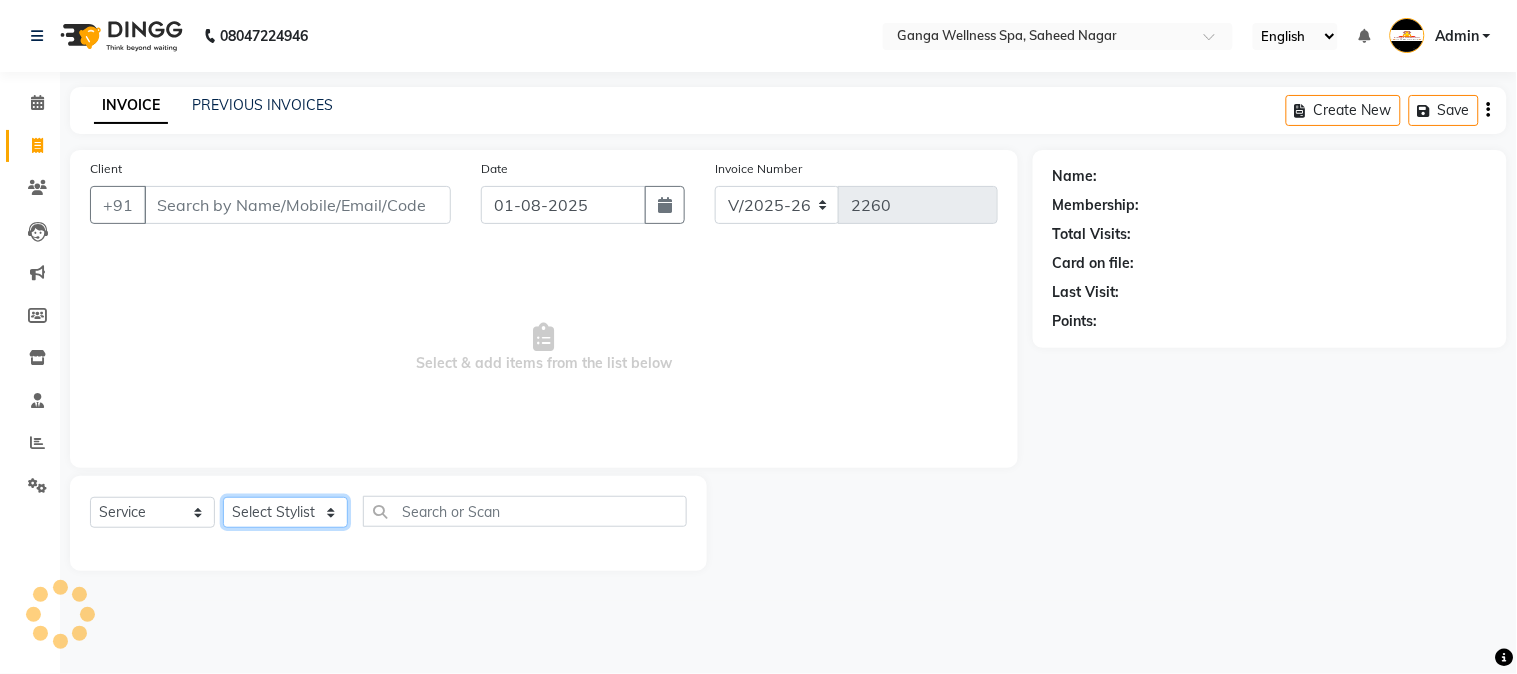 type on "555-555-5555" 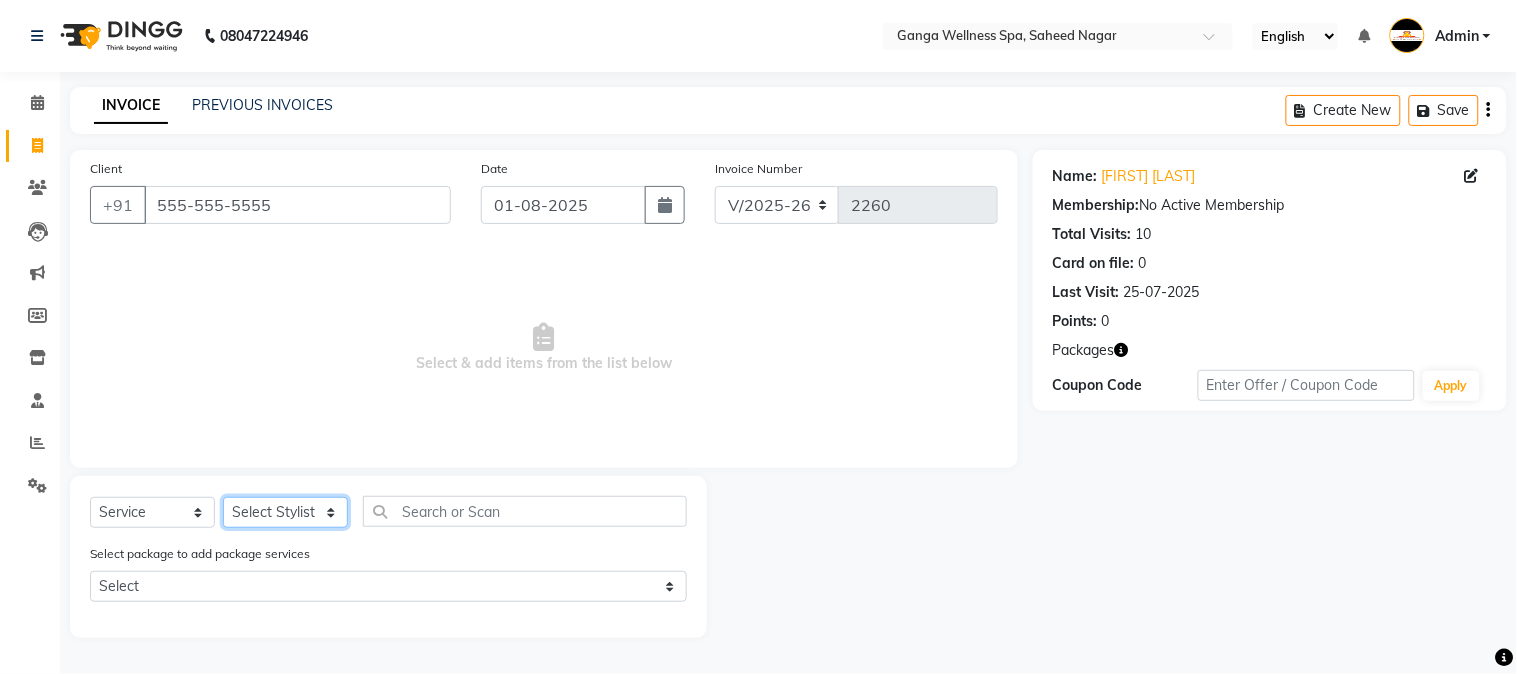 select on "18373" 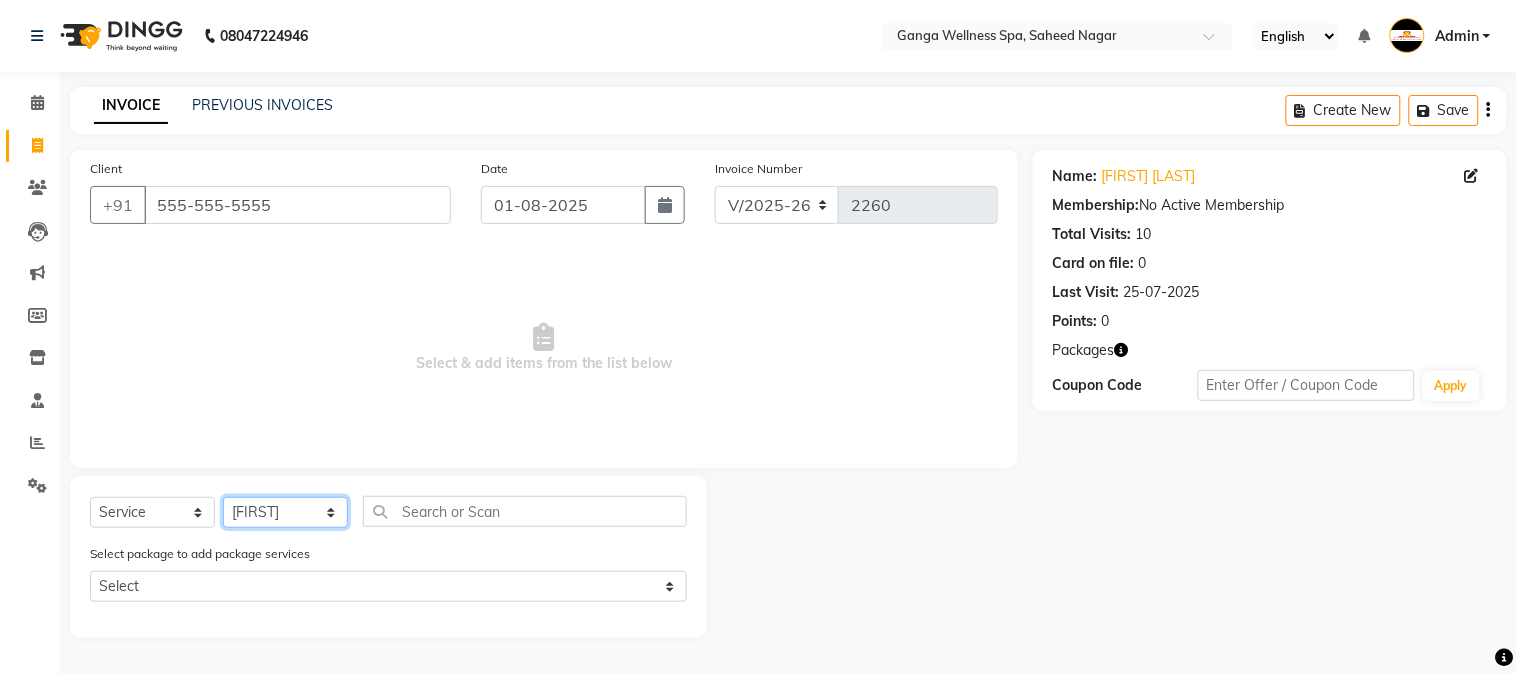 click on "Select Stylist Abhi akhil Alexa AMMY AMMY Annie anya APPI Arohi  Ayen BANCHI Bina Bina CJ CRP 1 Daina ELINA ferjana G1 G1 ONE PLUS  G1 Salon G2 Helen JEENY Jhanka Jojo Kana KEMPI KEMPI Kim krishna KTI Lili Rout Lily LINDA LIZA Martha  MELODY MERRY  minu Moon nancy Noiny pinkey Pradeep Prity  Riya ROOZ  Sony steffy SUCHI  Surren Sir Sushree Swapna Umpi upashana Zouli" 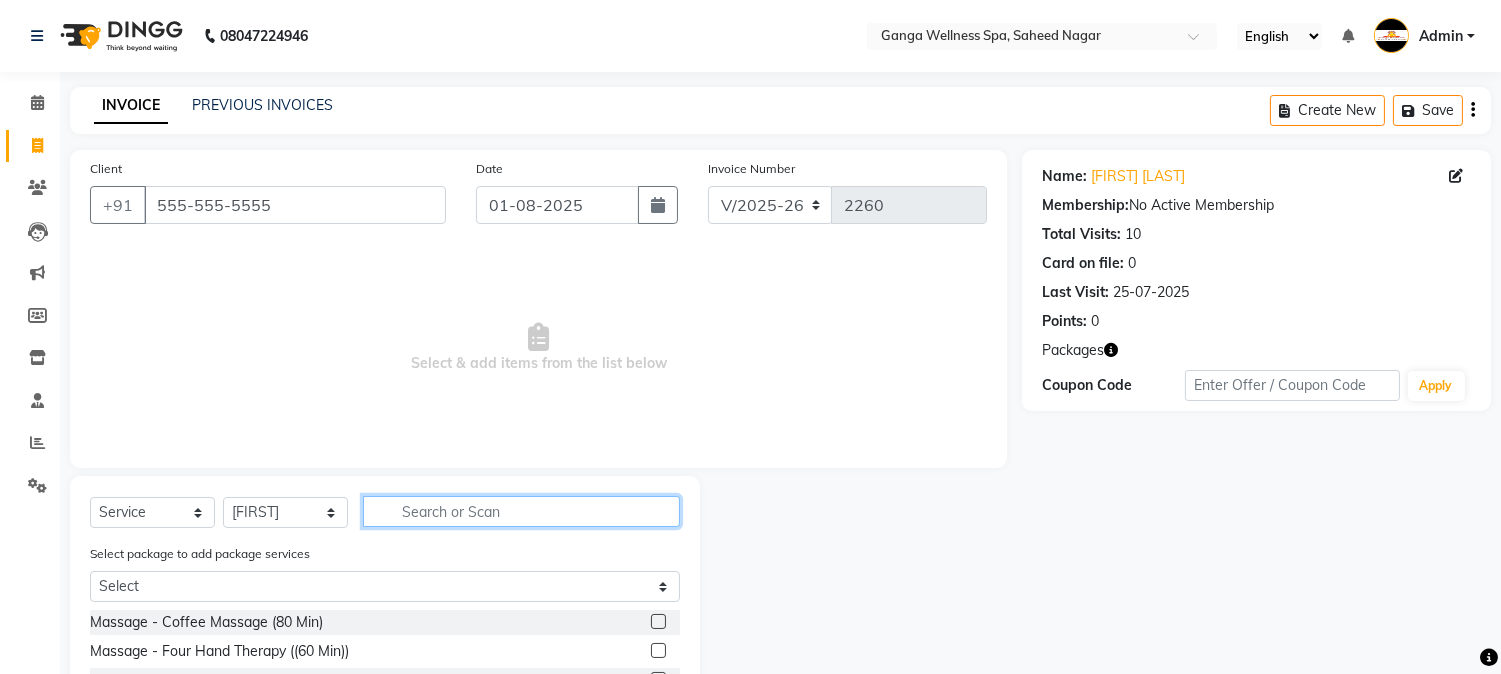 click 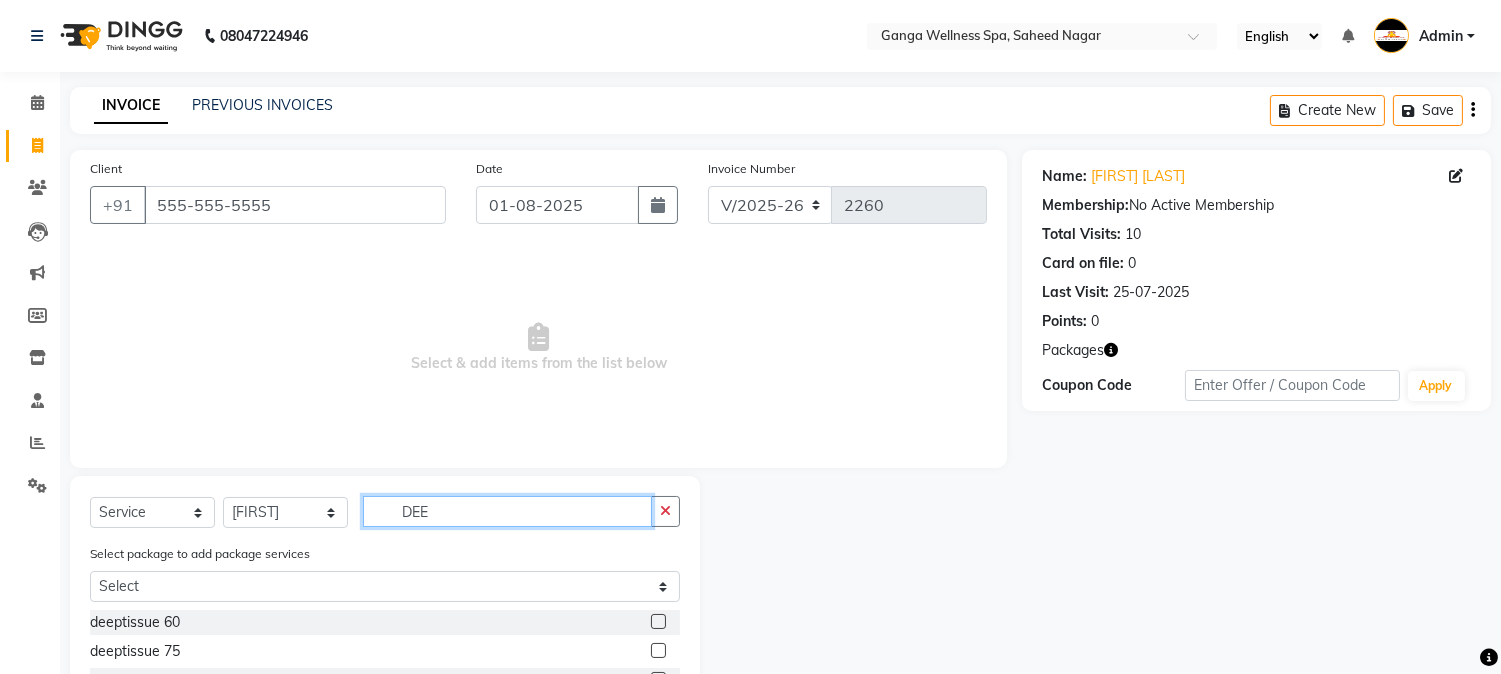 scroll, scrollTop: 167, scrollLeft: 0, axis: vertical 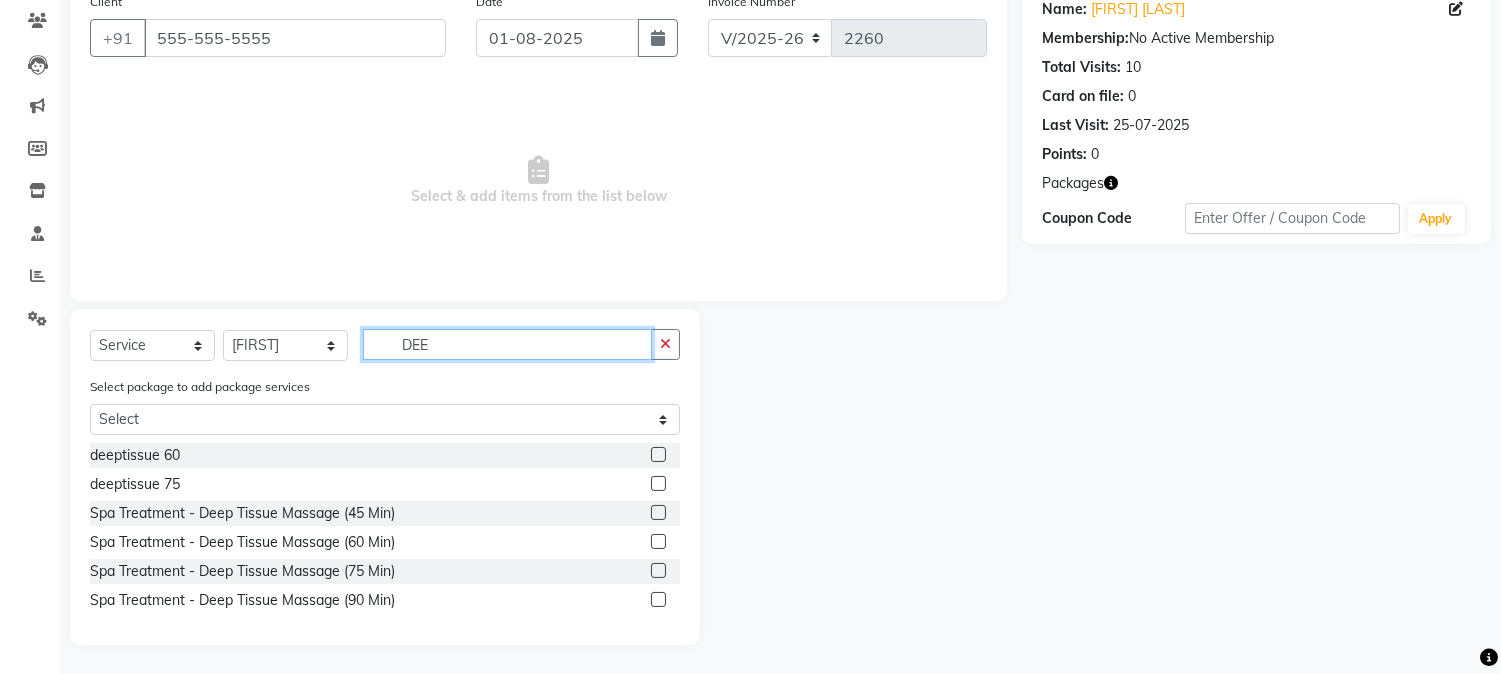 type on "DEE" 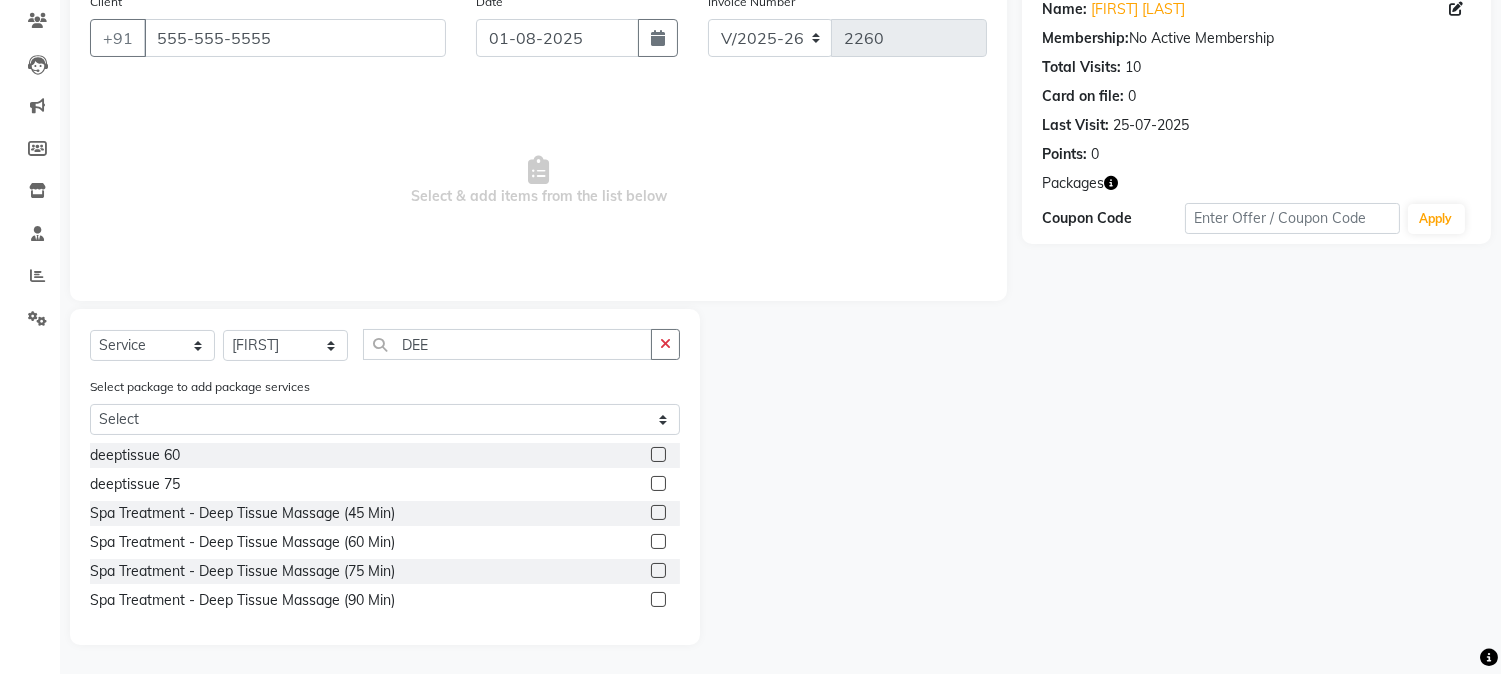 click 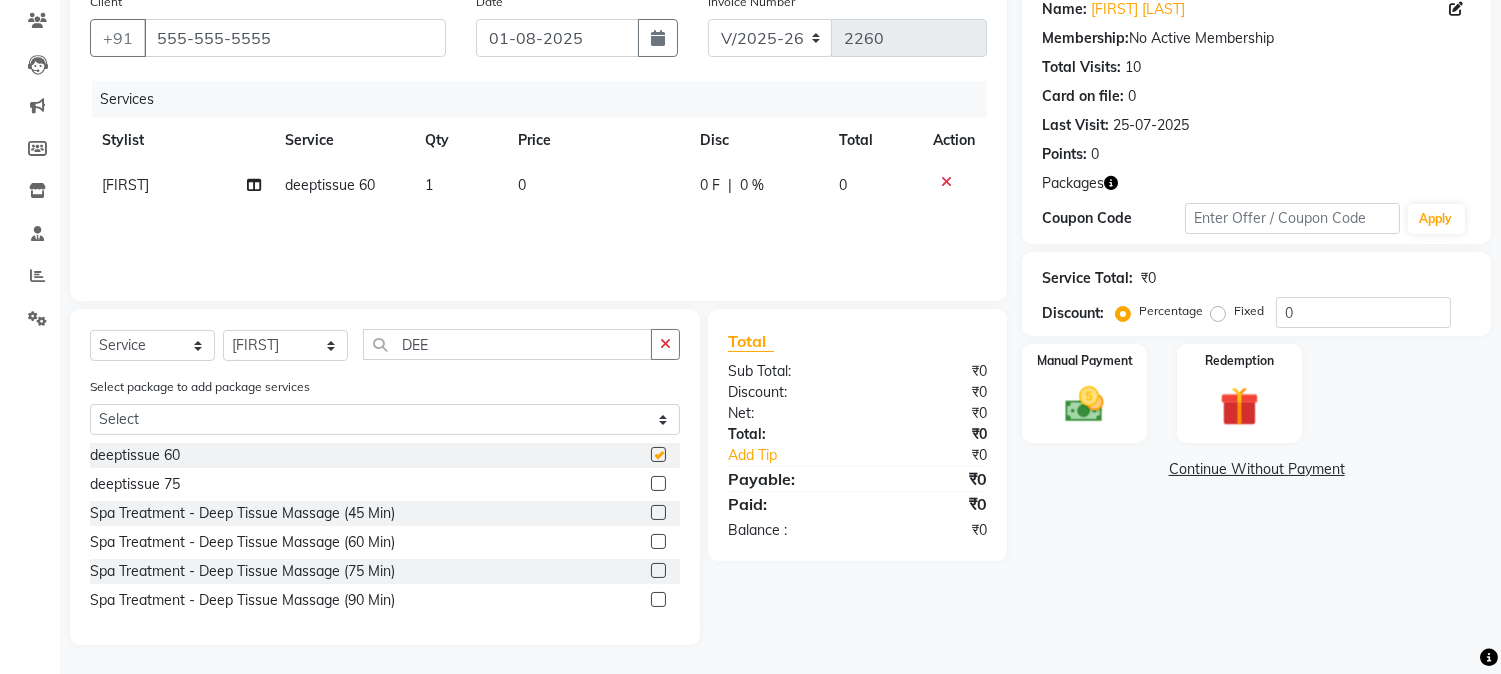 checkbox on "false" 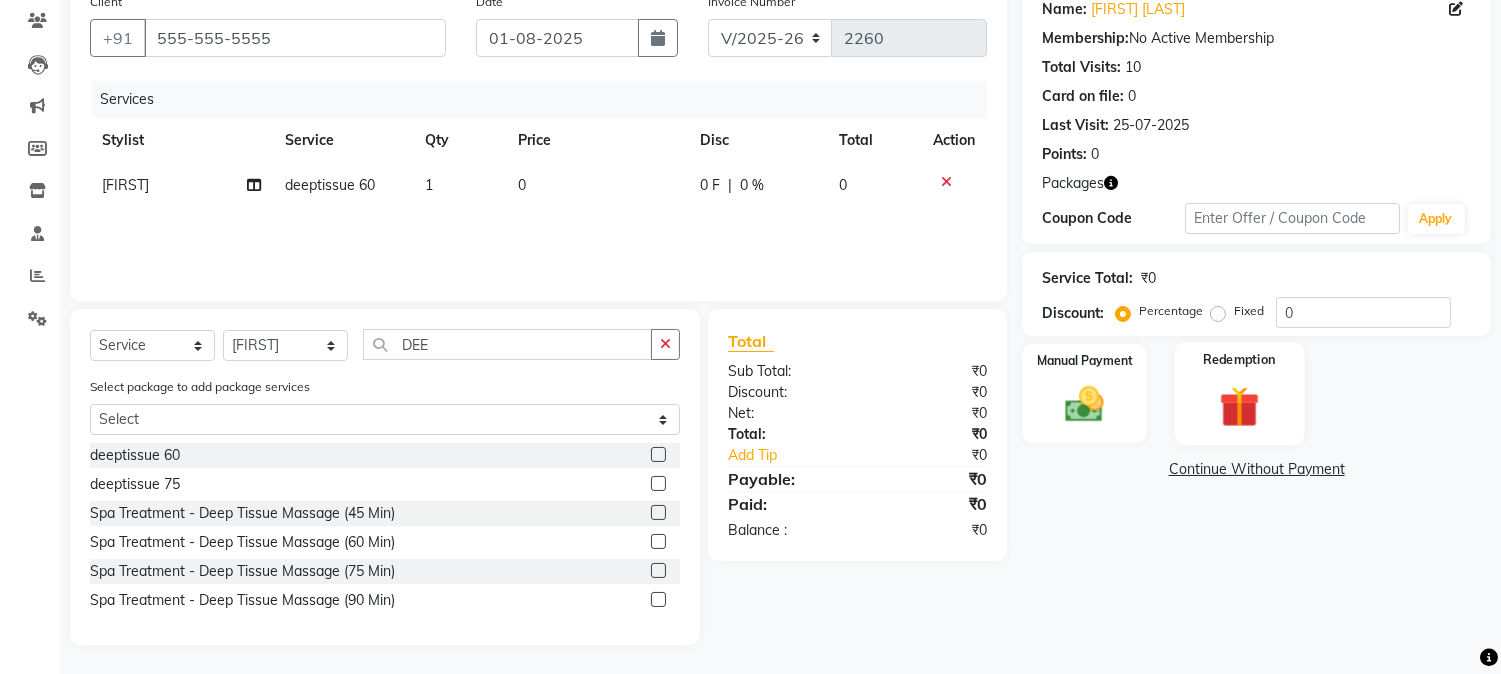 click 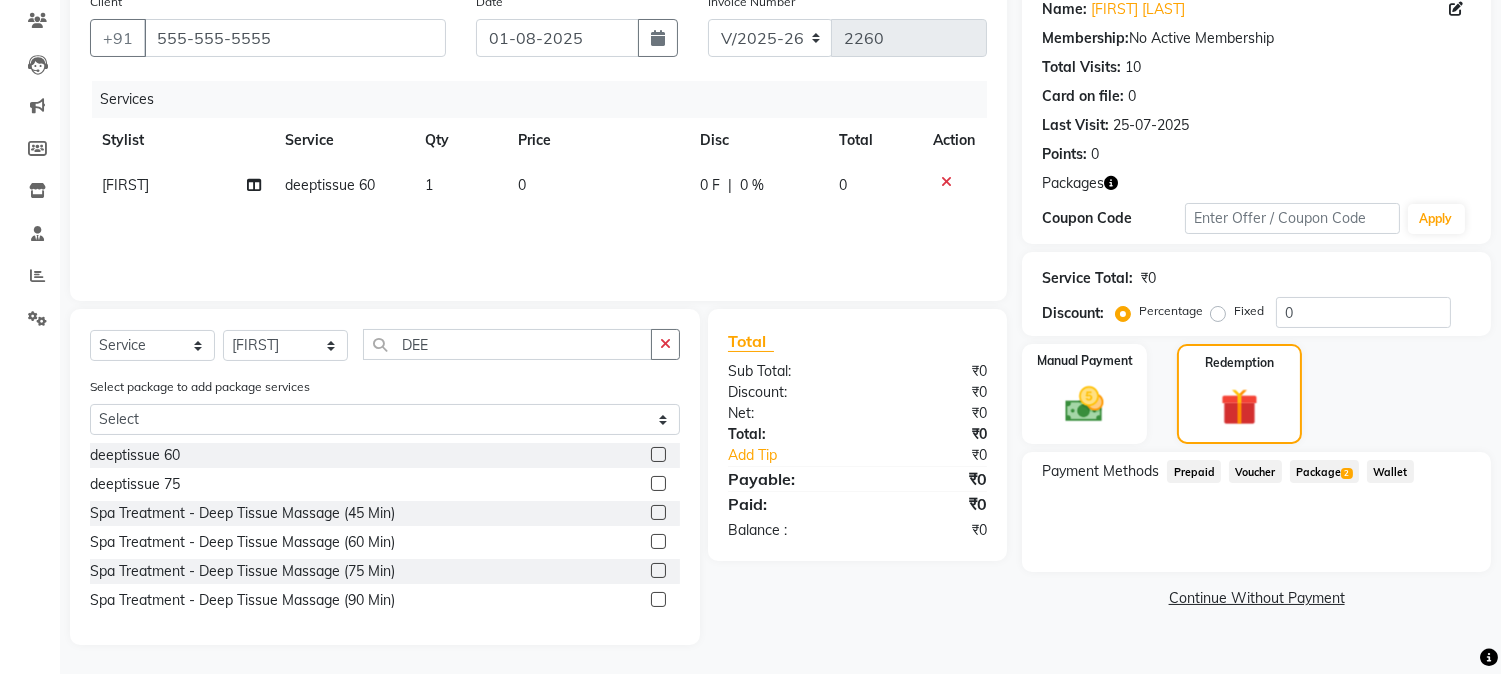 click on "Package  2" 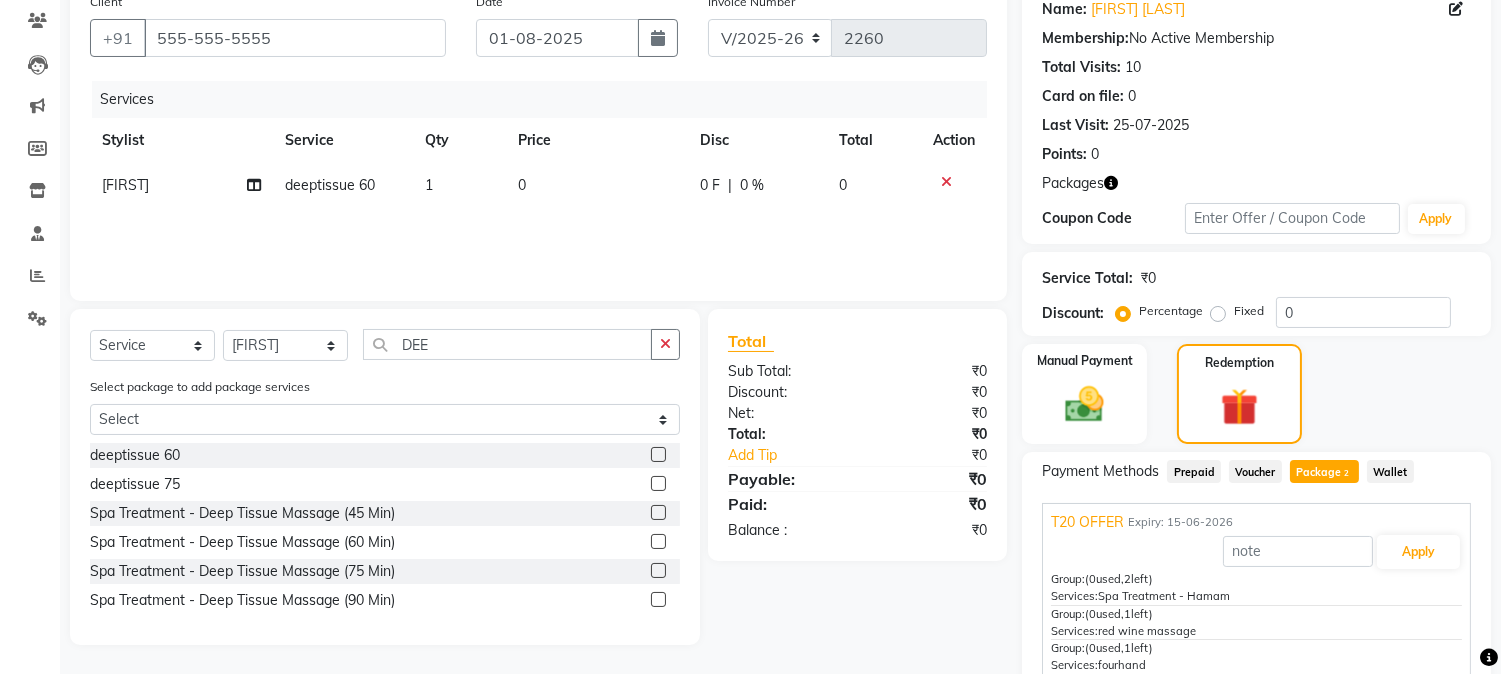 scroll, scrollTop: 278, scrollLeft: 0, axis: vertical 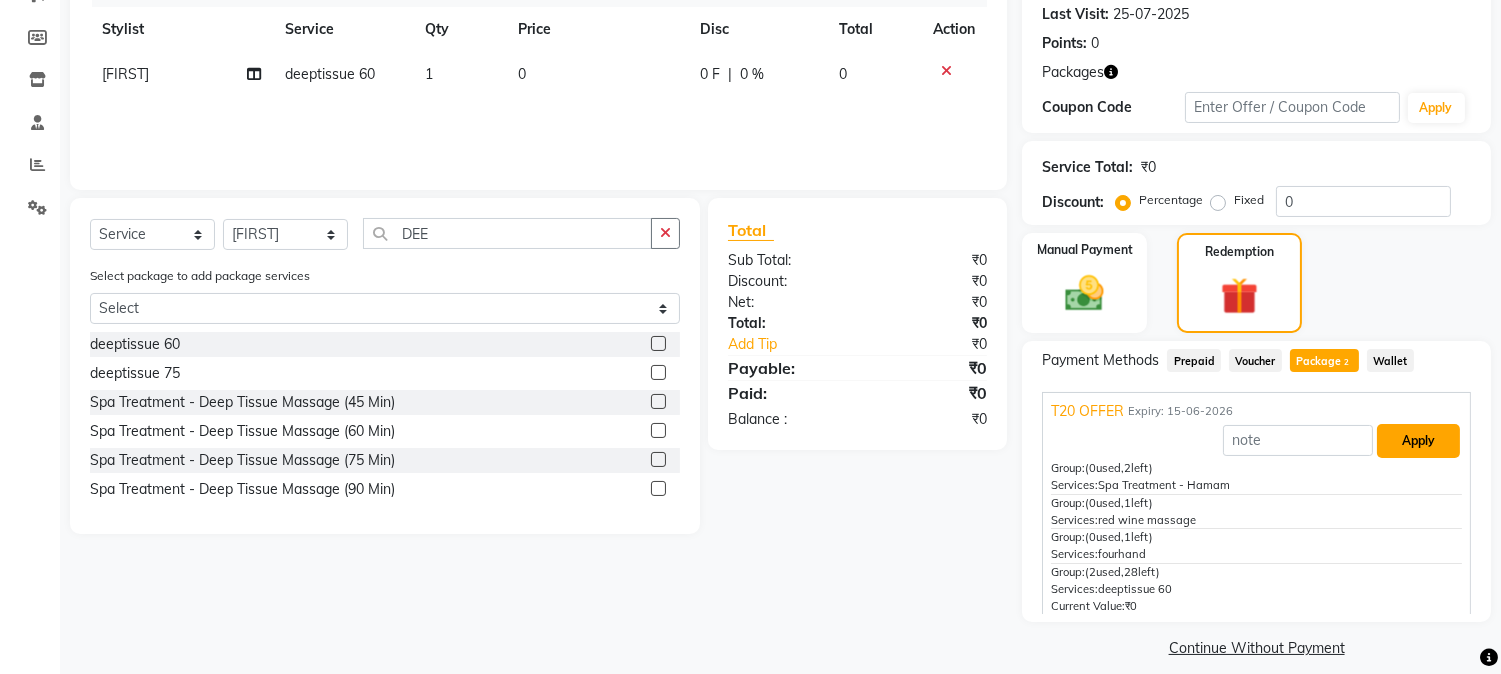click on "Apply" at bounding box center [1418, 441] 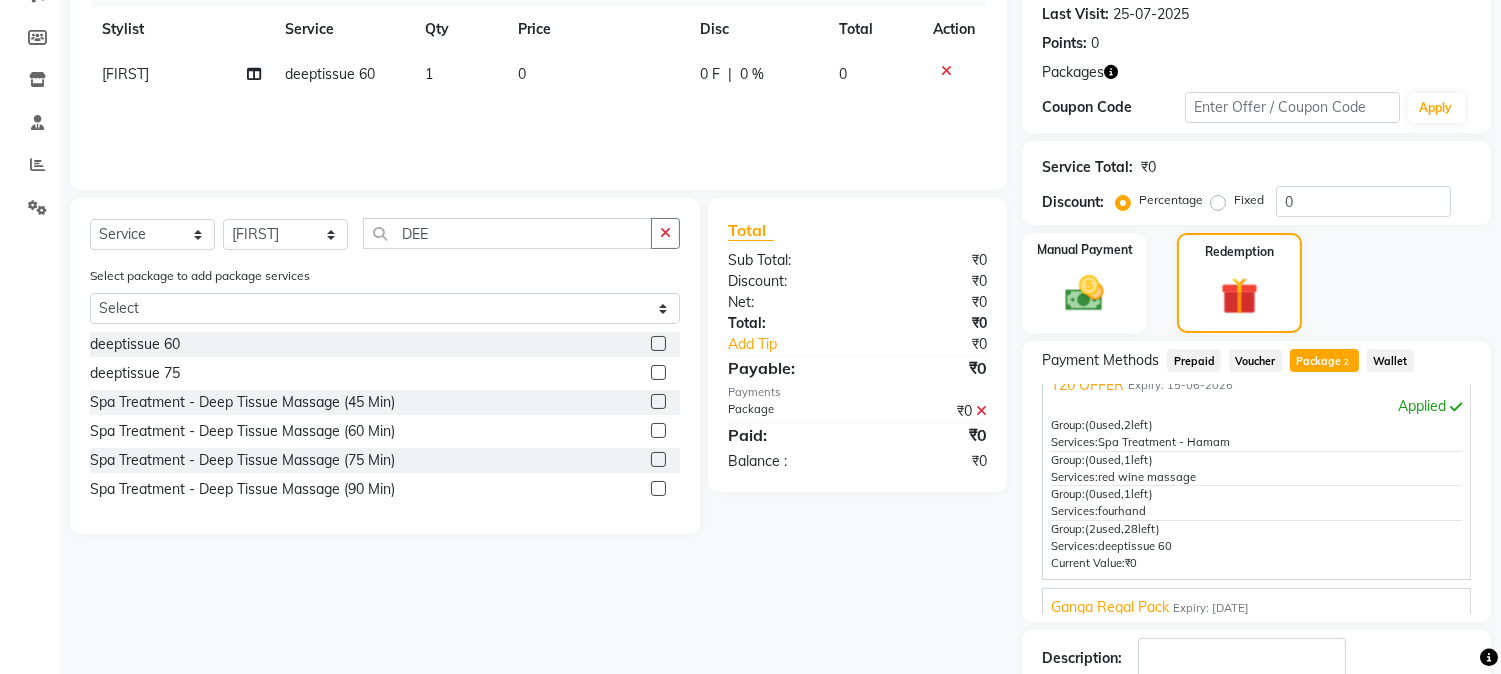 scroll, scrollTop: 40, scrollLeft: 0, axis: vertical 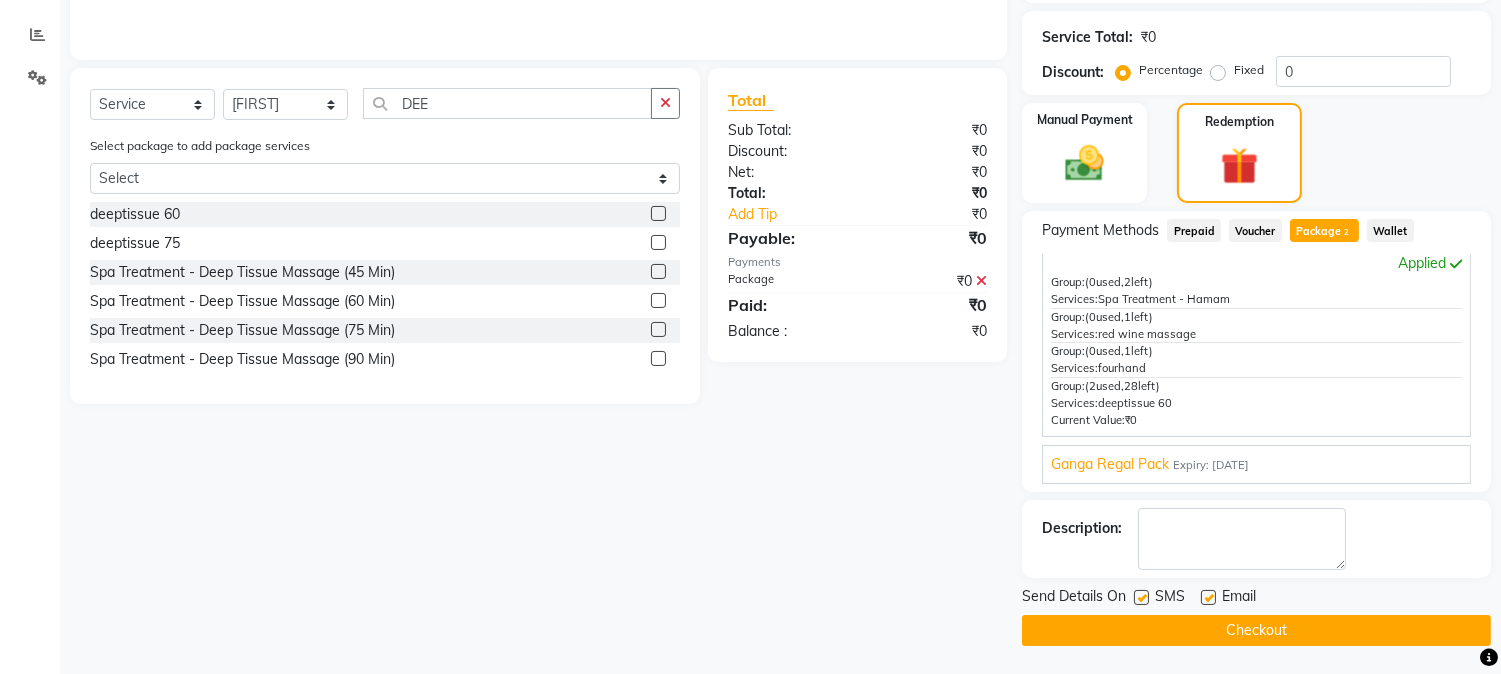 click on "Checkout" 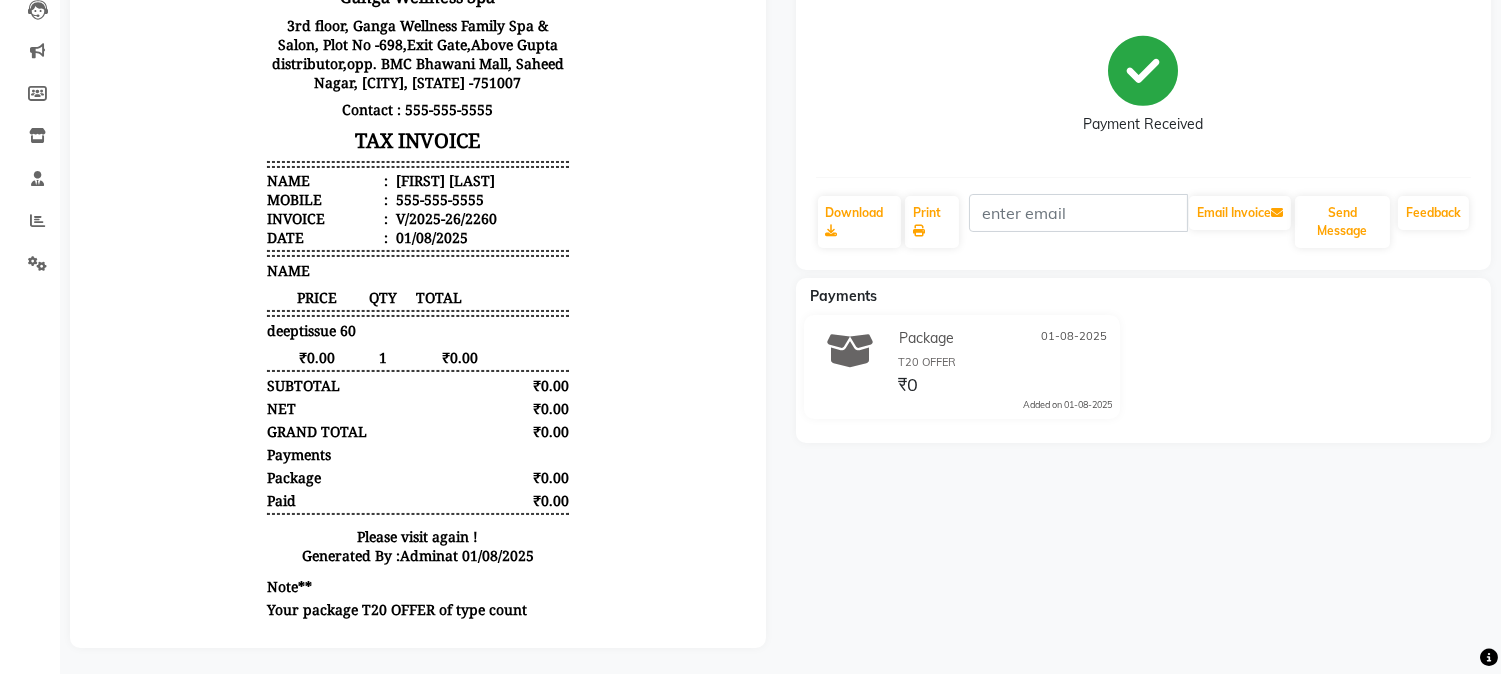 scroll, scrollTop: 0, scrollLeft: 0, axis: both 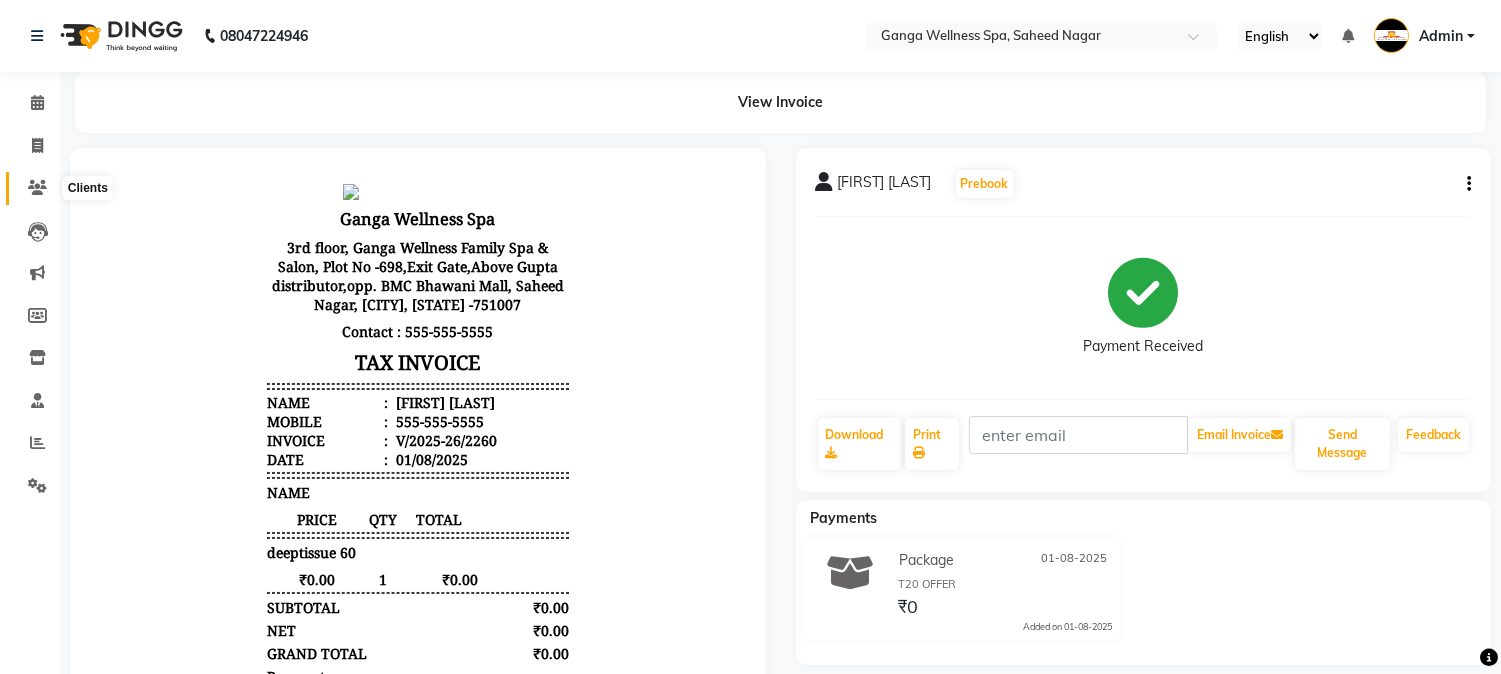 click 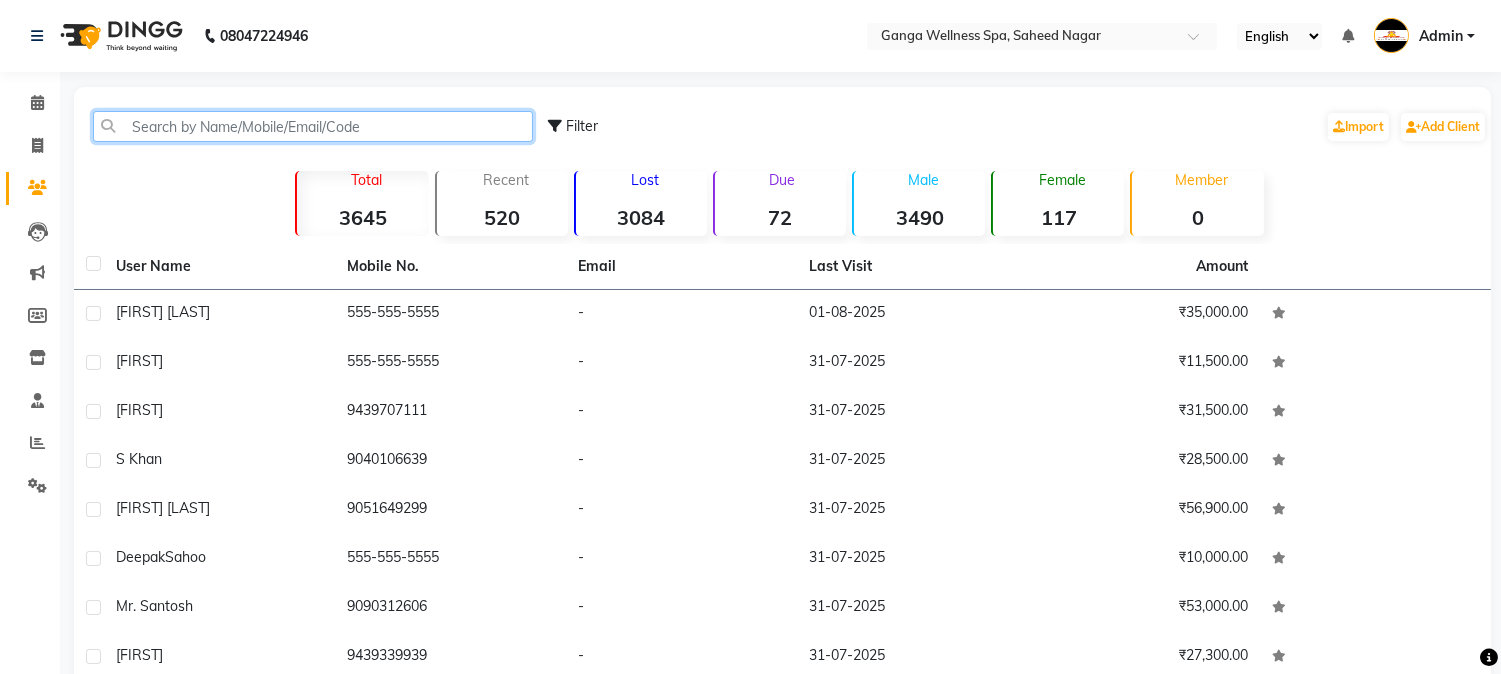 click 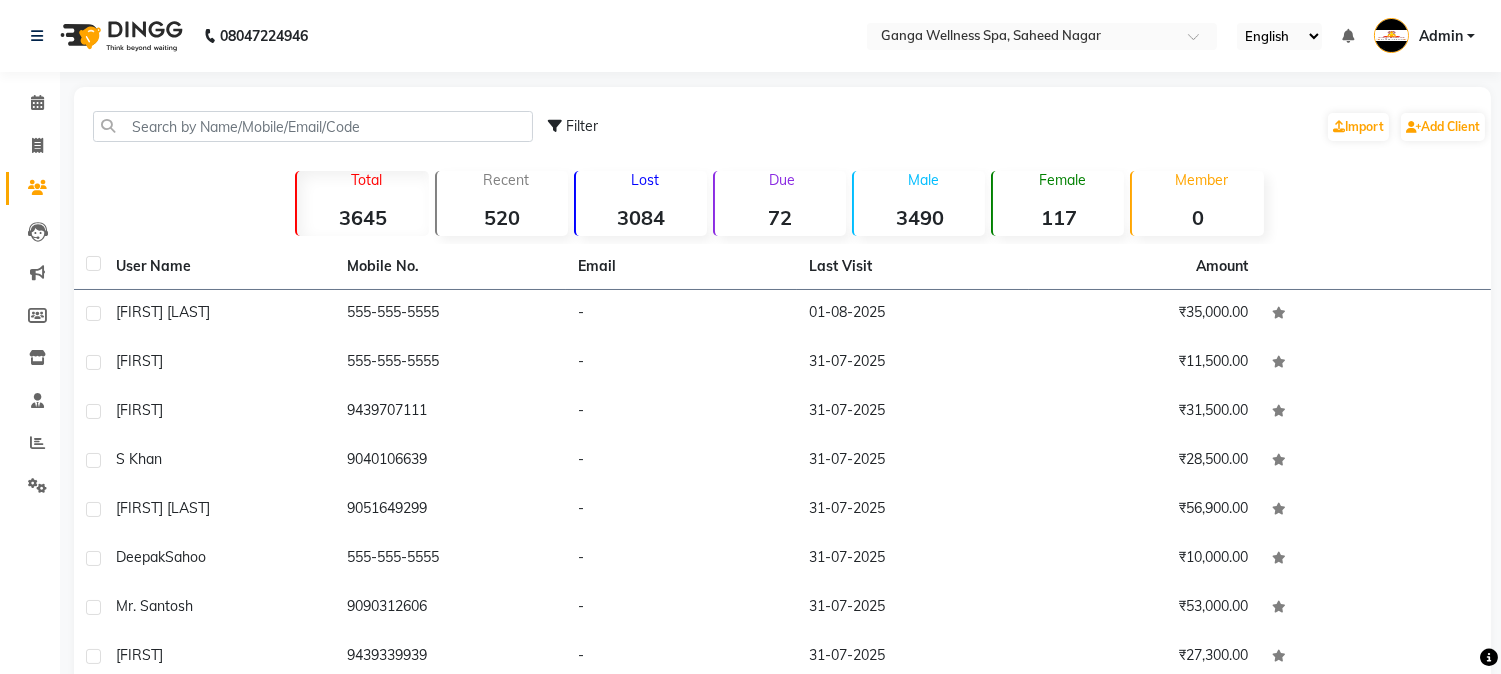 click on "Filter  Import   Add Client" 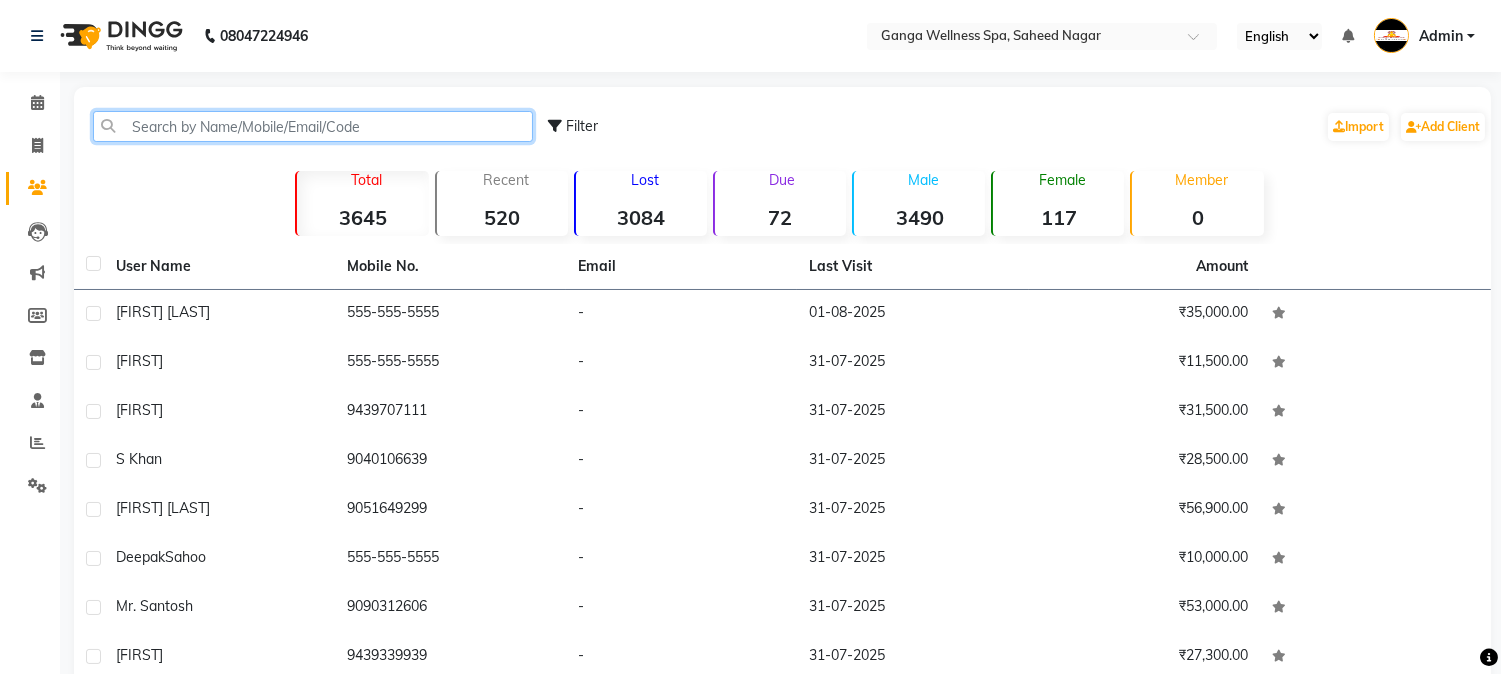 click 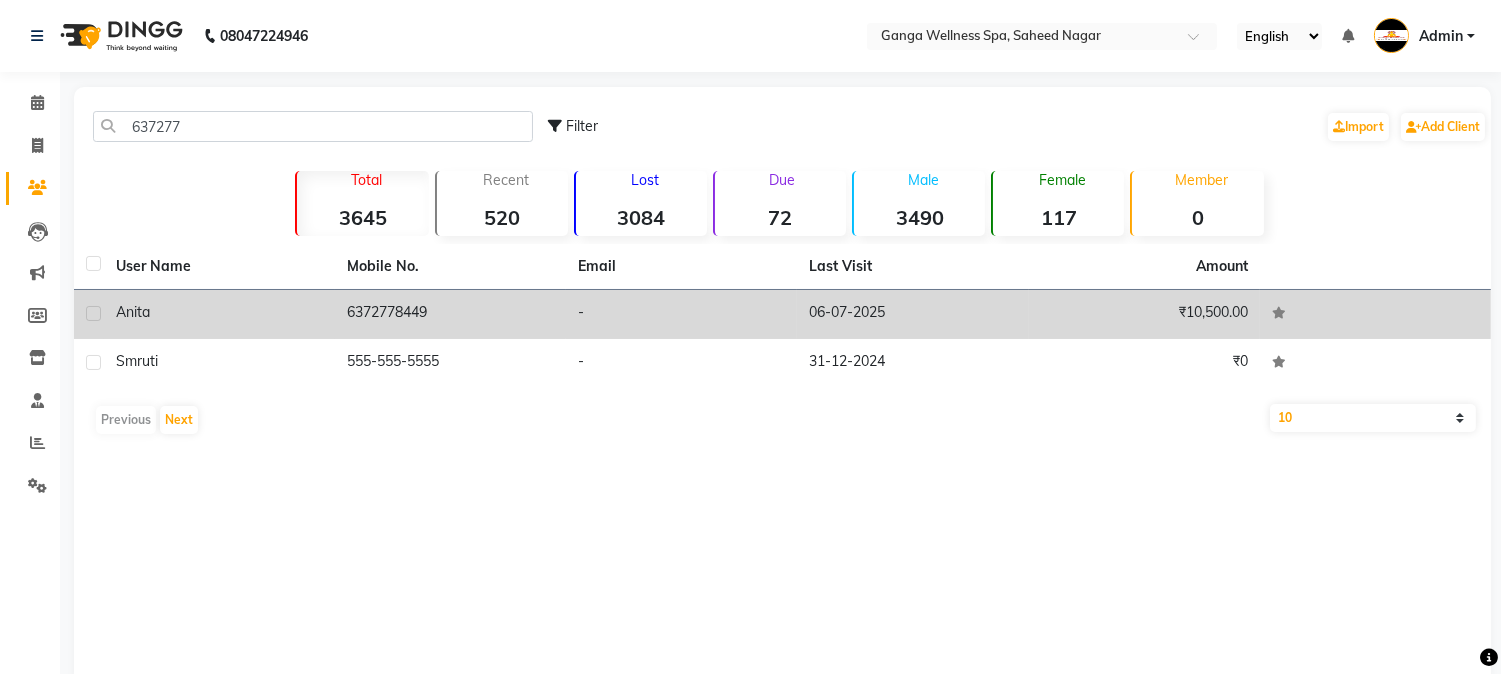 click on "6372778449" 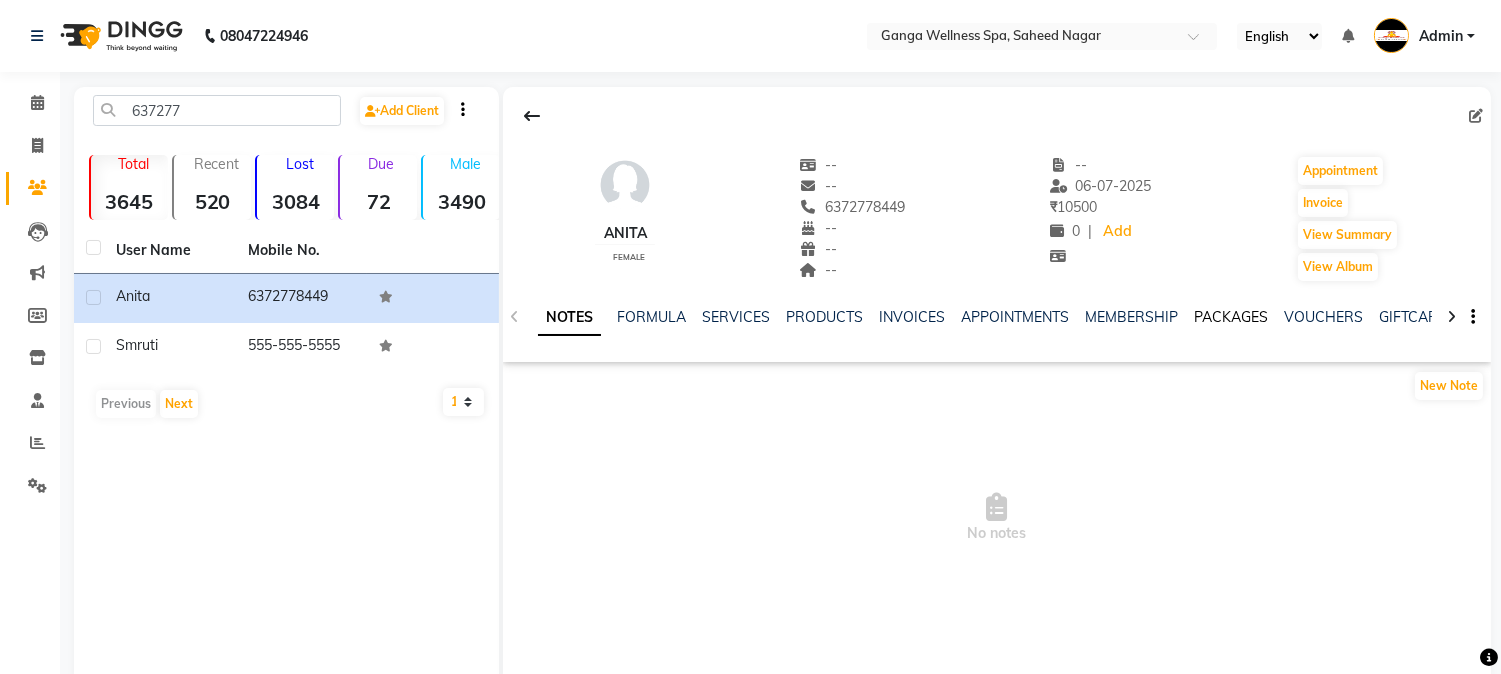 click on "PACKAGES" 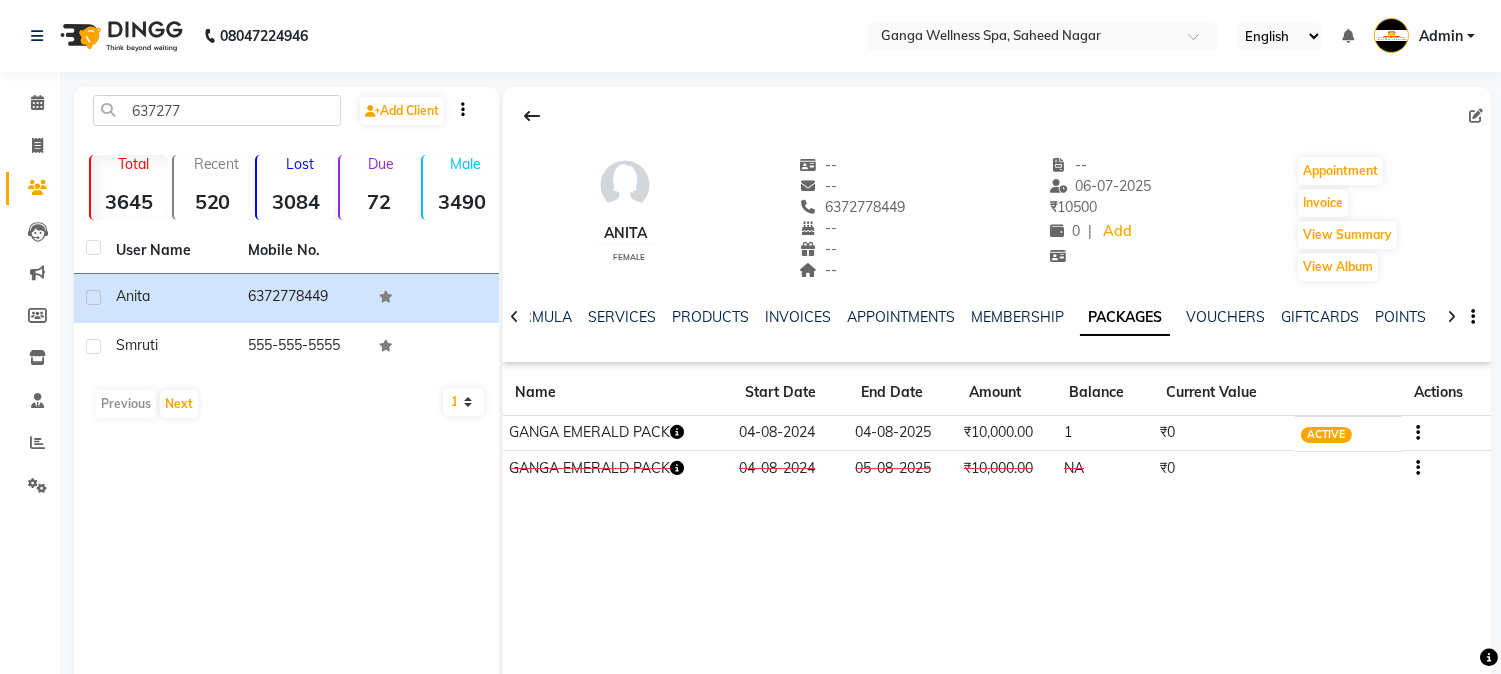 click 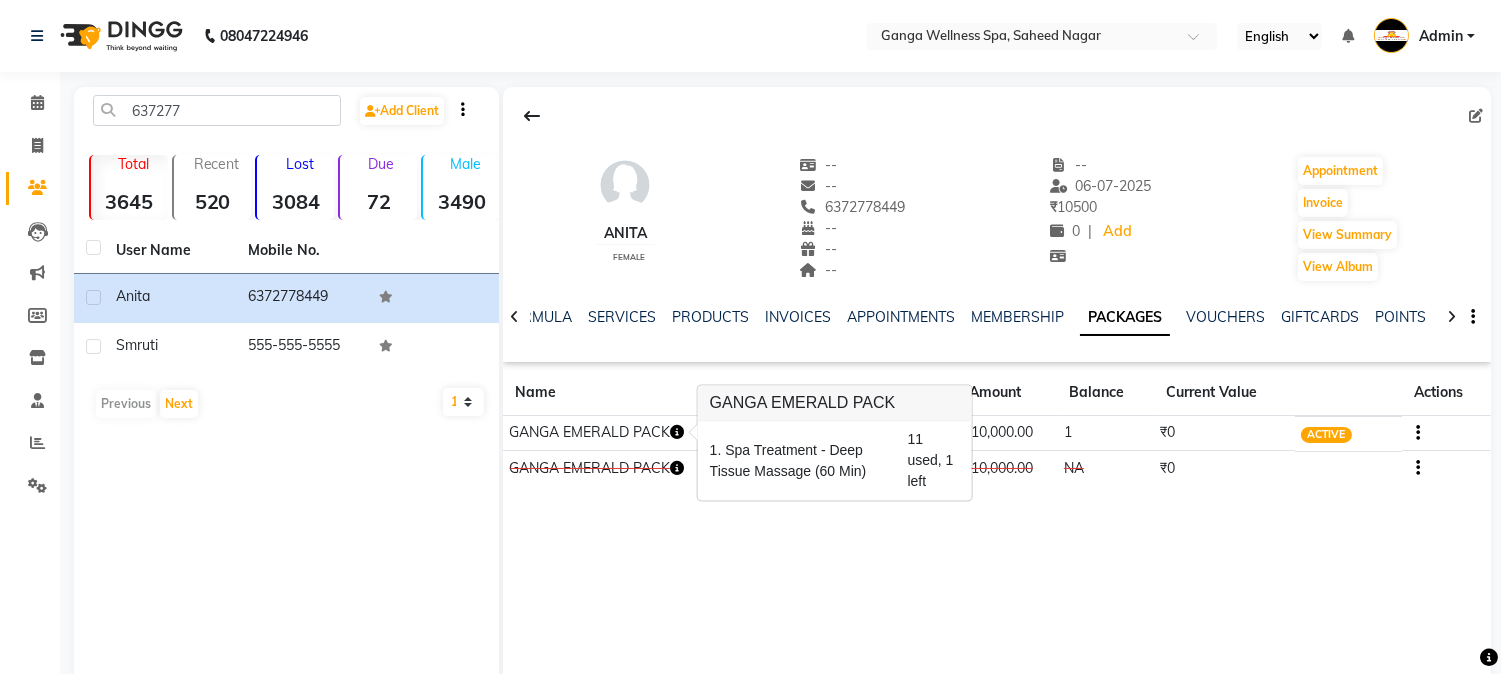 click on "[FIRST] female -- -- [PHONE] -- -- -- -- [DATE] ₹ 10500 0 | Add Appointment Invoice View Summary View Album NOTES FORMULA SERVICES PRODUCTS INVOICES APPOINTMENTS MEMBERSHIP PACKAGES VOUCHERS GIFTCARDS POINTS FORMS FAMILY CARDS WALLET Name Start Date End Date Amount Balance Current Value Actions GANGA EMERALD PACK [DATE] [DATE] ₹10,000.00 1 ₹0 ACTIVE GANGA EMERALD PACK [DATE] [DATE] ₹10,000.00 NA ₹0 CANCELLED" 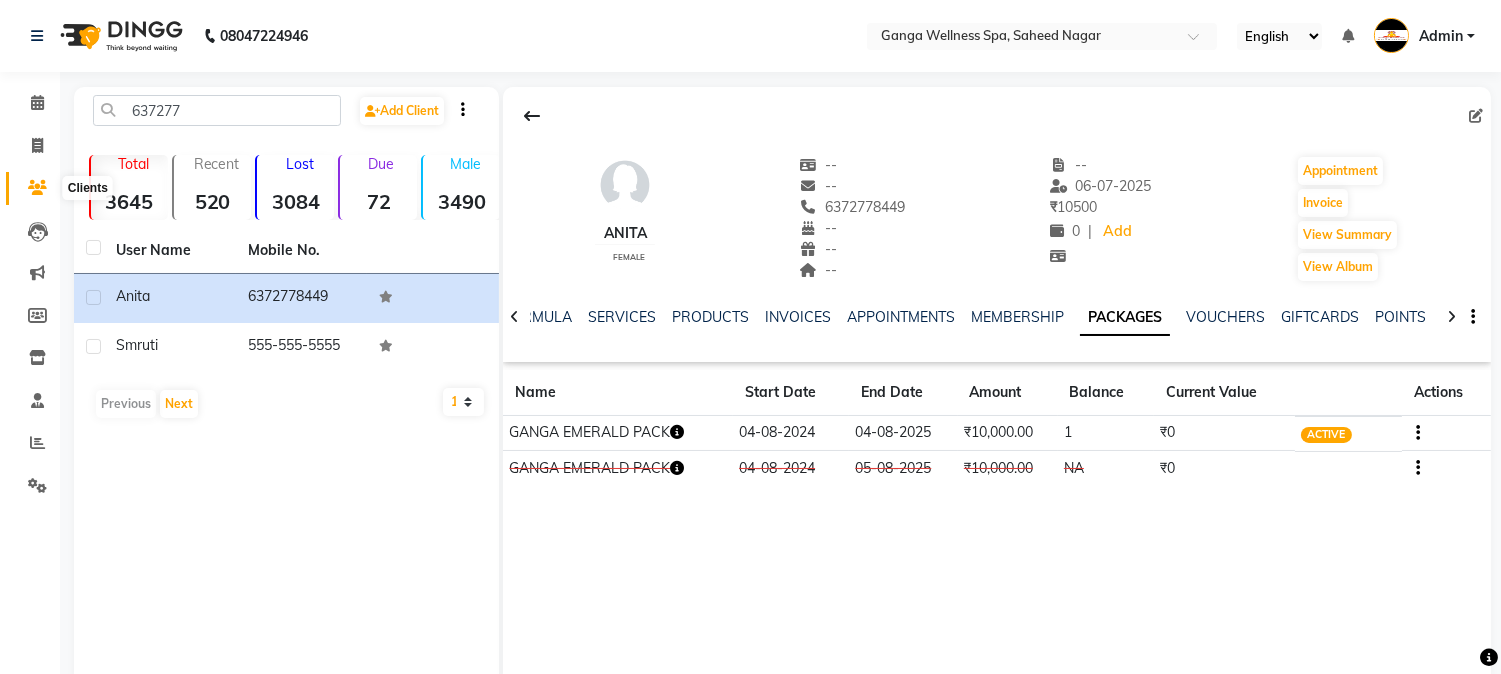 click 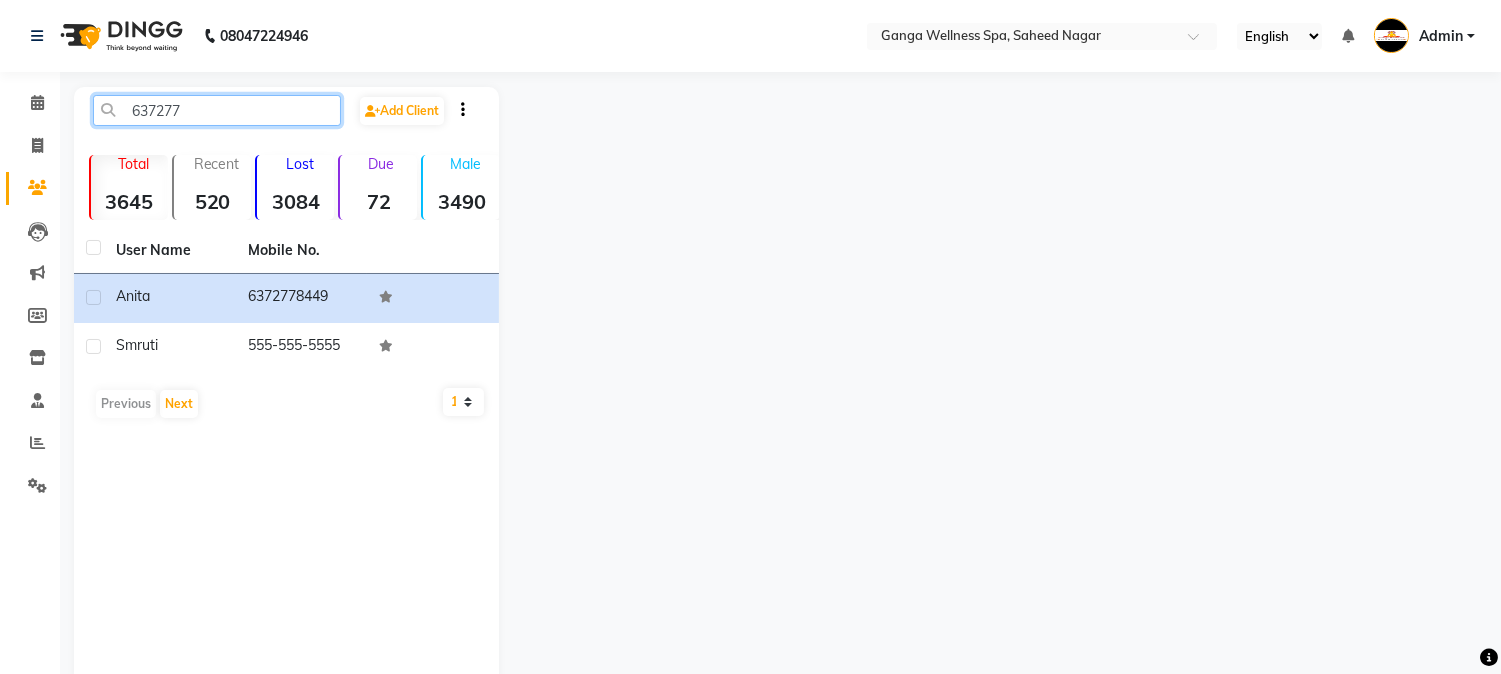 click on "637277" 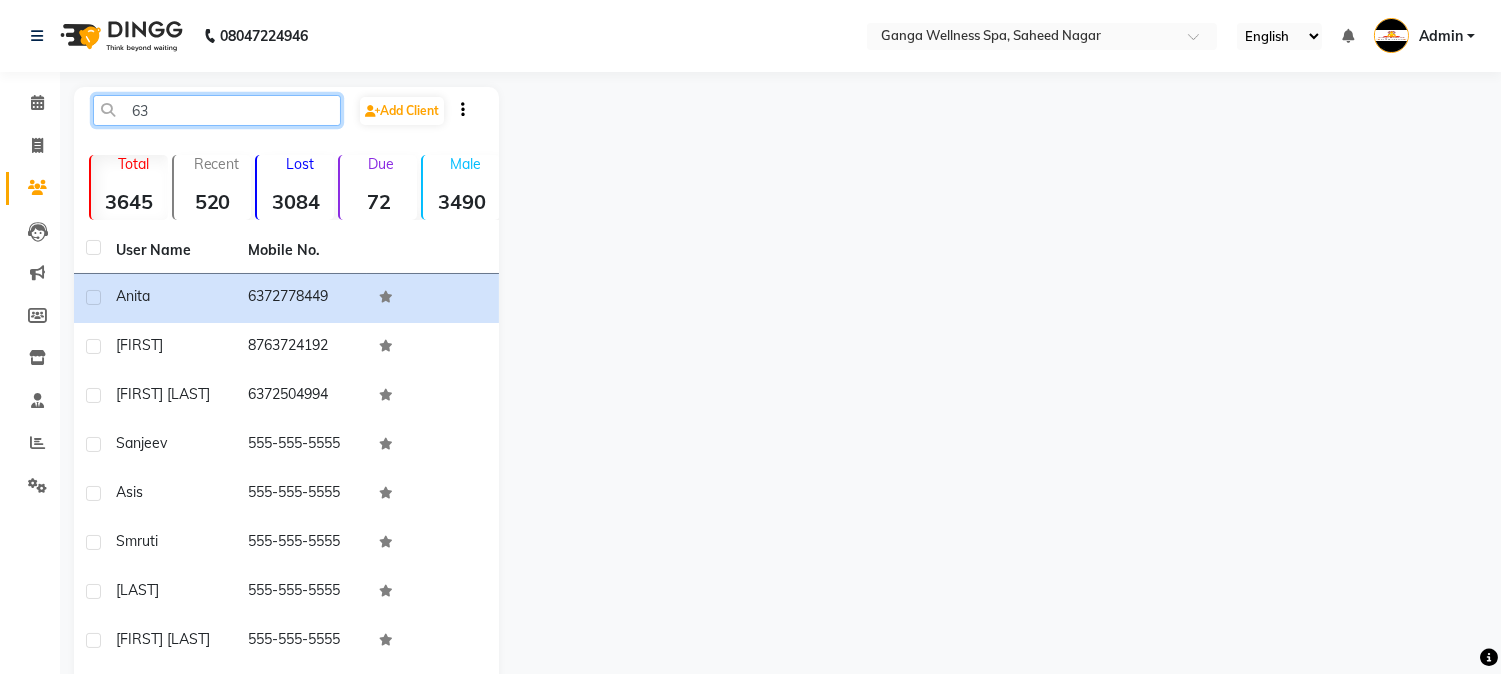 type on "6" 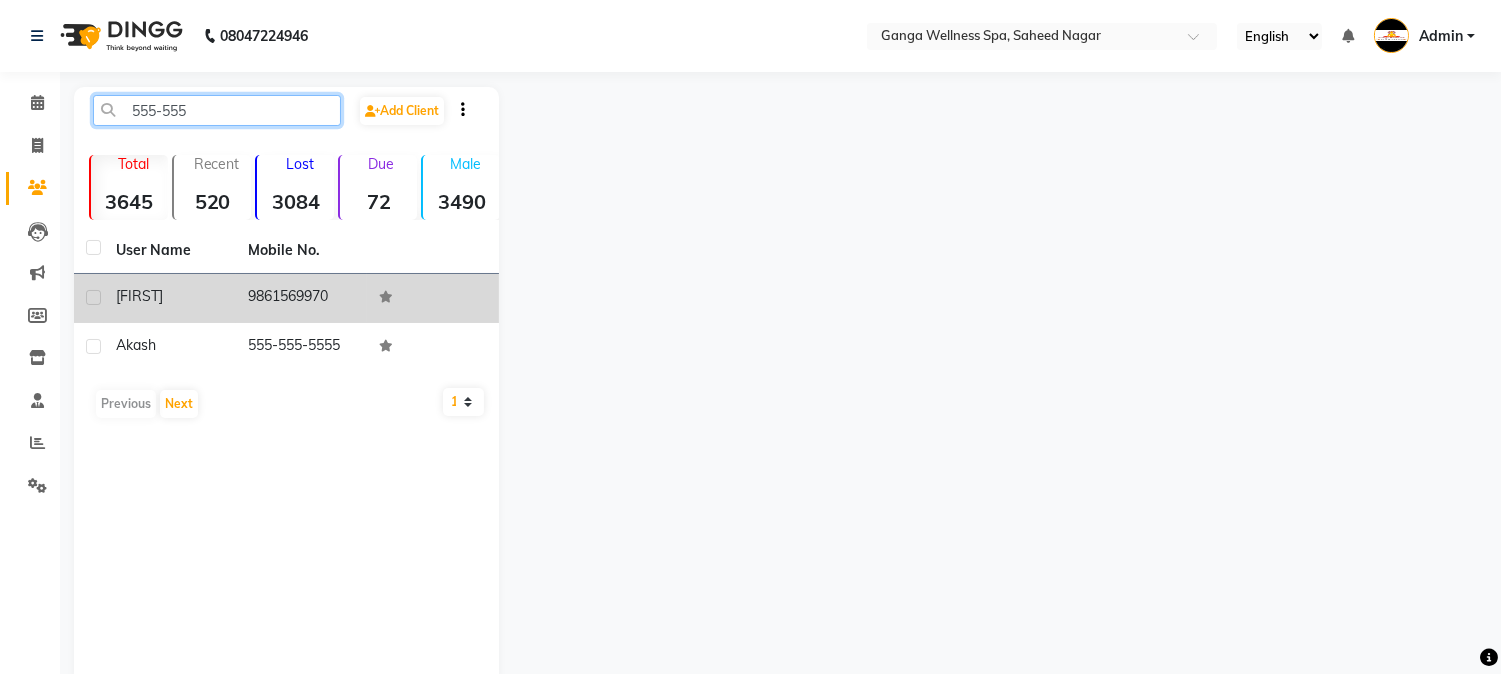 type on "555-555" 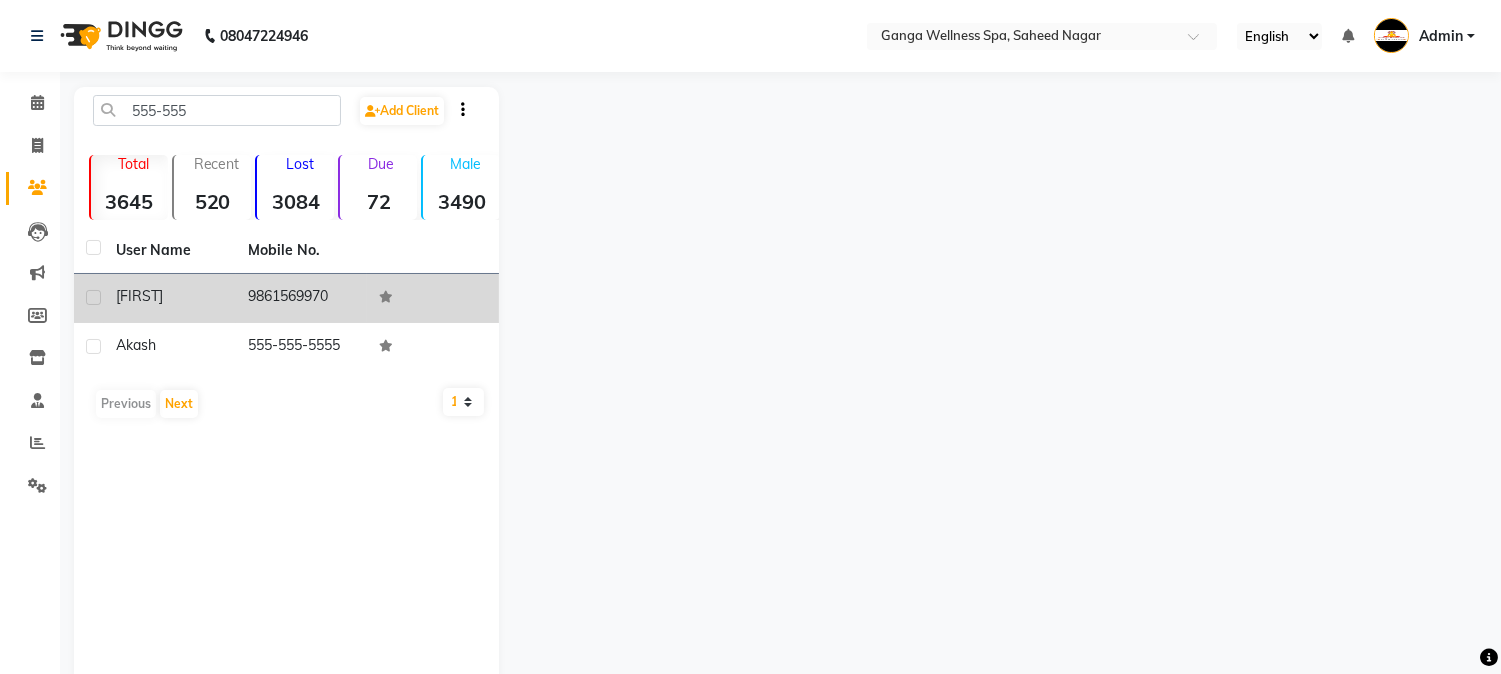 click on "9861569970" 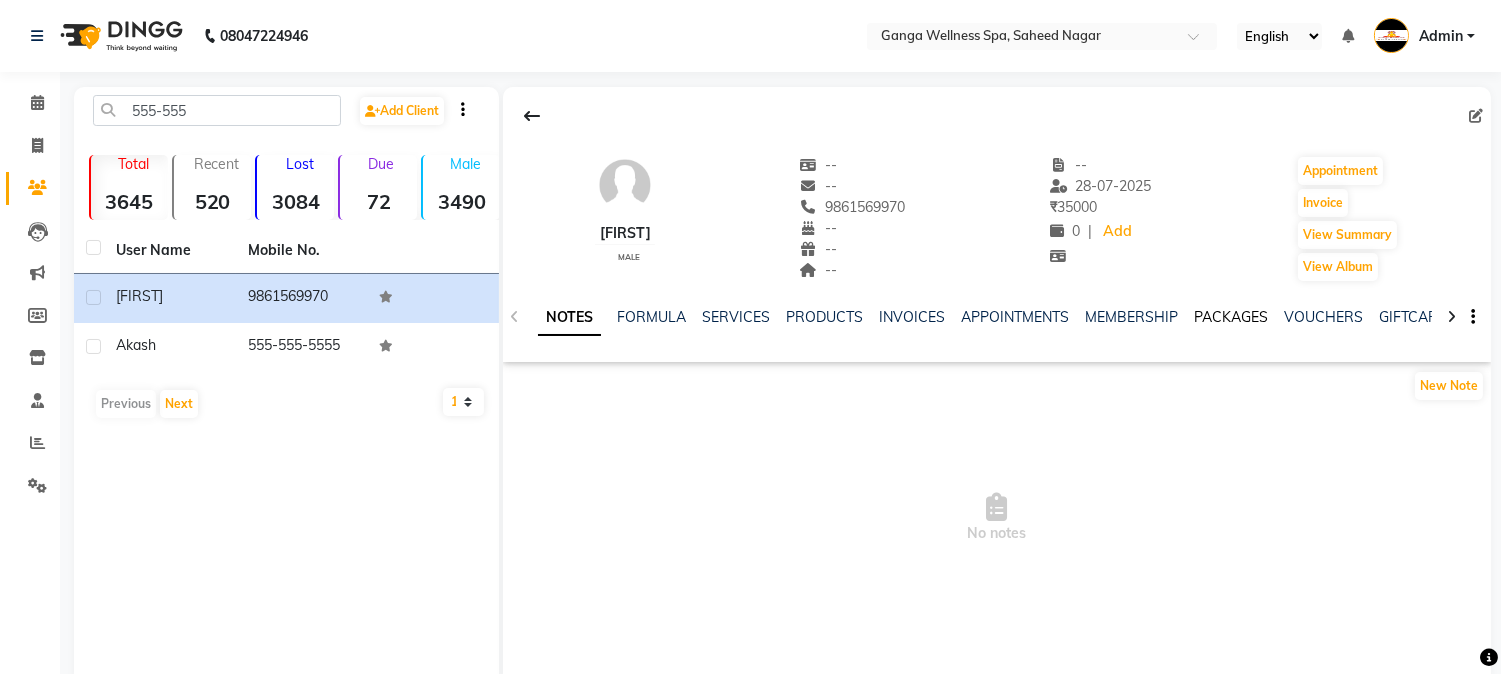 click on "PACKAGES" 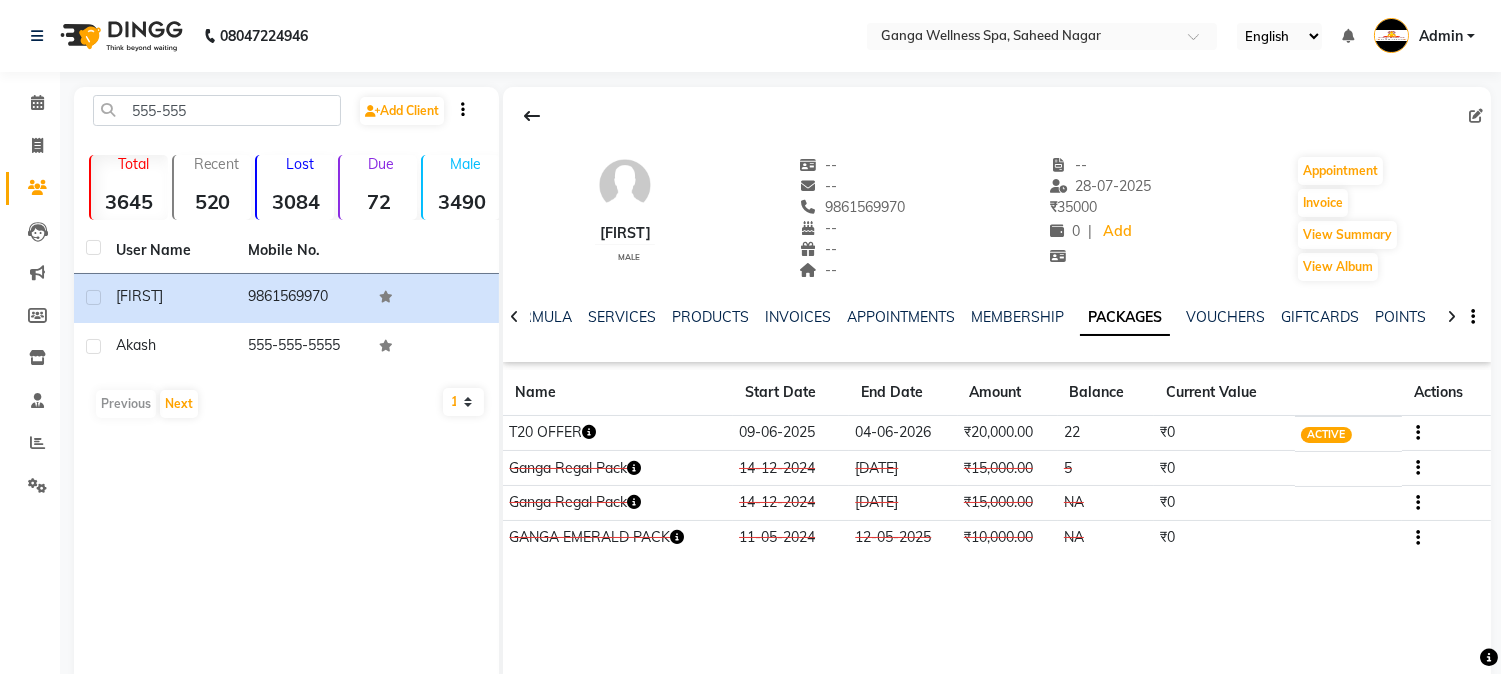 click 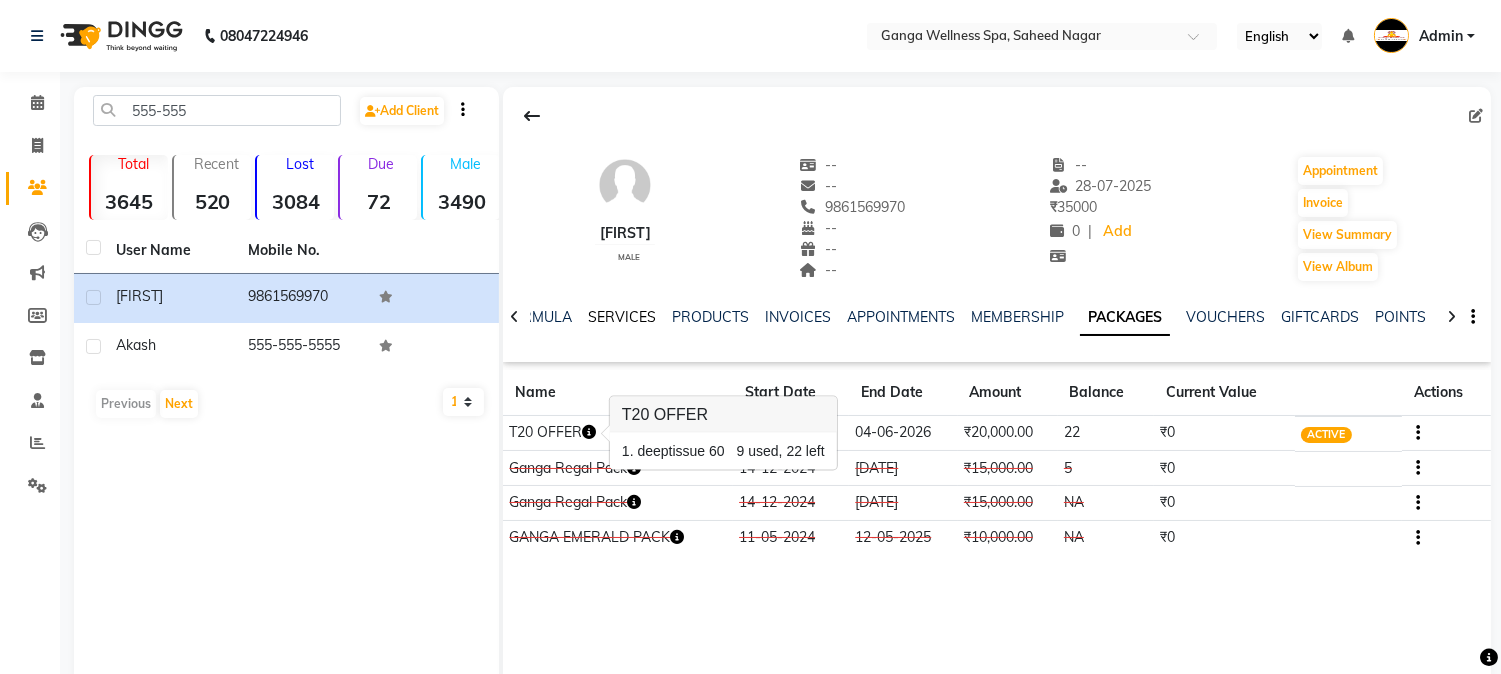 click on "SERVICES" 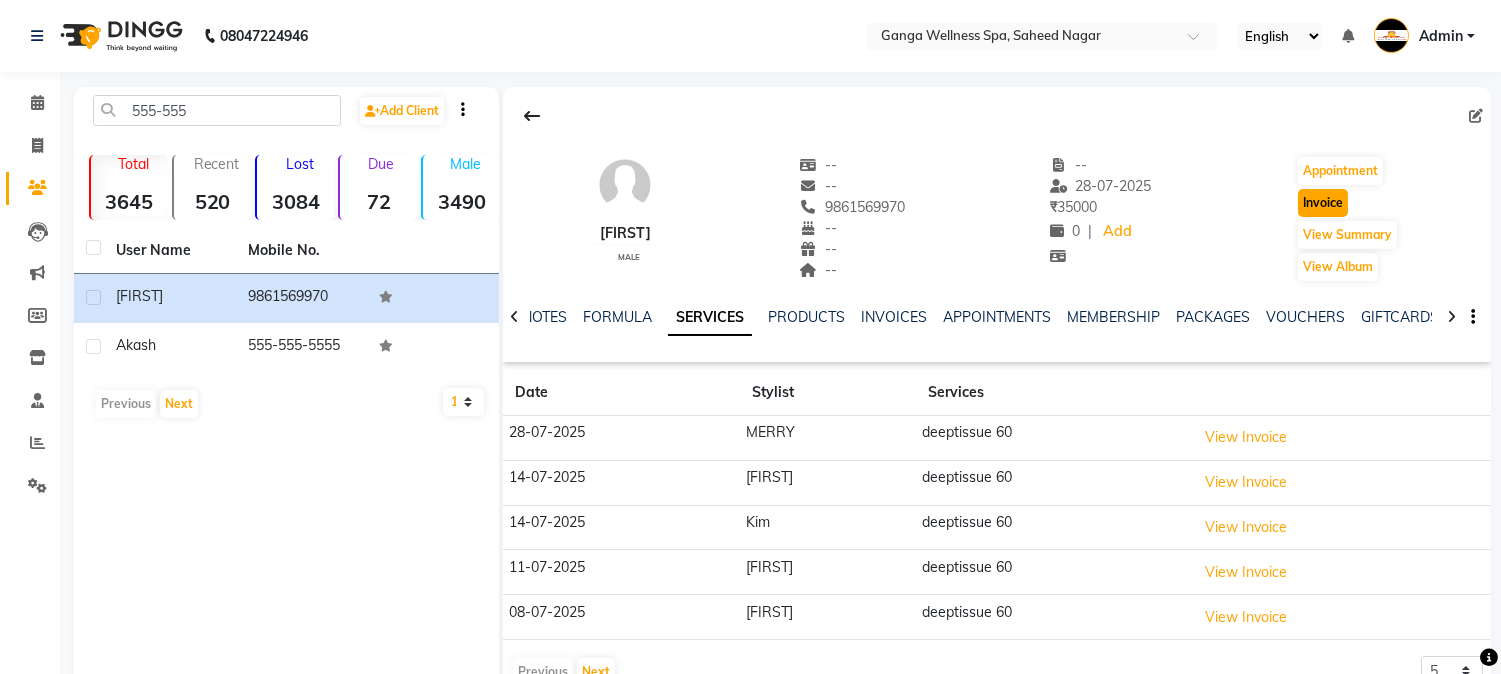 click on "Invoice" 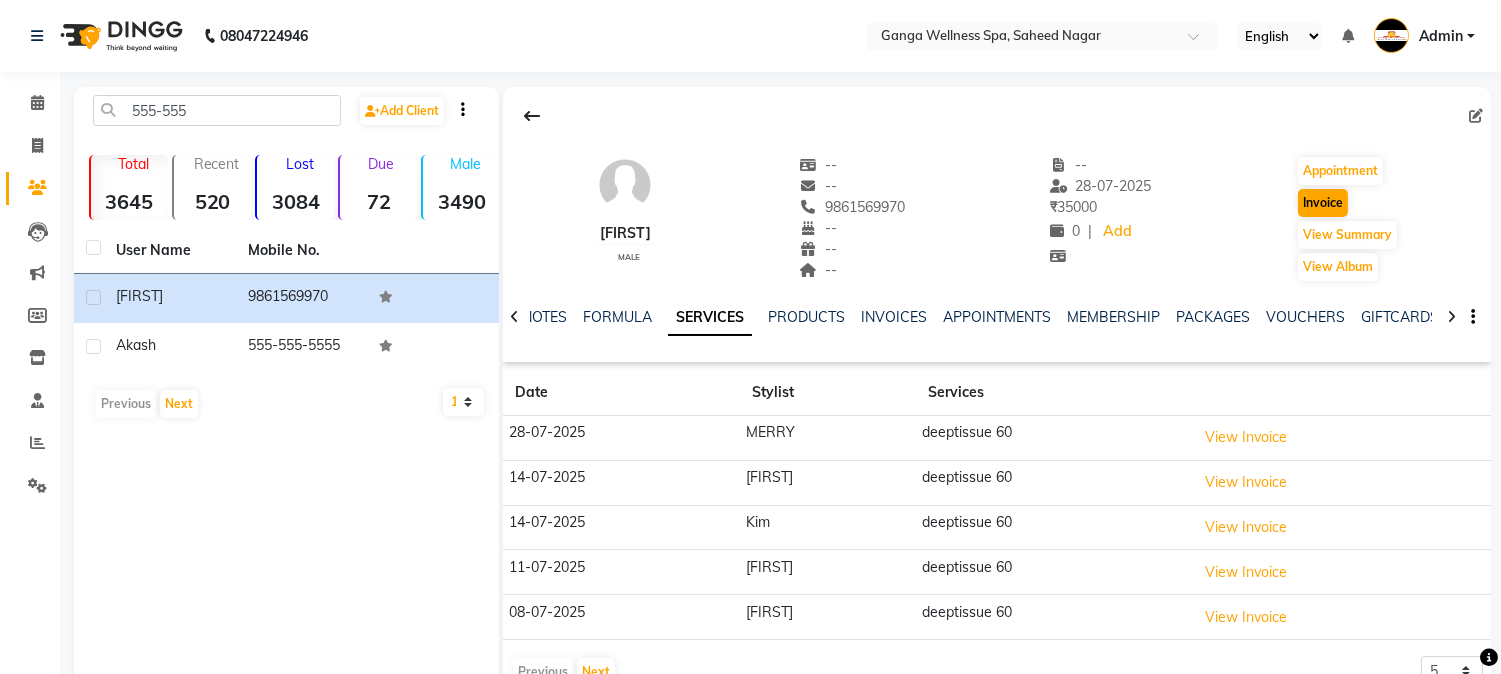 select on "service" 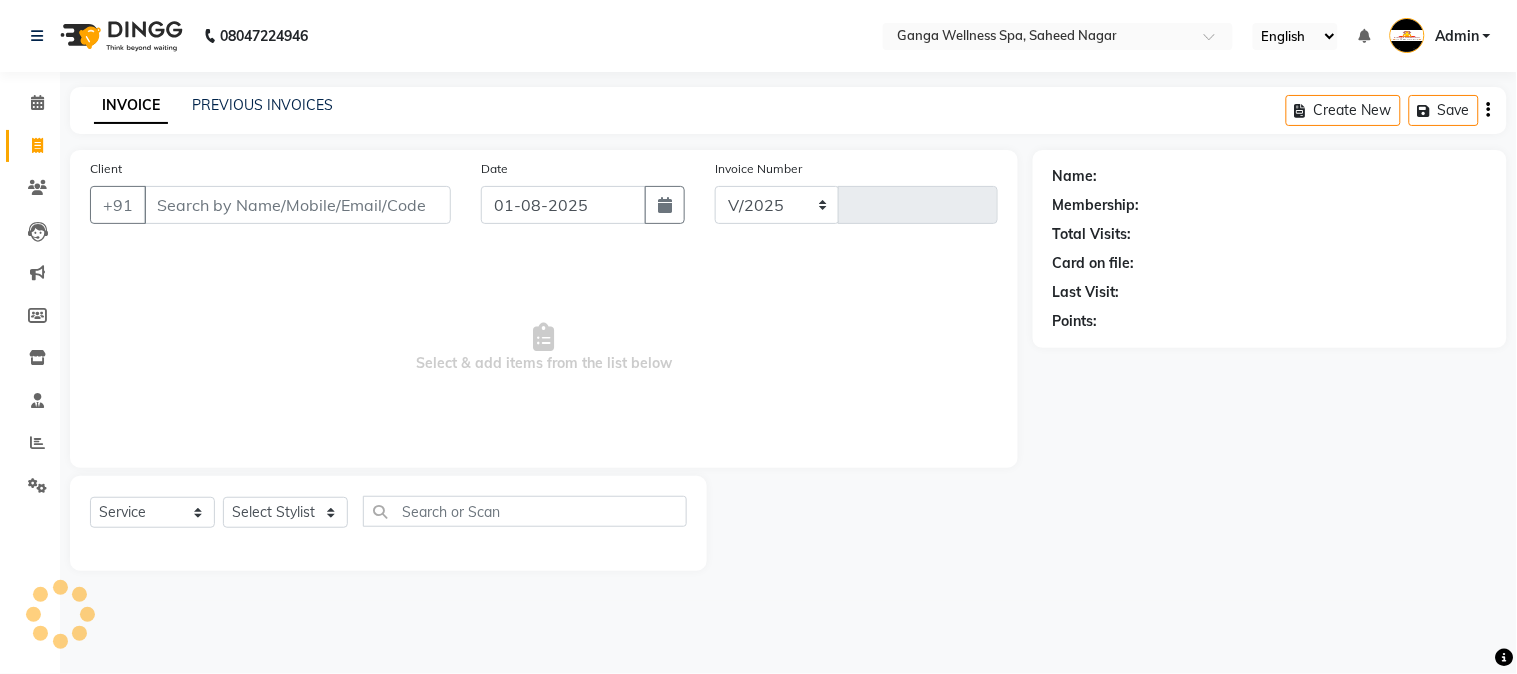select on "762" 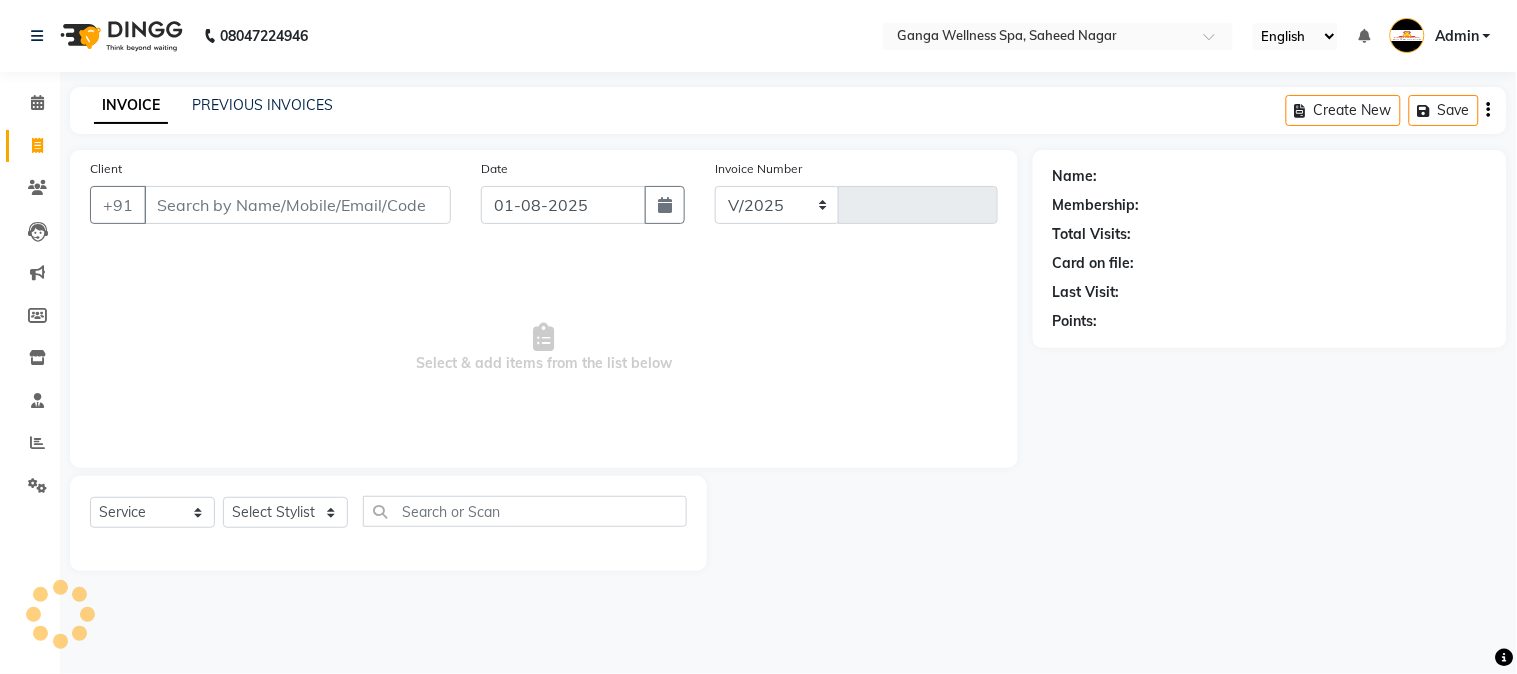 type on "2261" 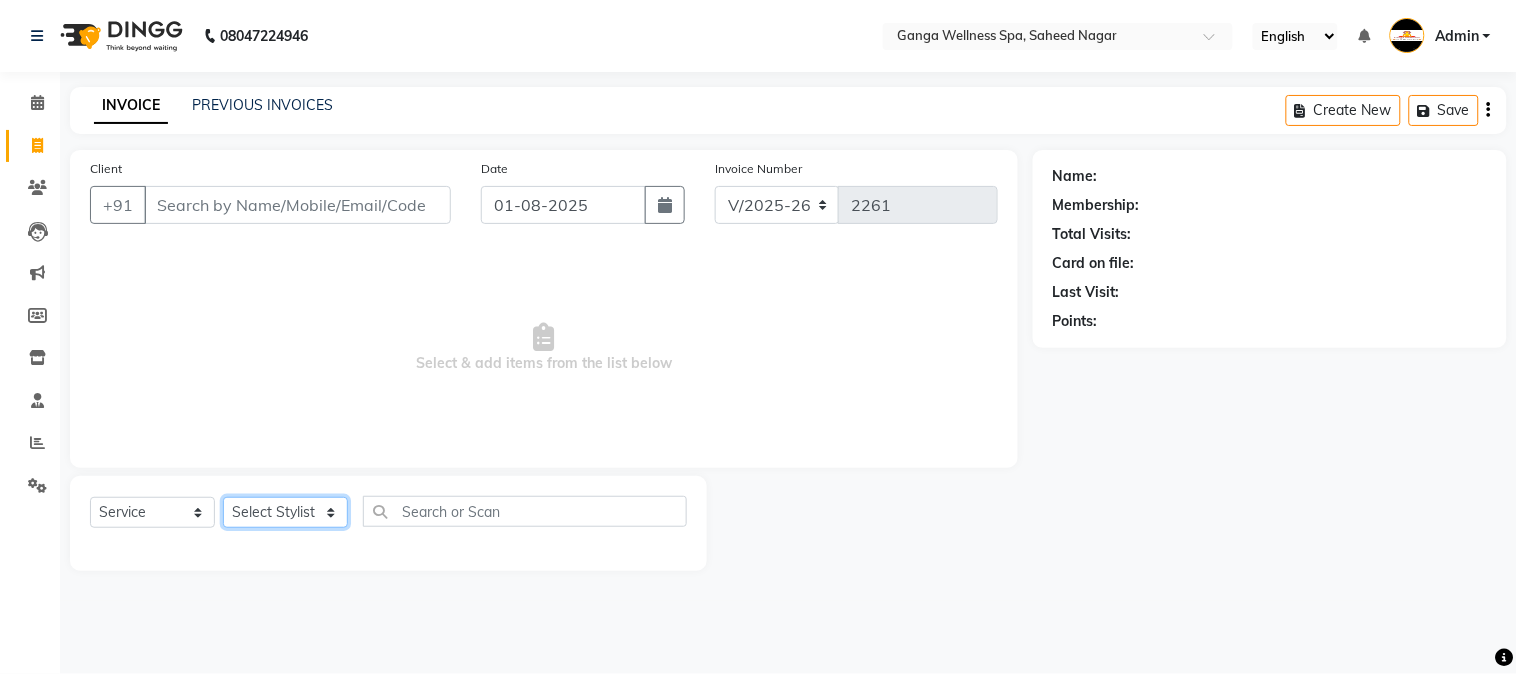 click on "Select Stylist" 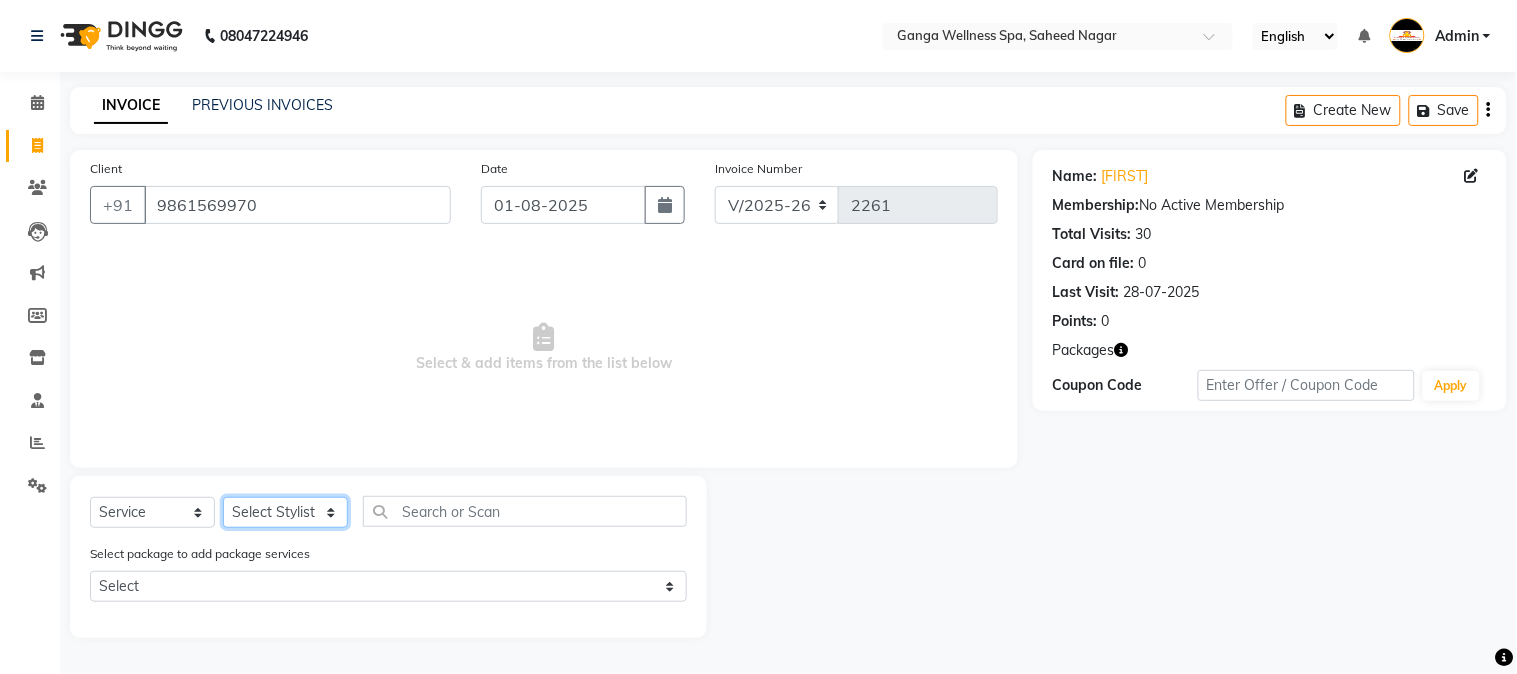 select on "79105" 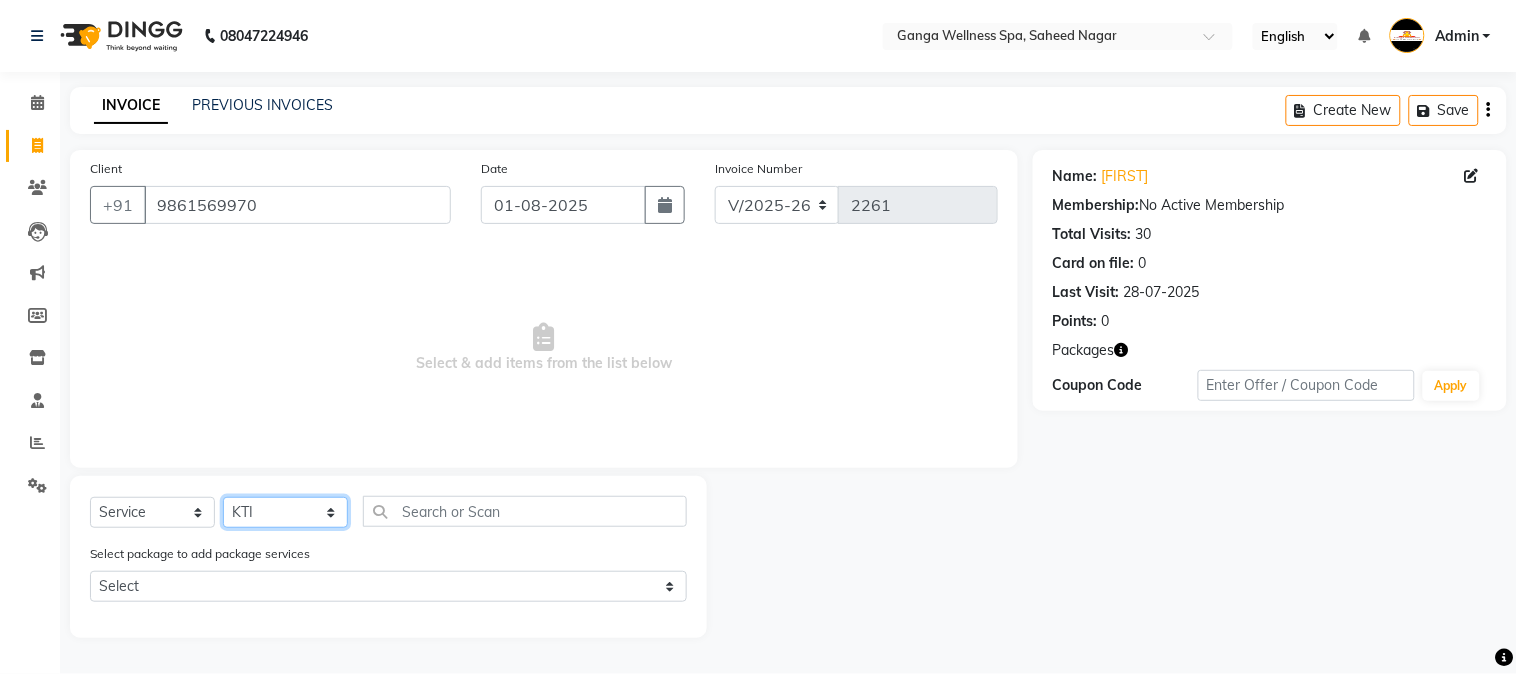 click on "Select Stylist Abhi akhil Alexa AMMY AMMY Annie anya APPI Arohi  Ayen BANCHI Bina Bina CJ CRP 1 Daina ELINA ferjana G1 G1 ONE PLUS  G1 Salon G2 Helen JEENY Jhanka Jojo Kana KEMPI KEMPI Kim krishna KTI Lili Rout Lily LINDA LIZA Martha  MELODY MERRY  minu Moon nancy Noiny pinkey Pradeep Prity  Riya ROOZ  Sony steffy SUCHI  Surren Sir Sushree Swapna Umpi upashana Zouli" 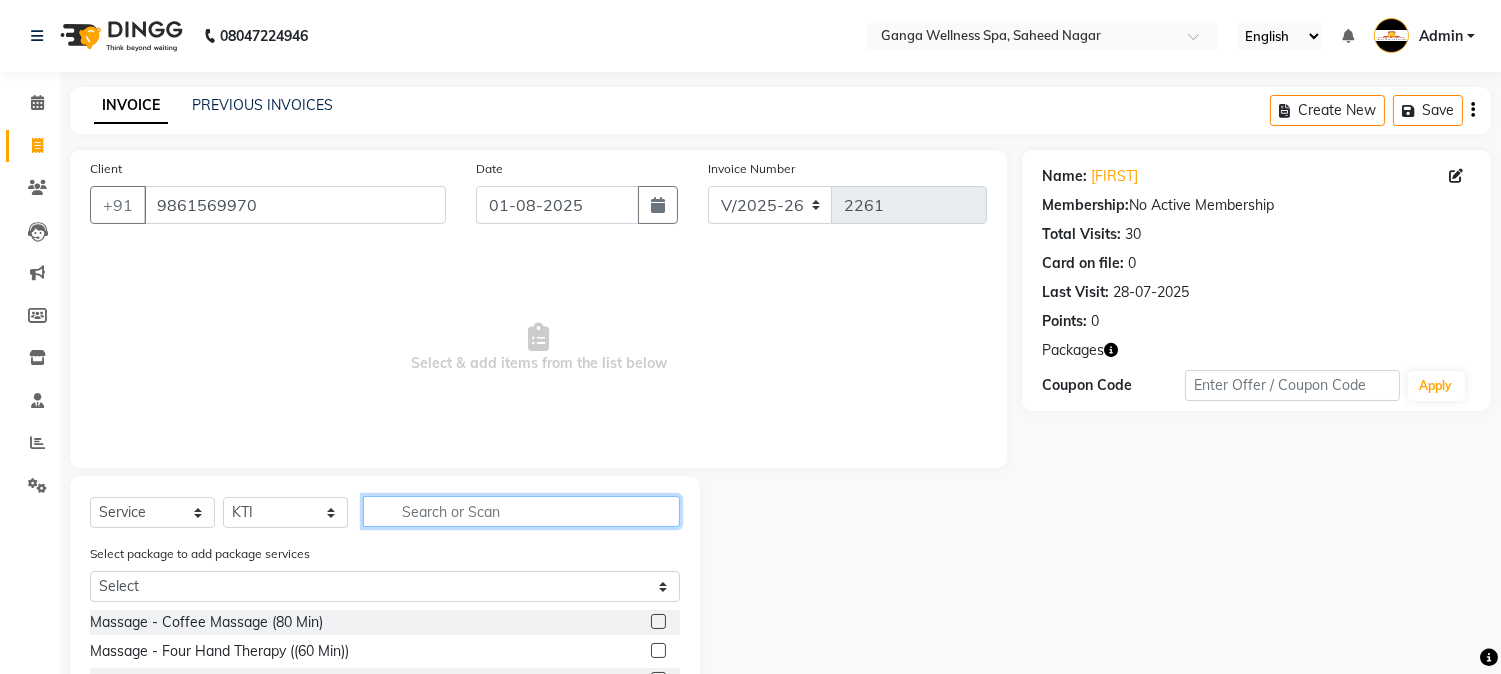 click 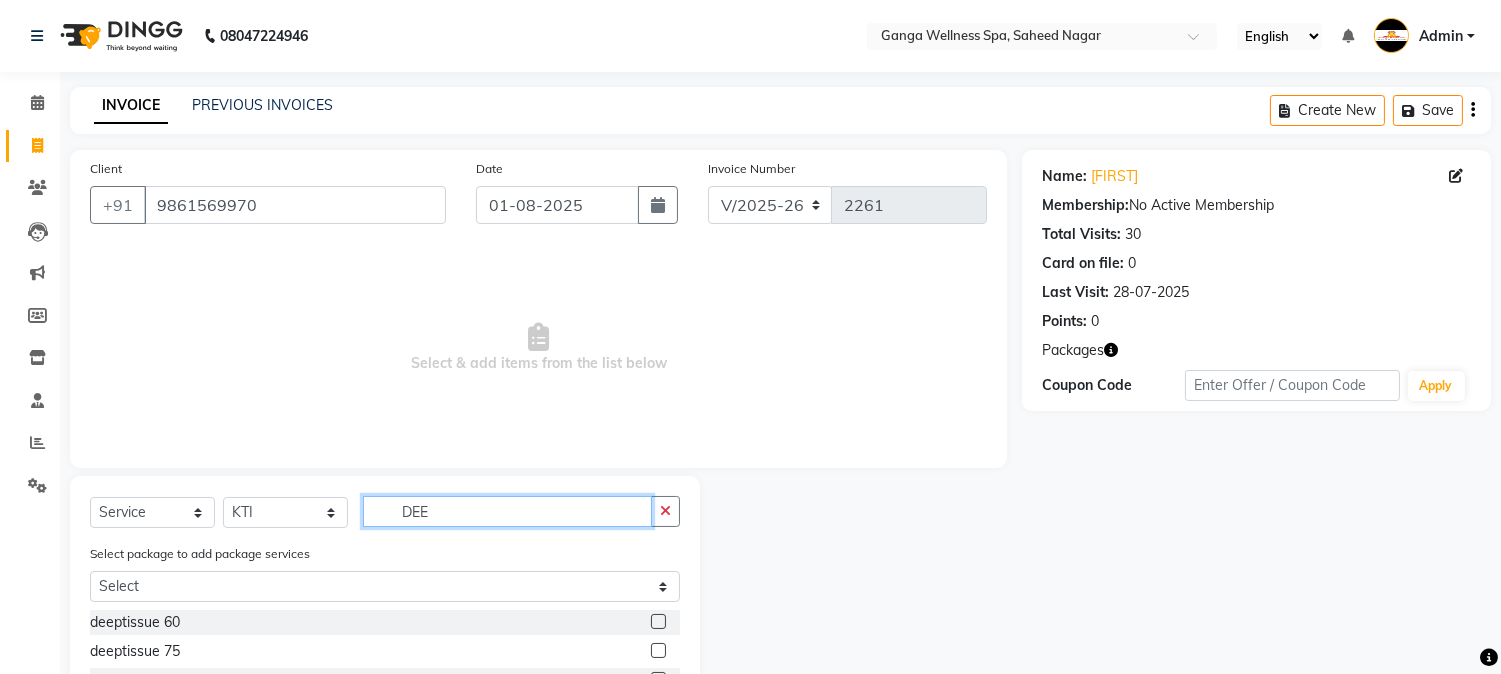 scroll, scrollTop: 167, scrollLeft: 0, axis: vertical 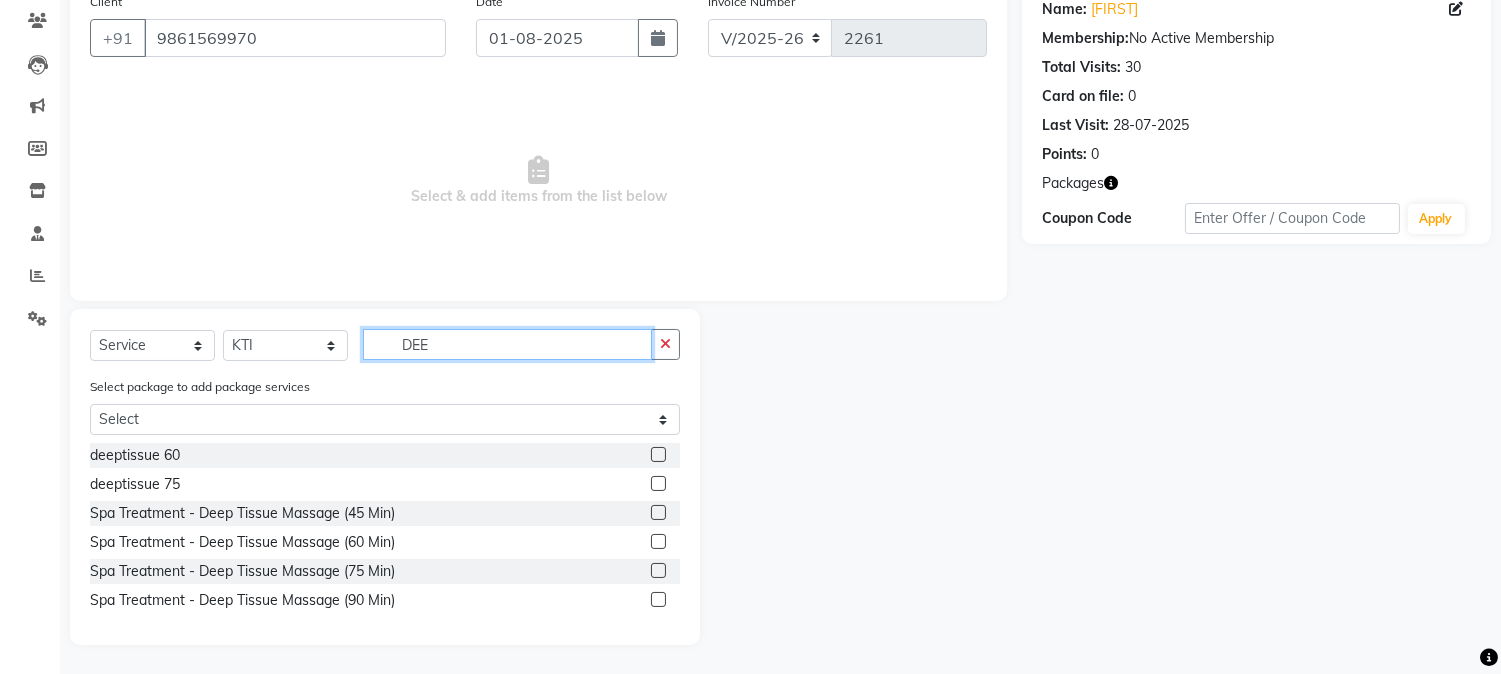 type on "DEE" 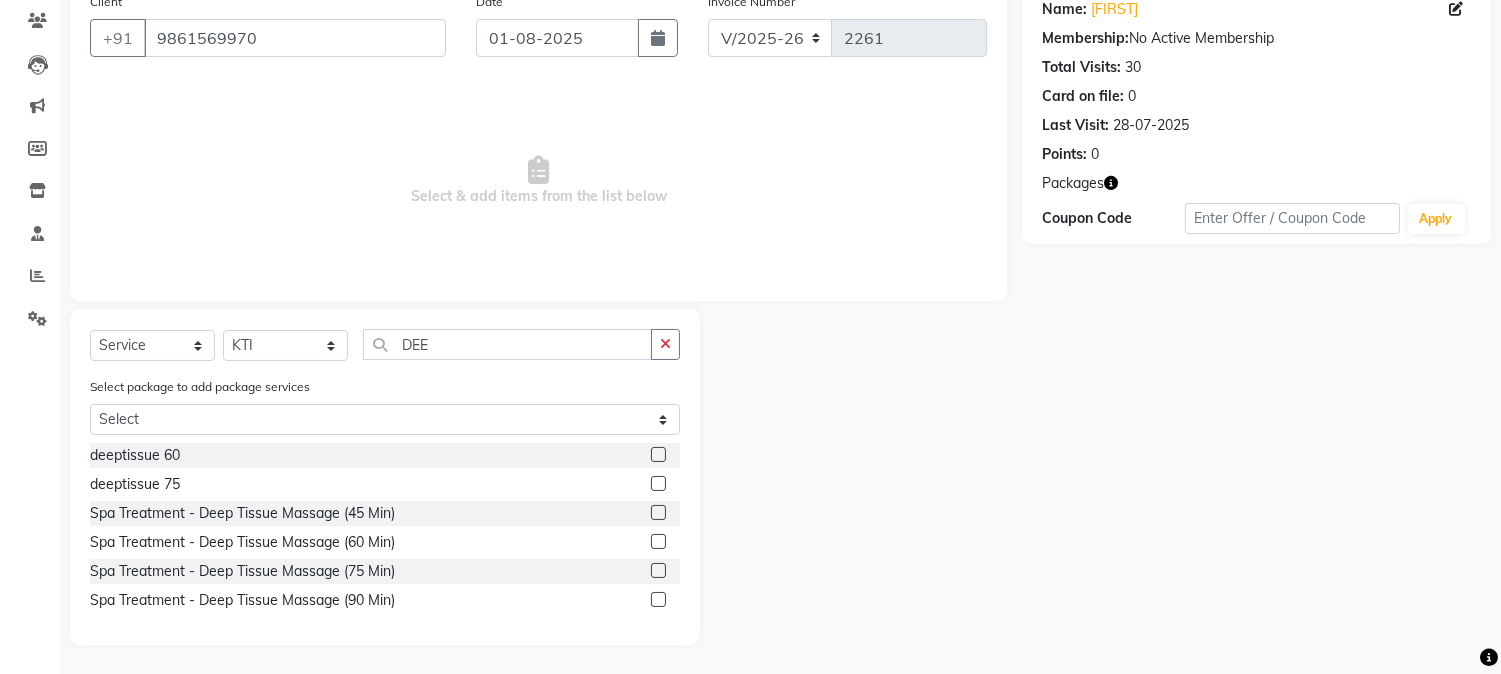 click 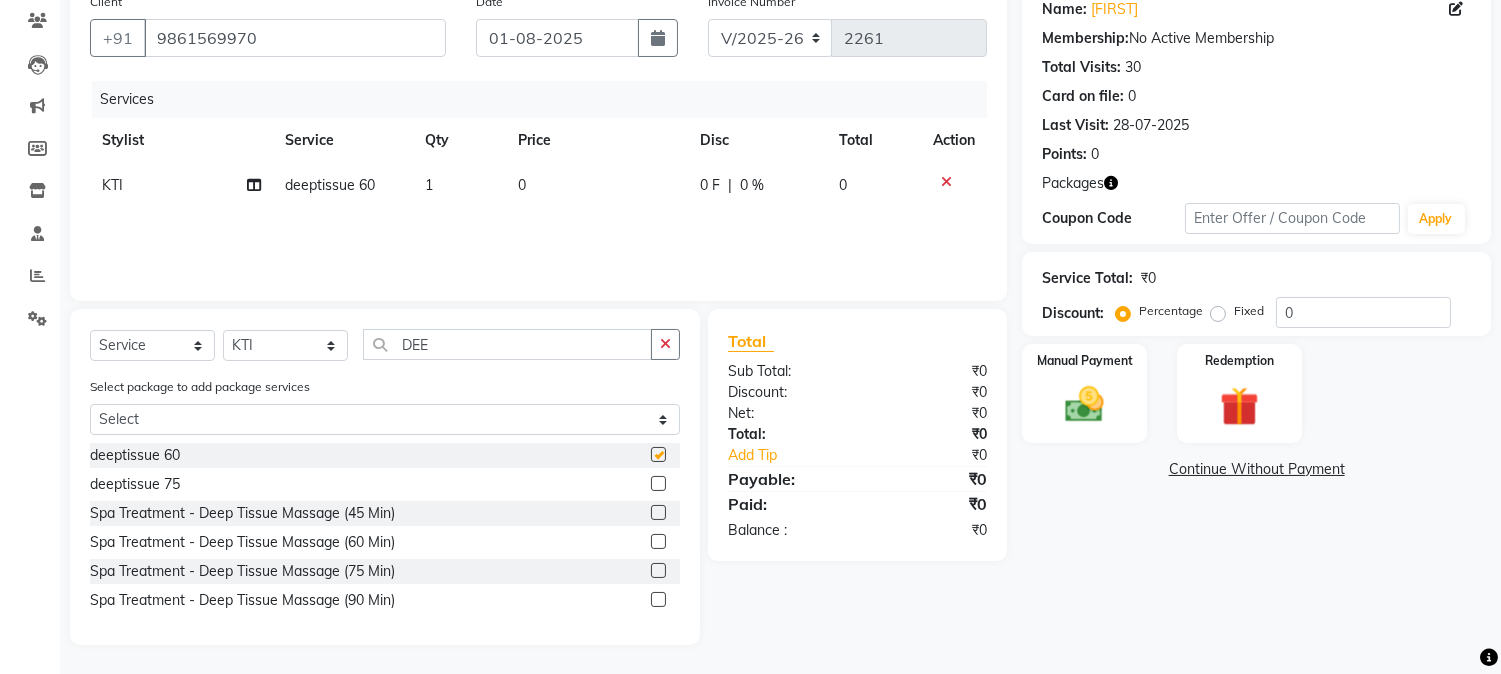 checkbox on "false" 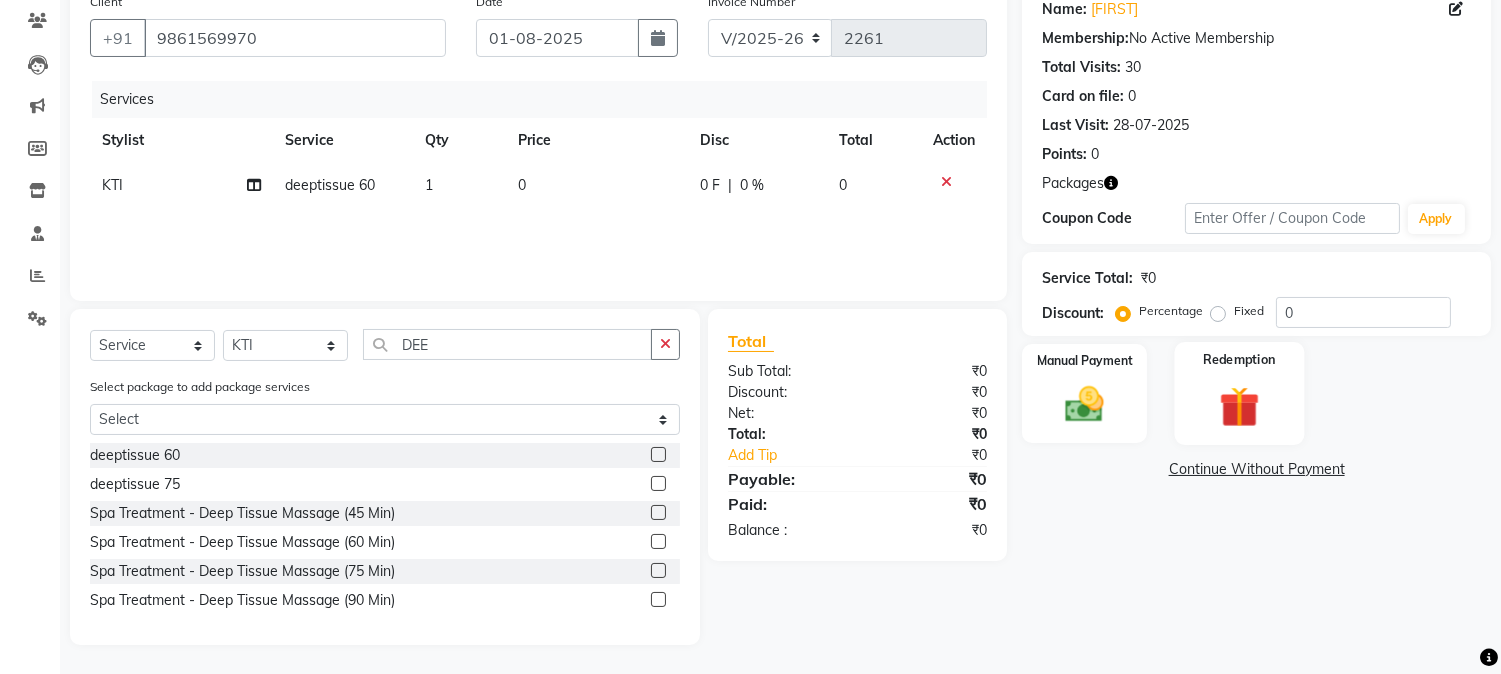 click 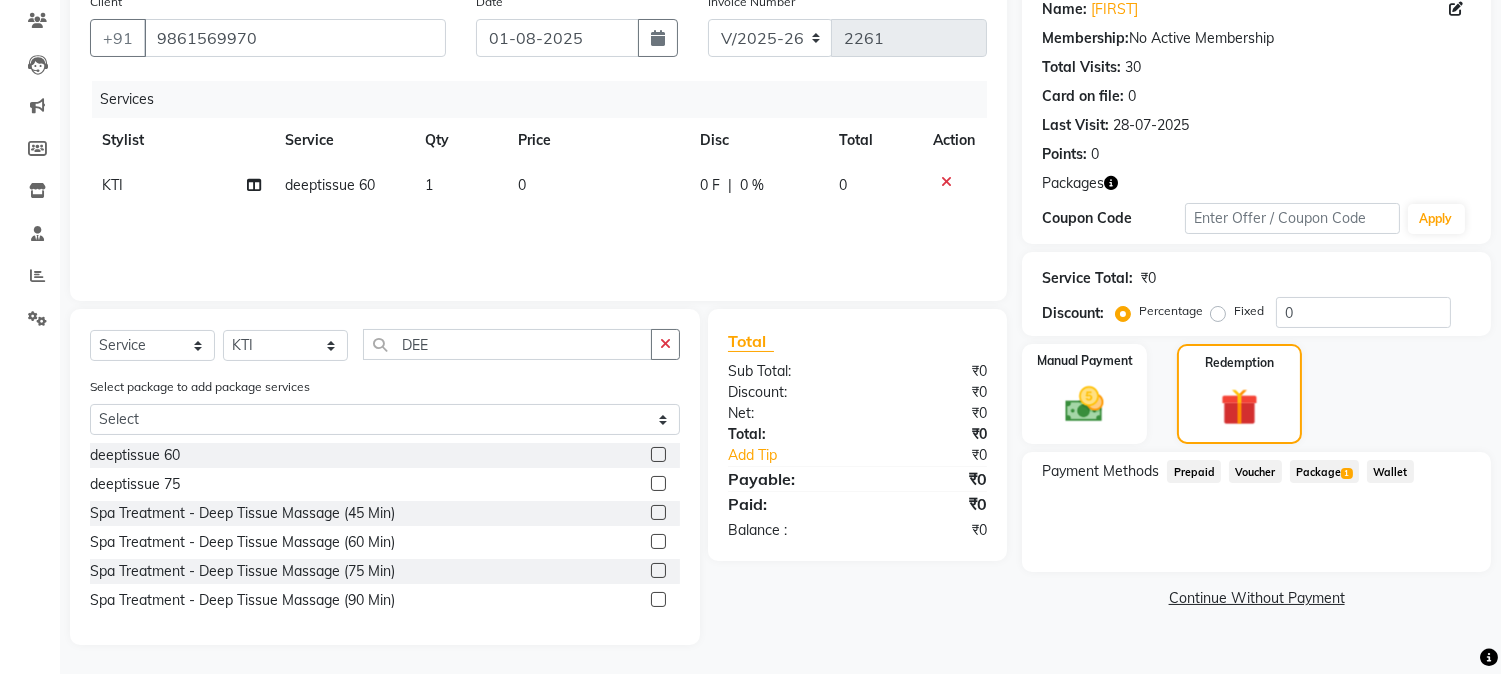 click on "Package  1" 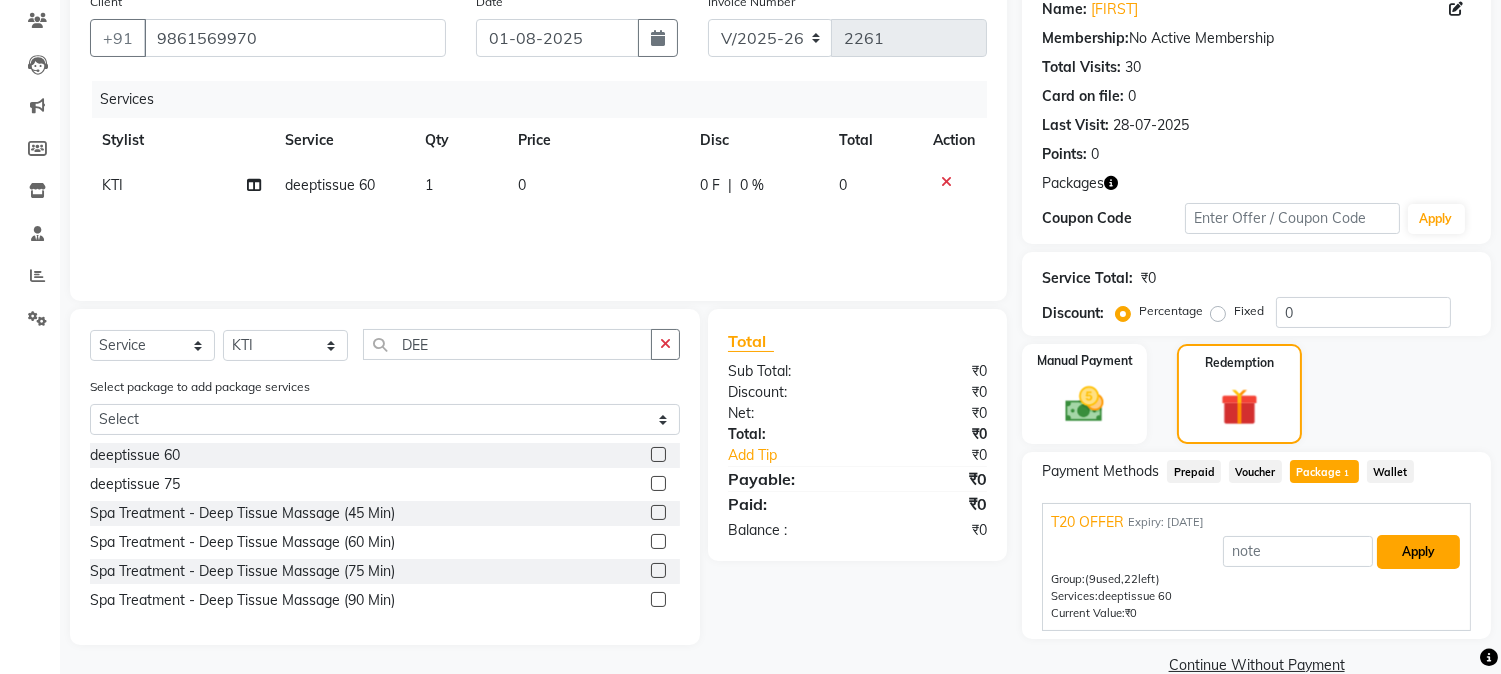 click on "Apply" at bounding box center (1418, 552) 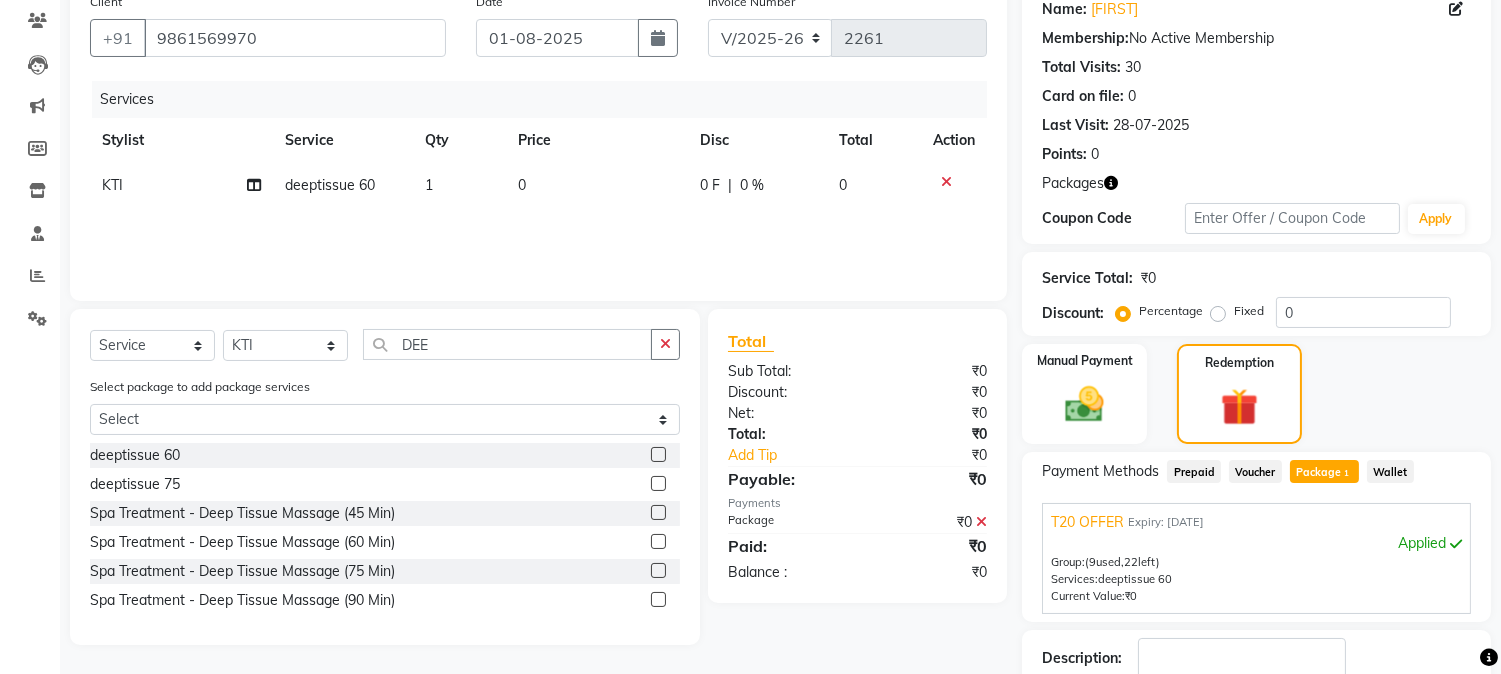 scroll, scrollTop: 297, scrollLeft: 0, axis: vertical 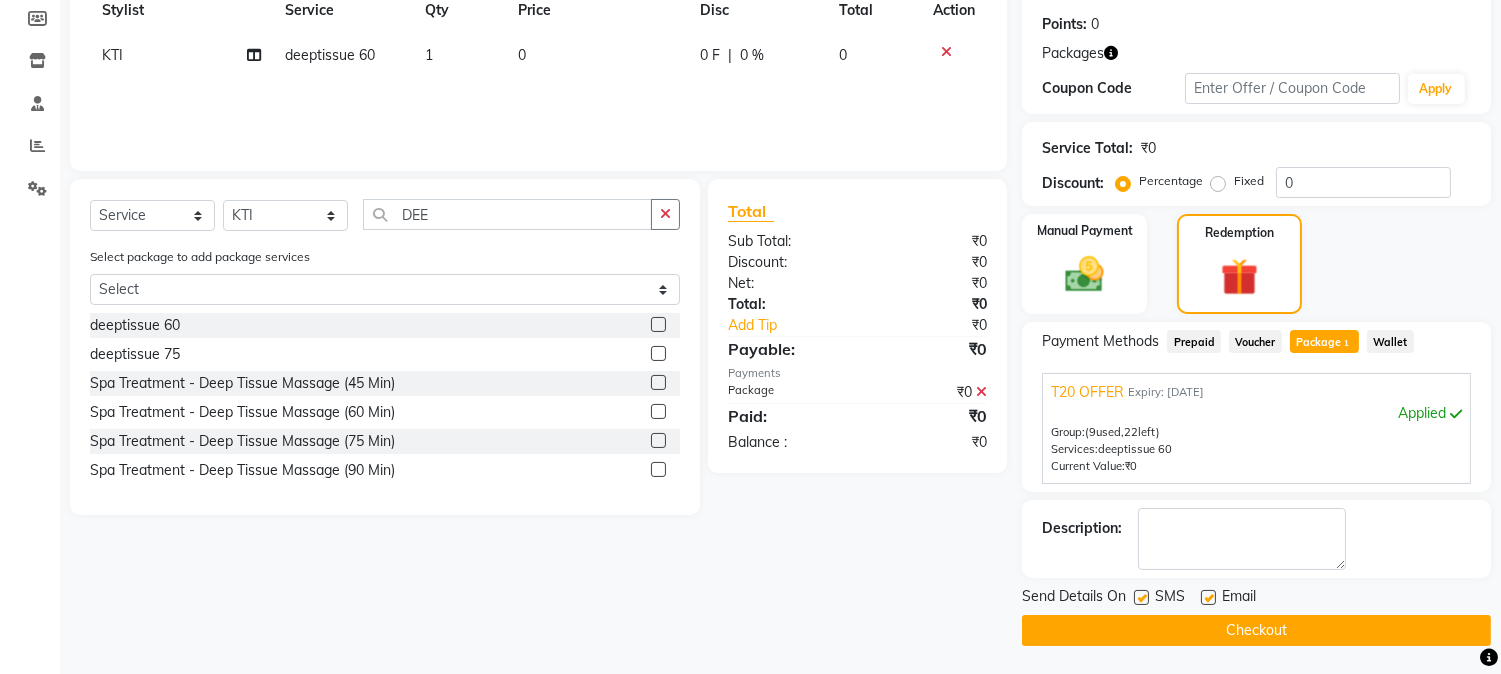 click on "Checkout" 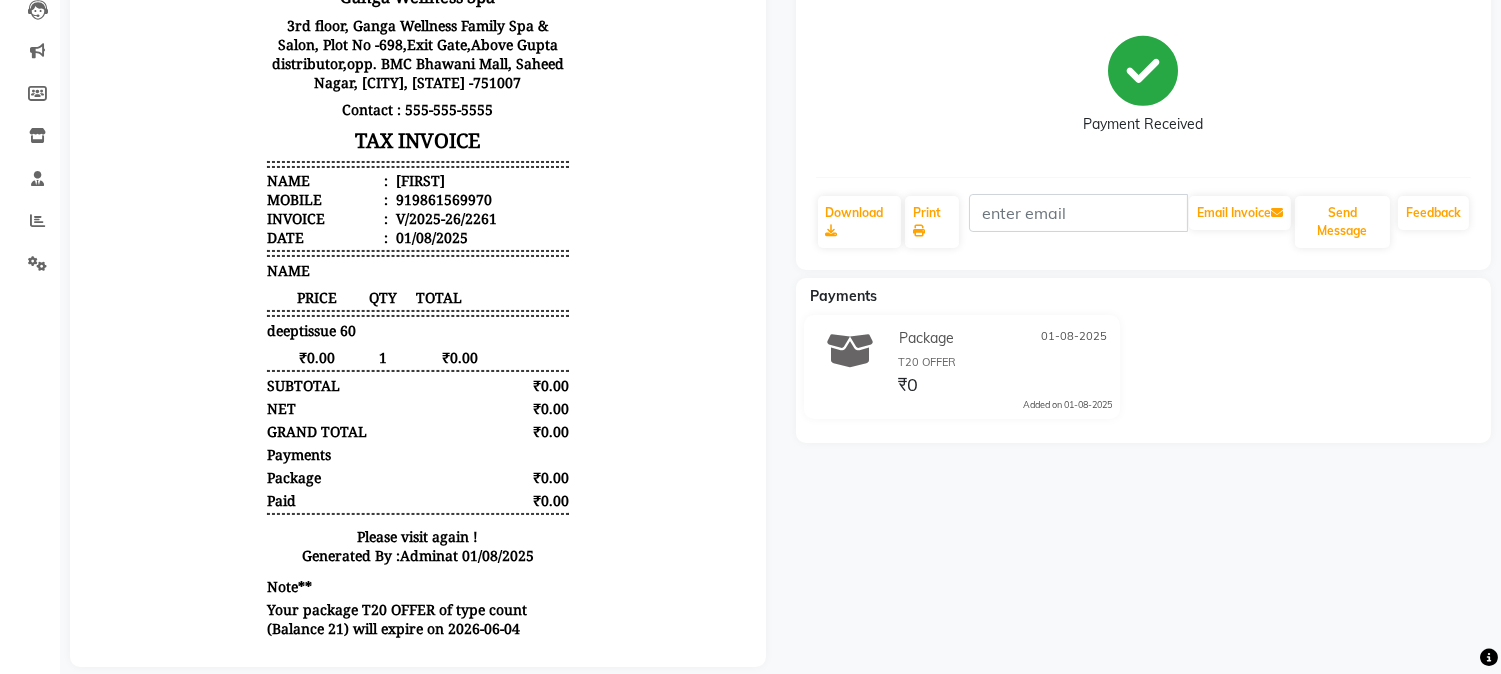 scroll, scrollTop: 0, scrollLeft: 0, axis: both 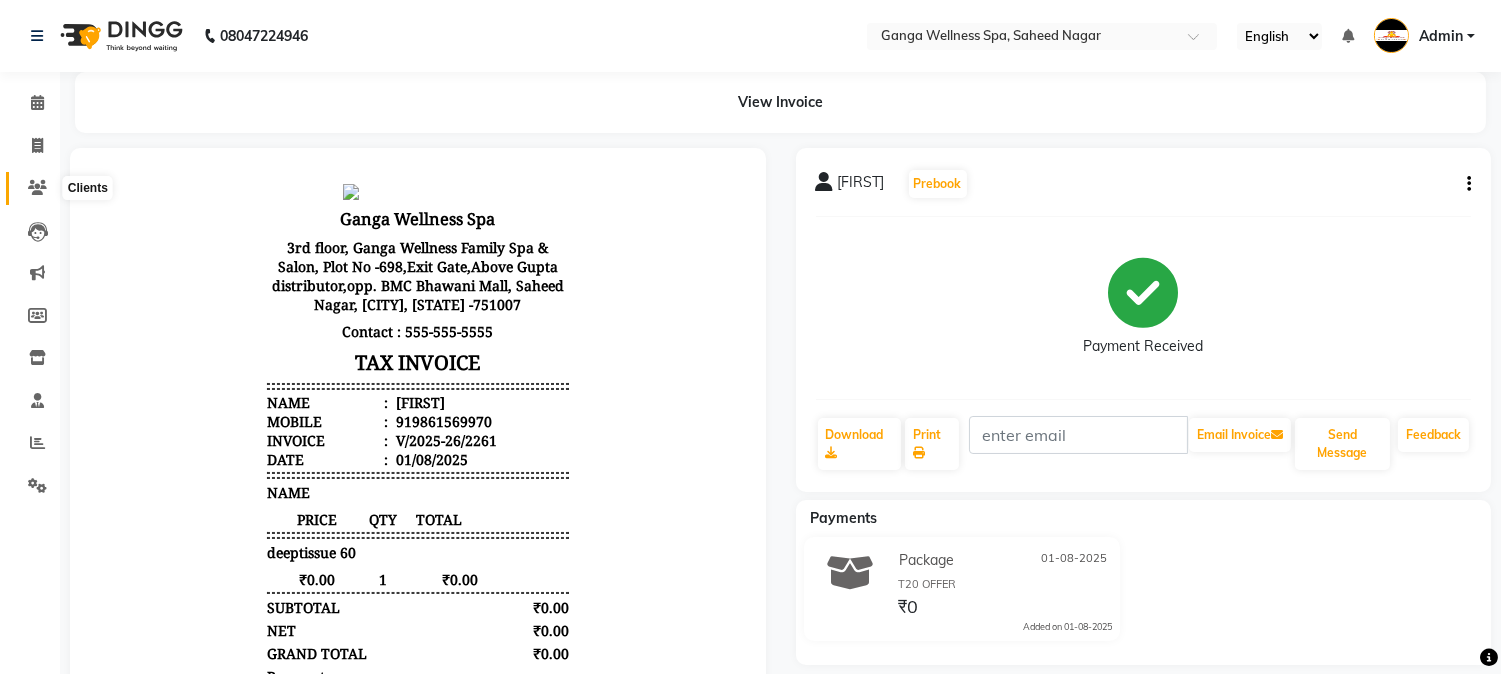 click 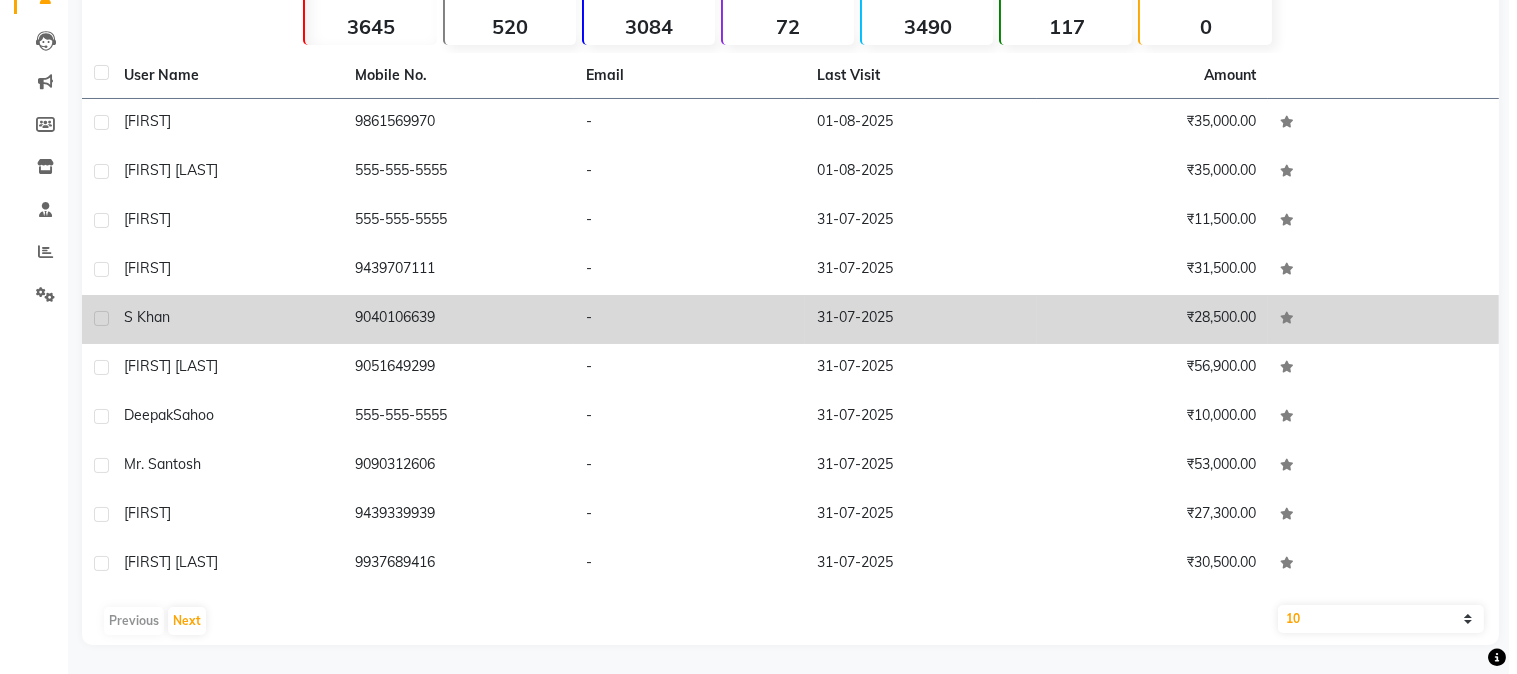 scroll, scrollTop: 0, scrollLeft: 0, axis: both 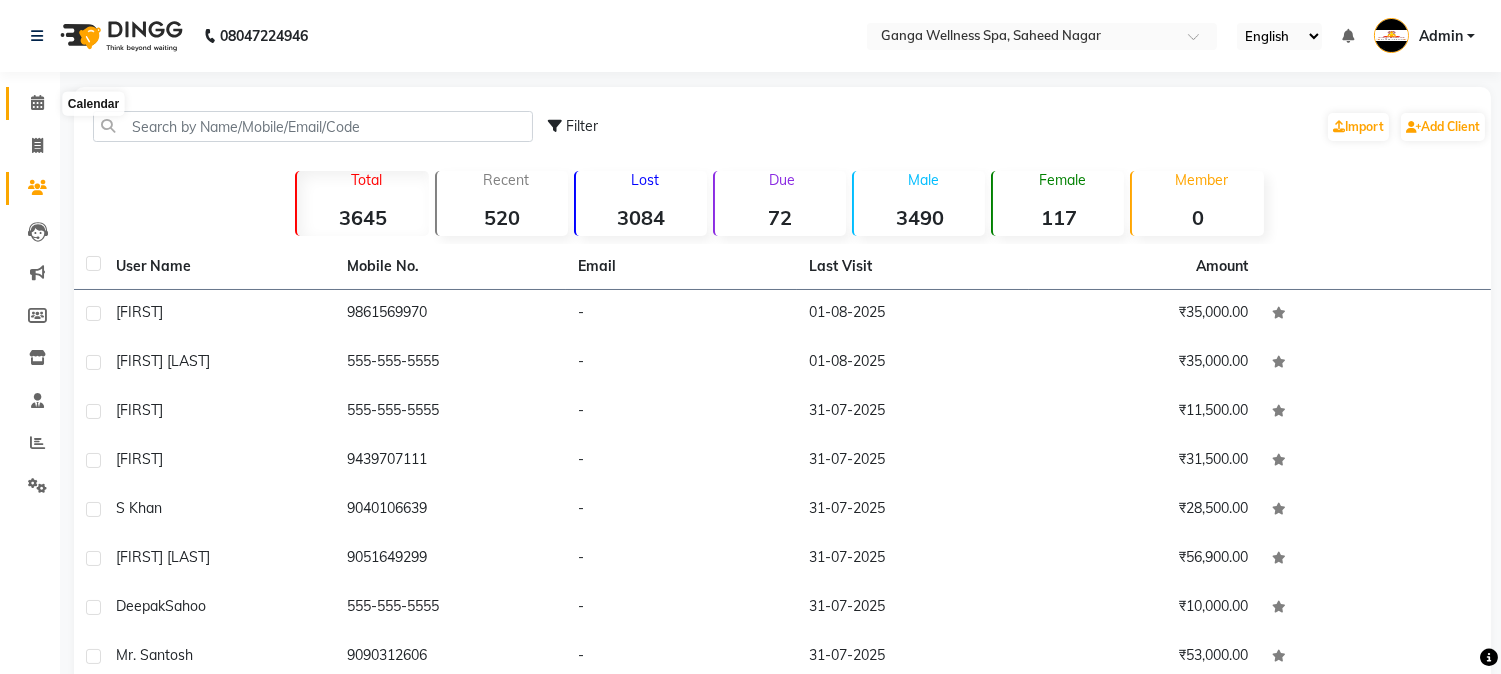 click 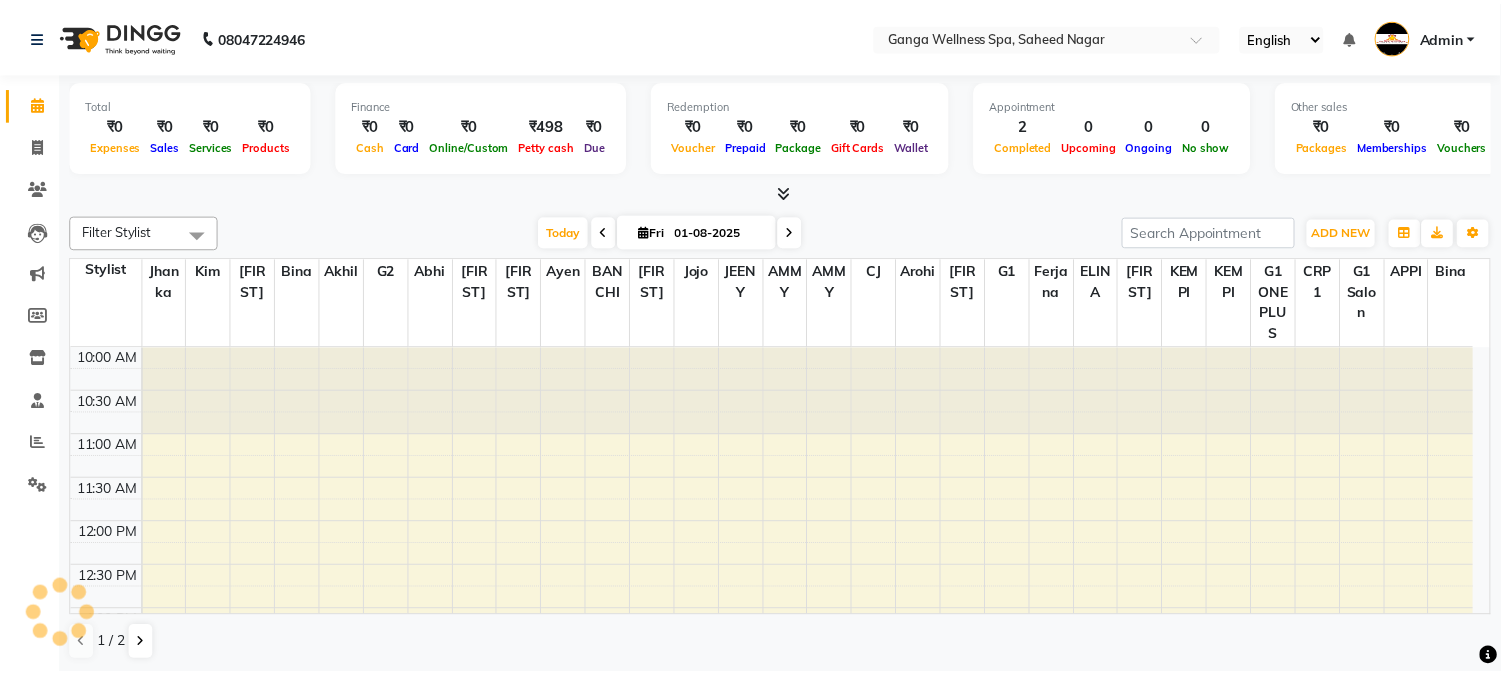 scroll, scrollTop: 0, scrollLeft: 0, axis: both 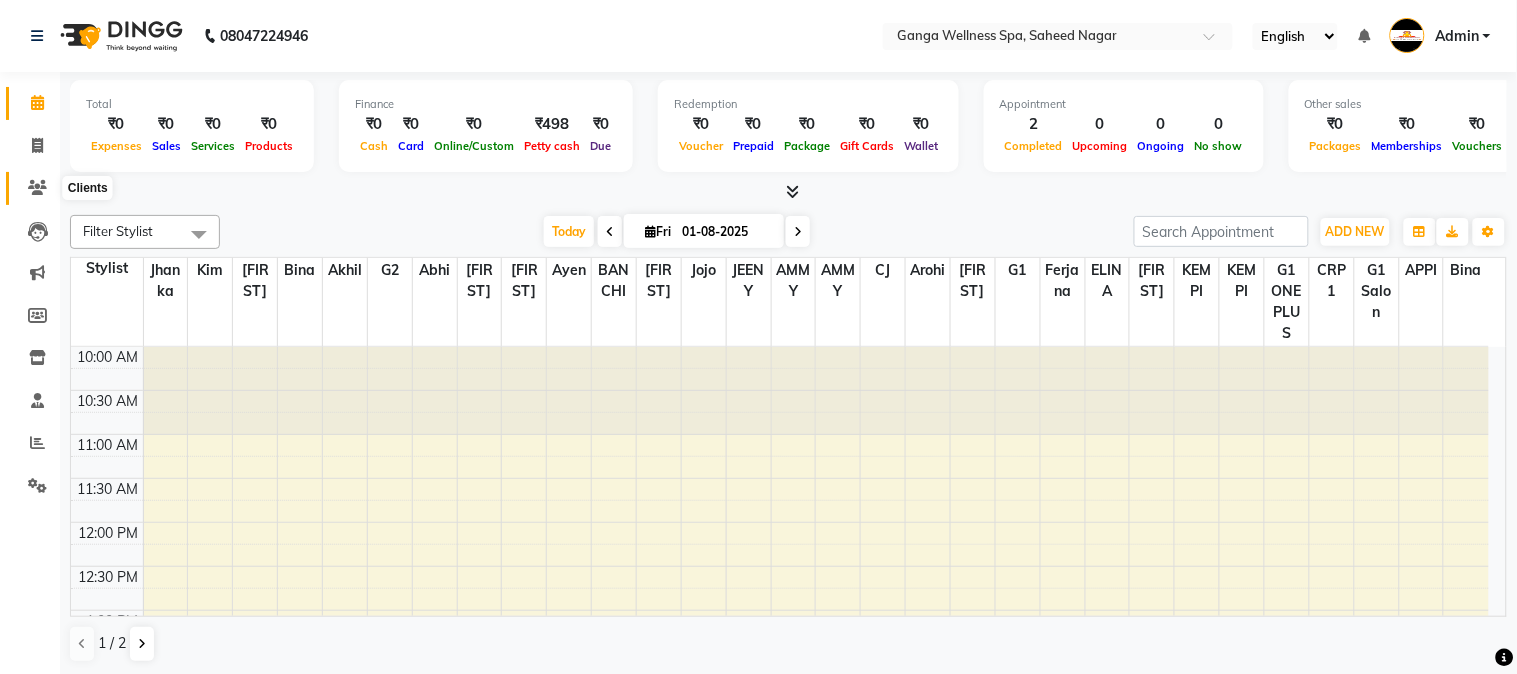 click 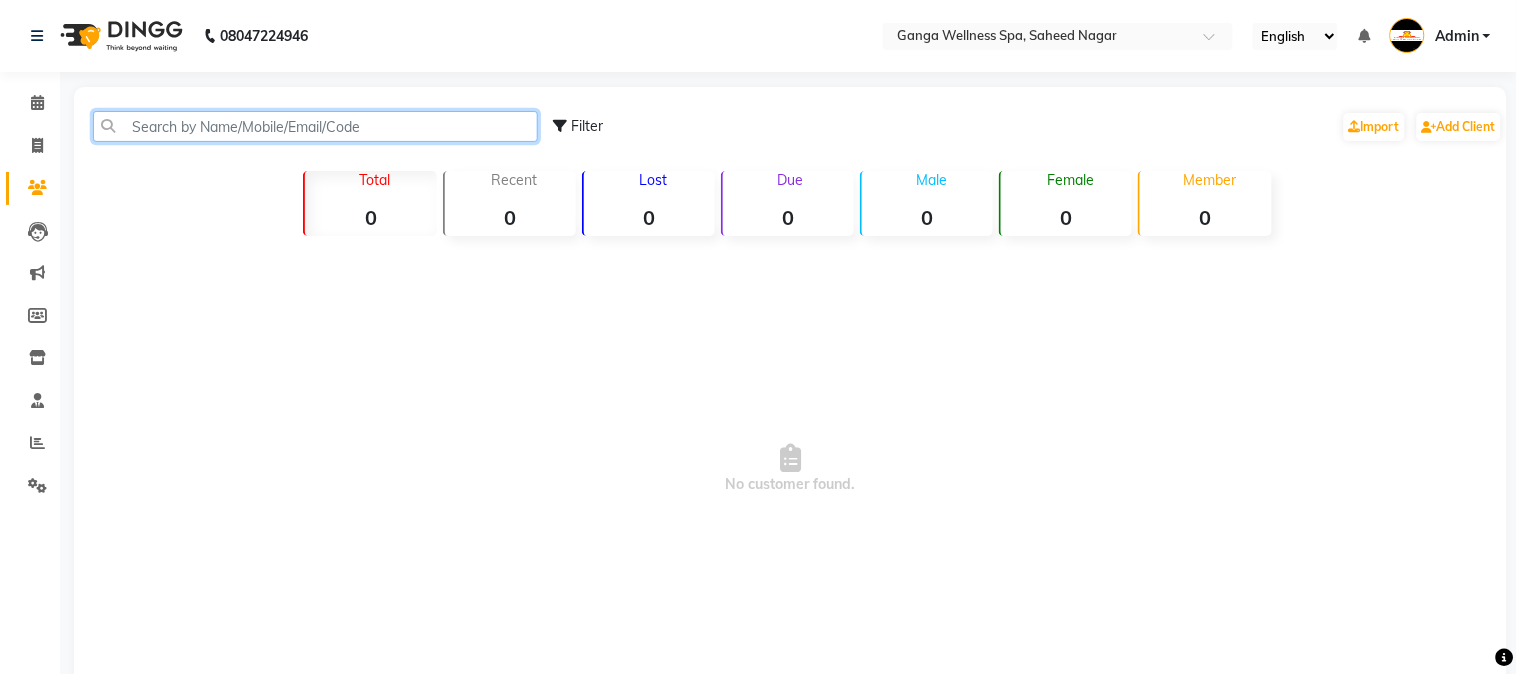 drag, startPoint x: 38, startPoint y: 194, endPoint x: 200, endPoint y: 133, distance: 173.10402 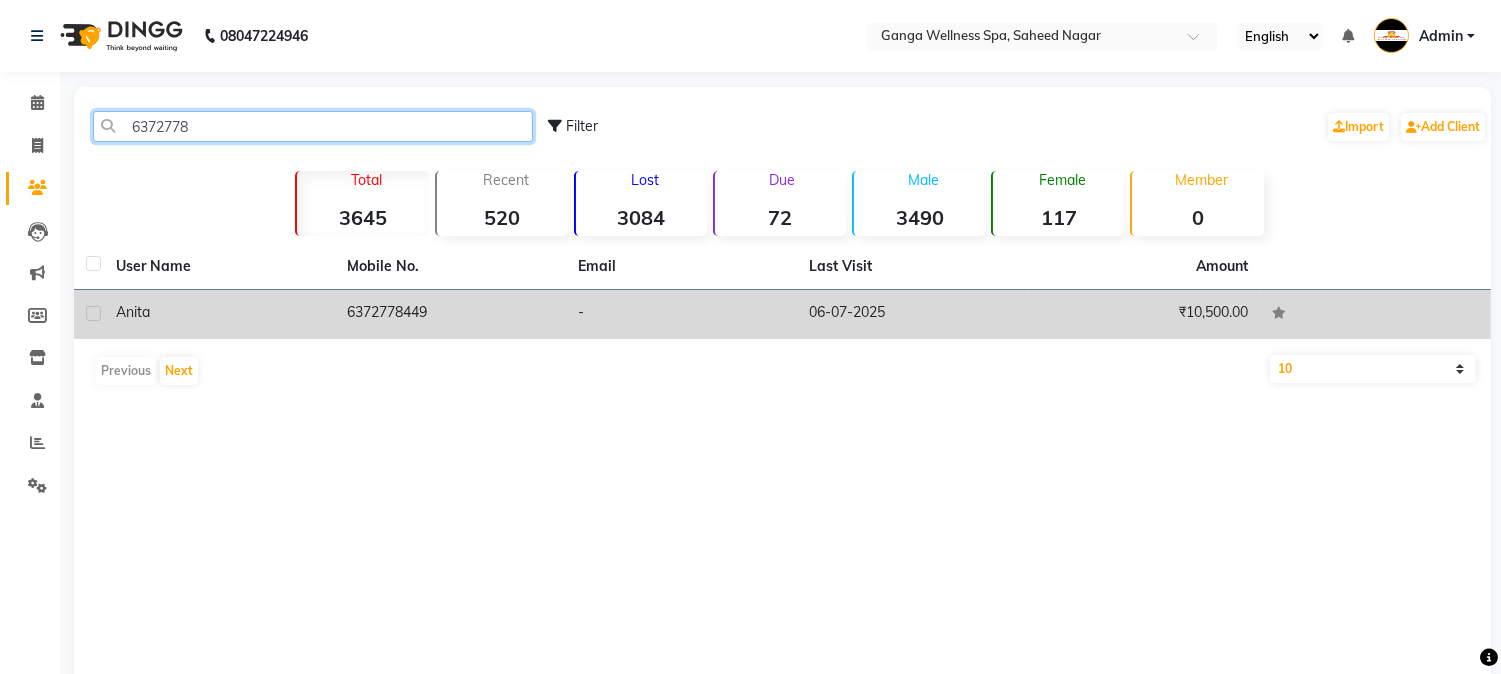 type on "6372778" 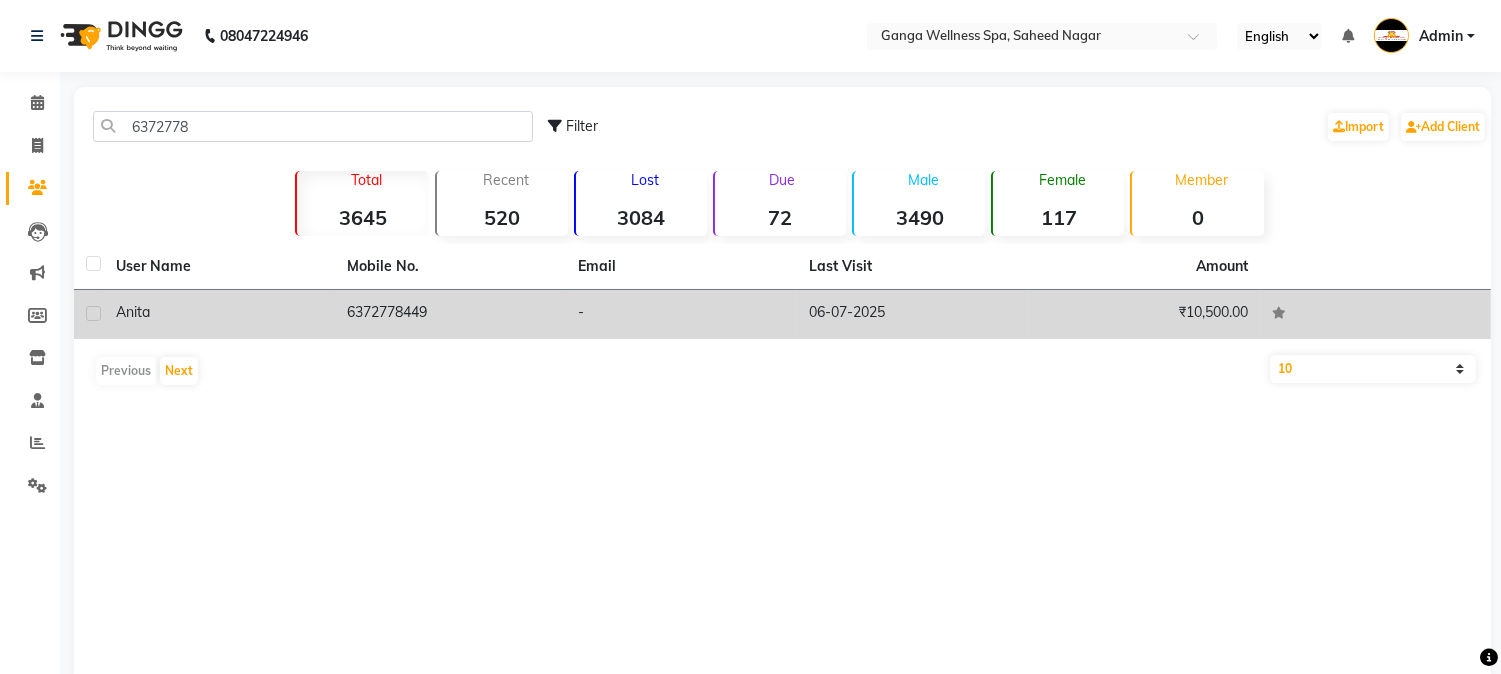 click on "6372778449" 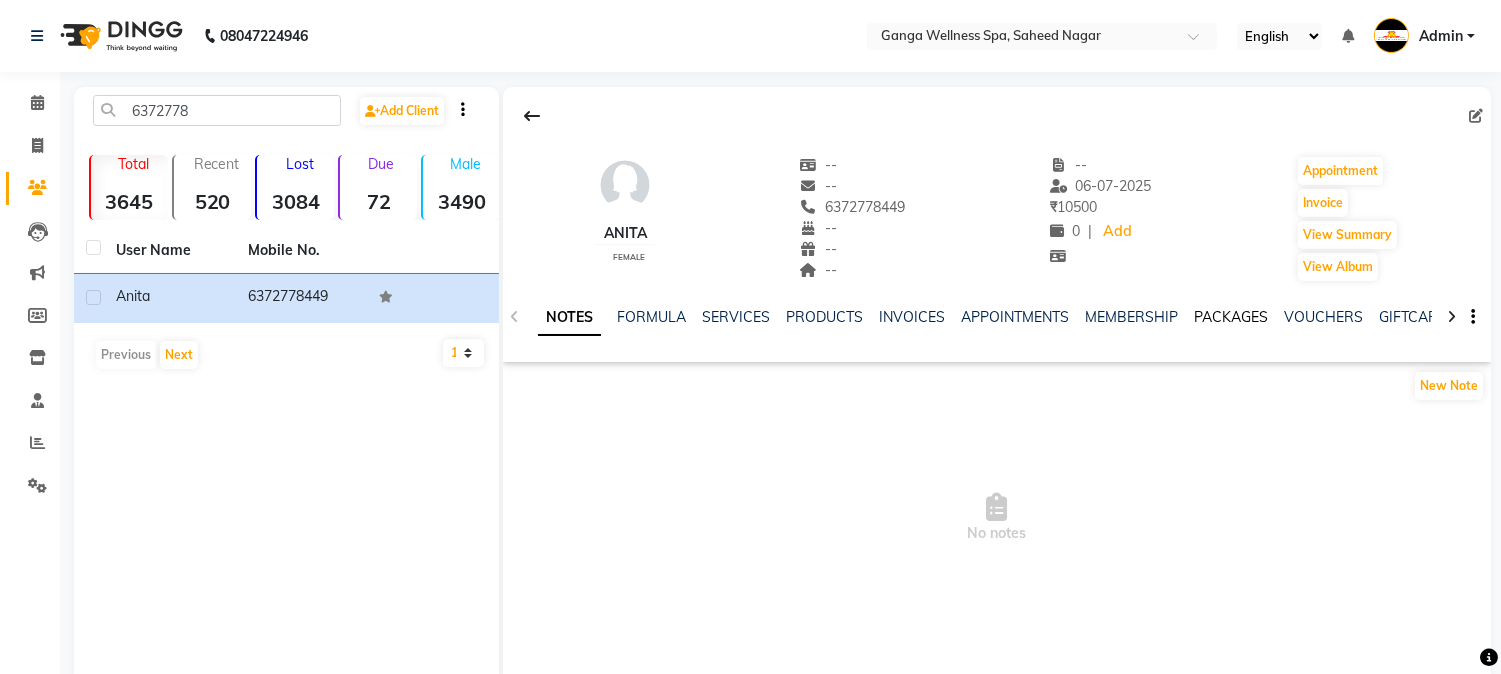 click on "PACKAGES" 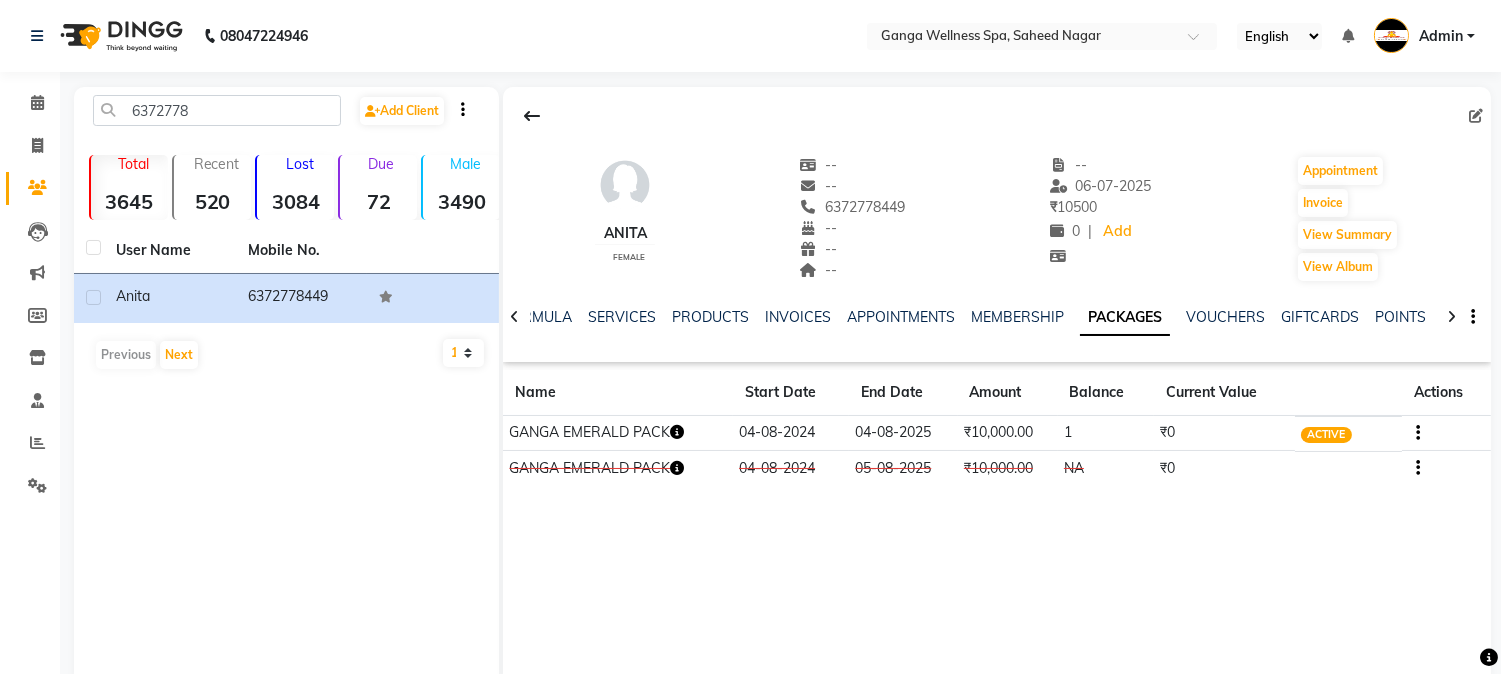 click 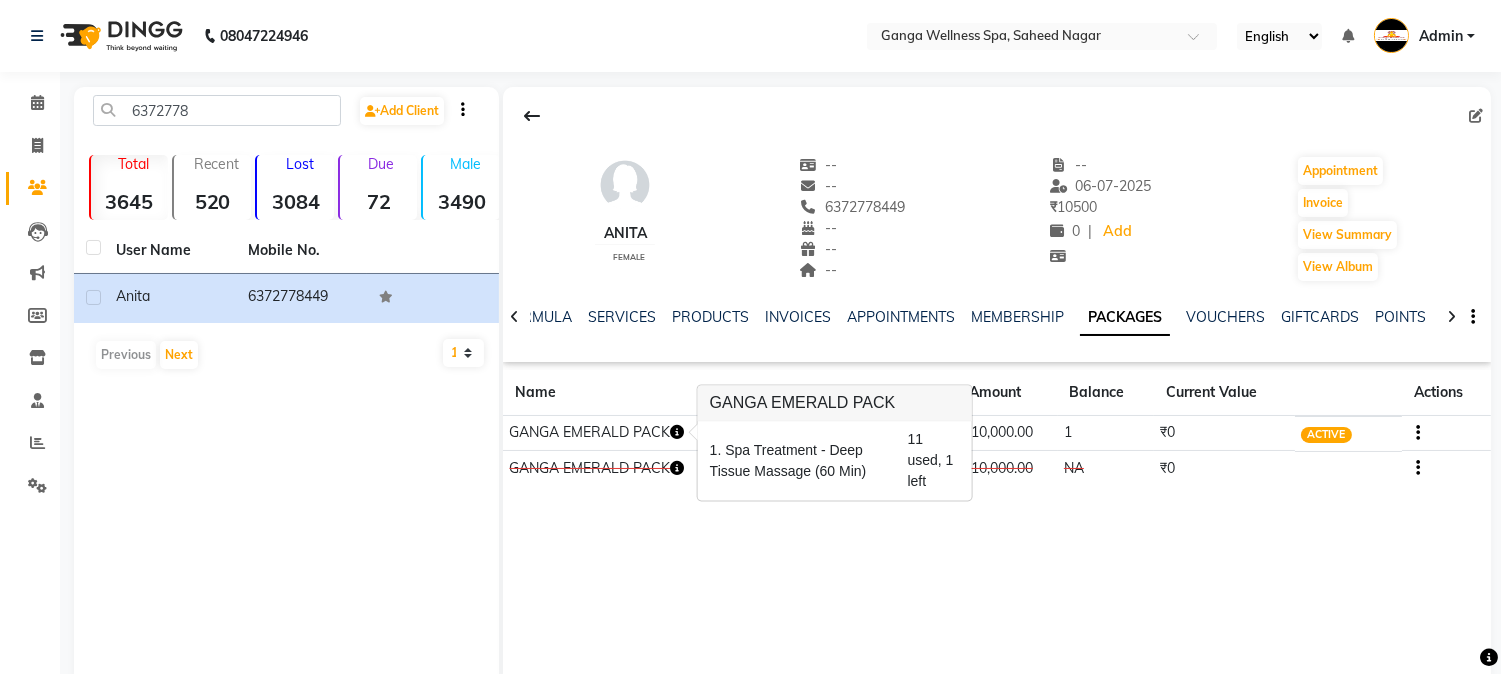 click on "[FIRST] female -- -- [PHONE] -- -- -- -- [DATE] ₹ 10500 0 | Add Appointment Invoice View Summary View Album NOTES FORMULA SERVICES PRODUCTS INVOICES APPOINTMENTS MEMBERSHIP PACKAGES VOUCHERS GIFTCARDS POINTS FORMS FAMILY CARDS WALLET Name Start Date End Date Amount Balance Current Value Actions GANGA EMERALD PACK [DATE] [DATE] ₹10,000.00 1 ₹0 ACTIVE GANGA EMERALD PACK [DATE] [DATE] ₹10,000.00 NA ₹0 CANCELLED" 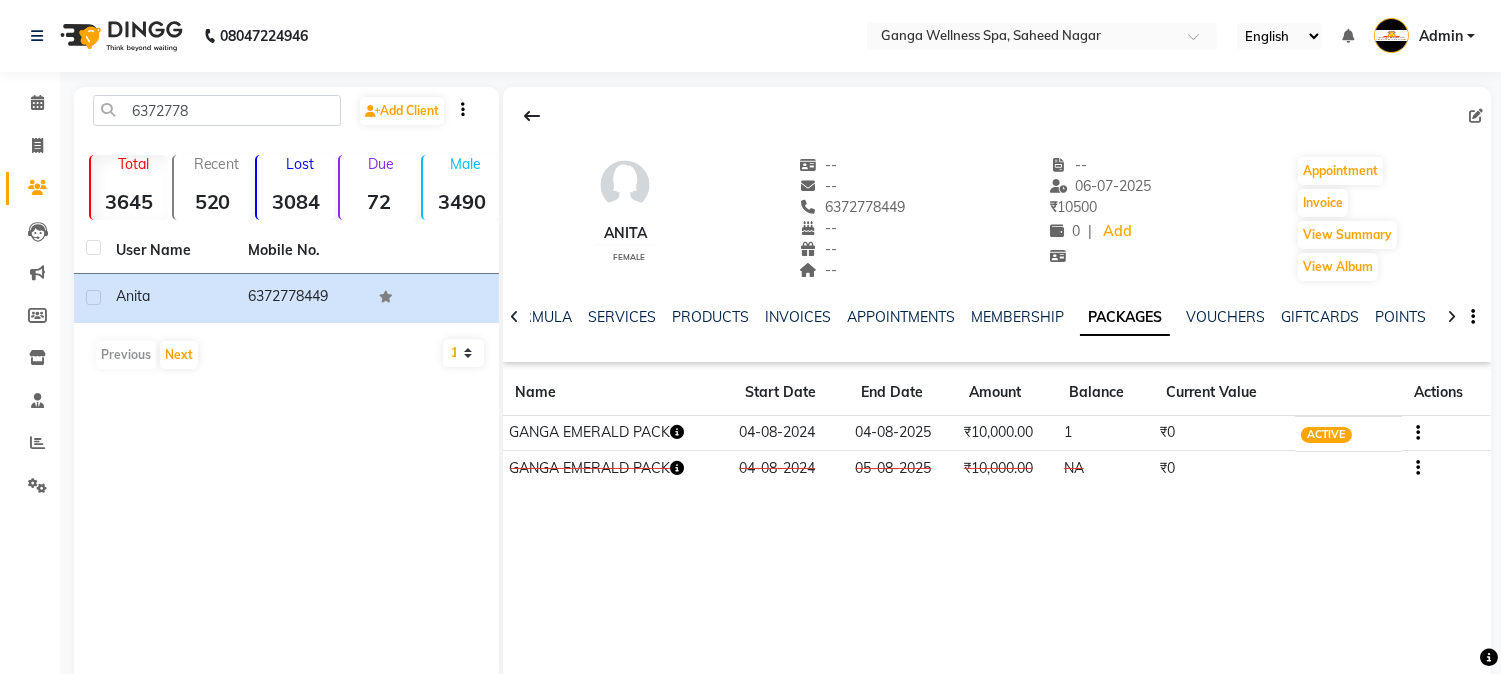 click 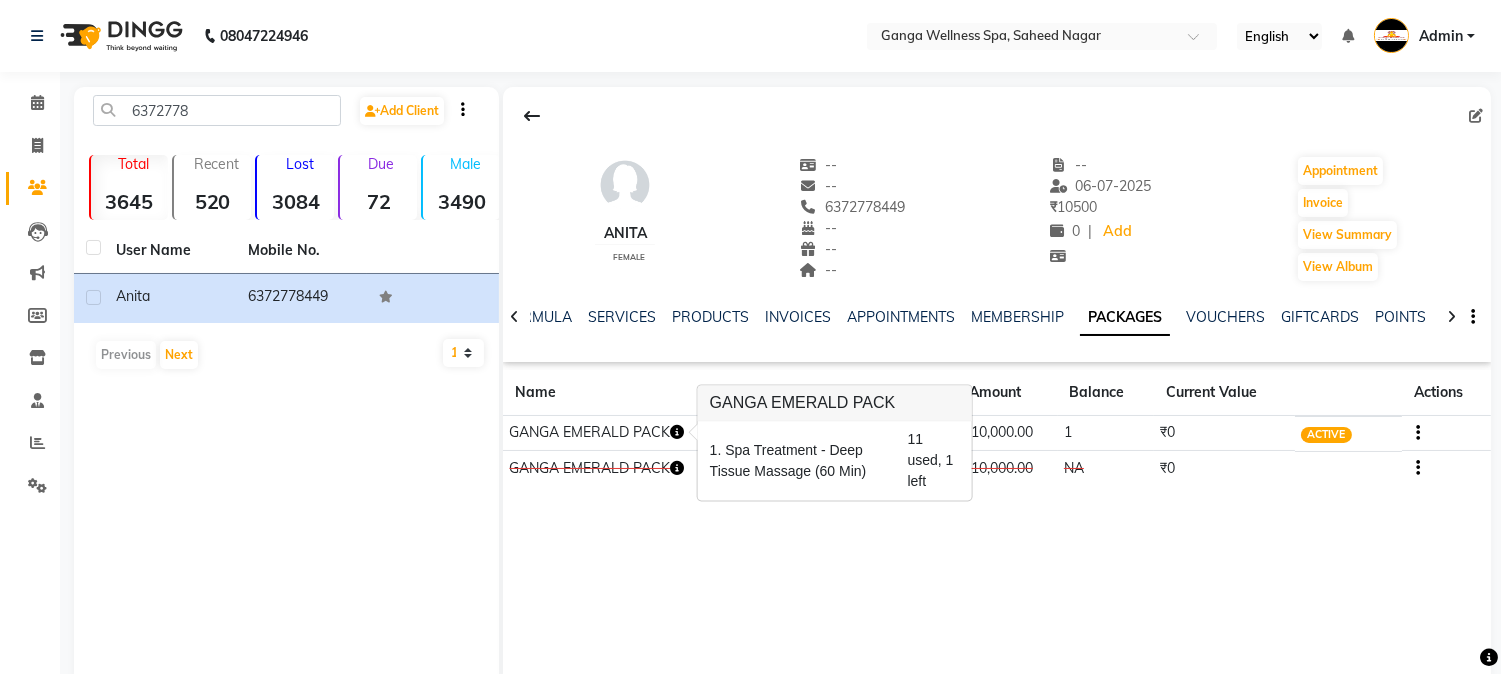 click on "[FIRST] female -- -- [PHONE] -- -- -- -- [DATE] ₹ 10500 0 | Add Appointment Invoice View Summary View Album NOTES FORMULA SERVICES PRODUCTS INVOICES APPOINTMENTS MEMBERSHIP PACKAGES VOUCHERS GIFTCARDS POINTS FORMS FAMILY CARDS WALLET Name Start Date End Date Amount Balance Current Value Actions GANGA EMERALD PACK [DATE] [DATE] ₹10,000.00 1 ₹0 ACTIVE GANGA EMERALD PACK [DATE] [DATE] ₹10,000.00 NA ₹0 CANCELLED" 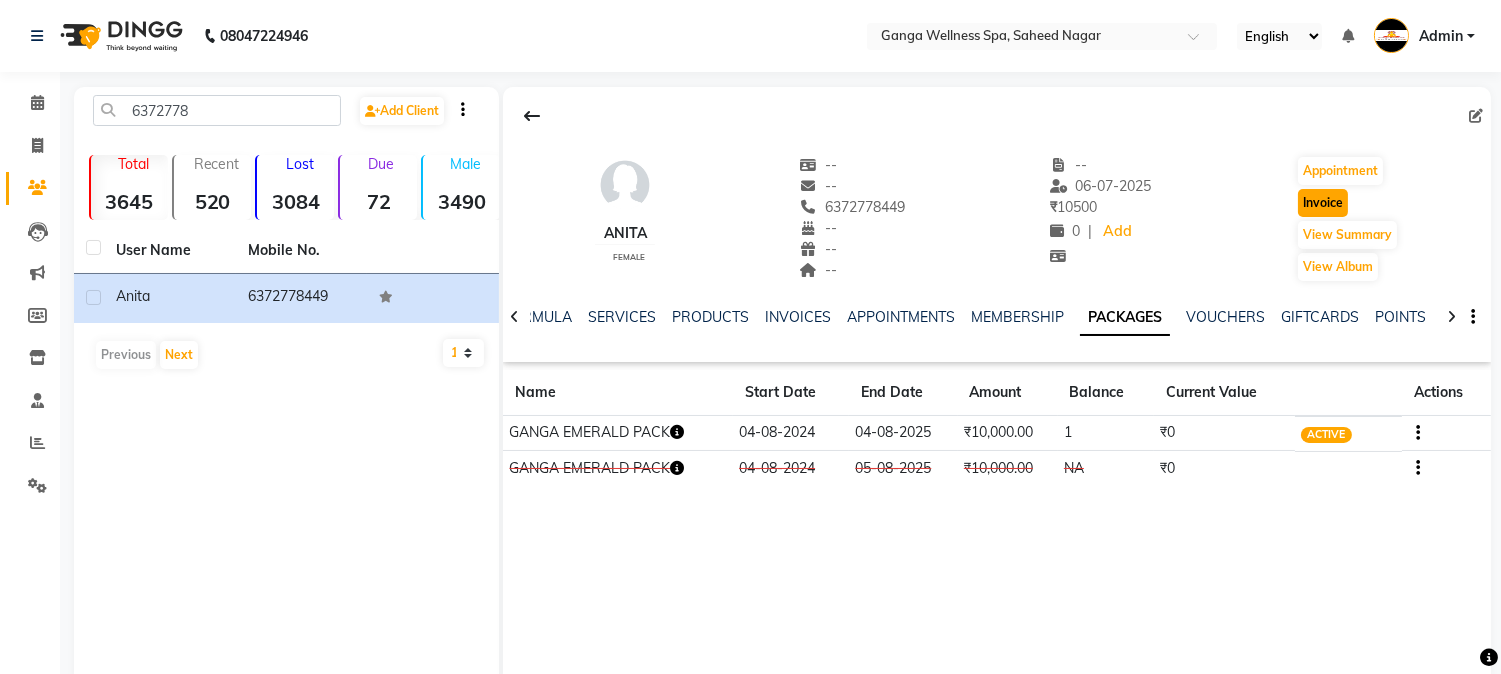 click on "Invoice" 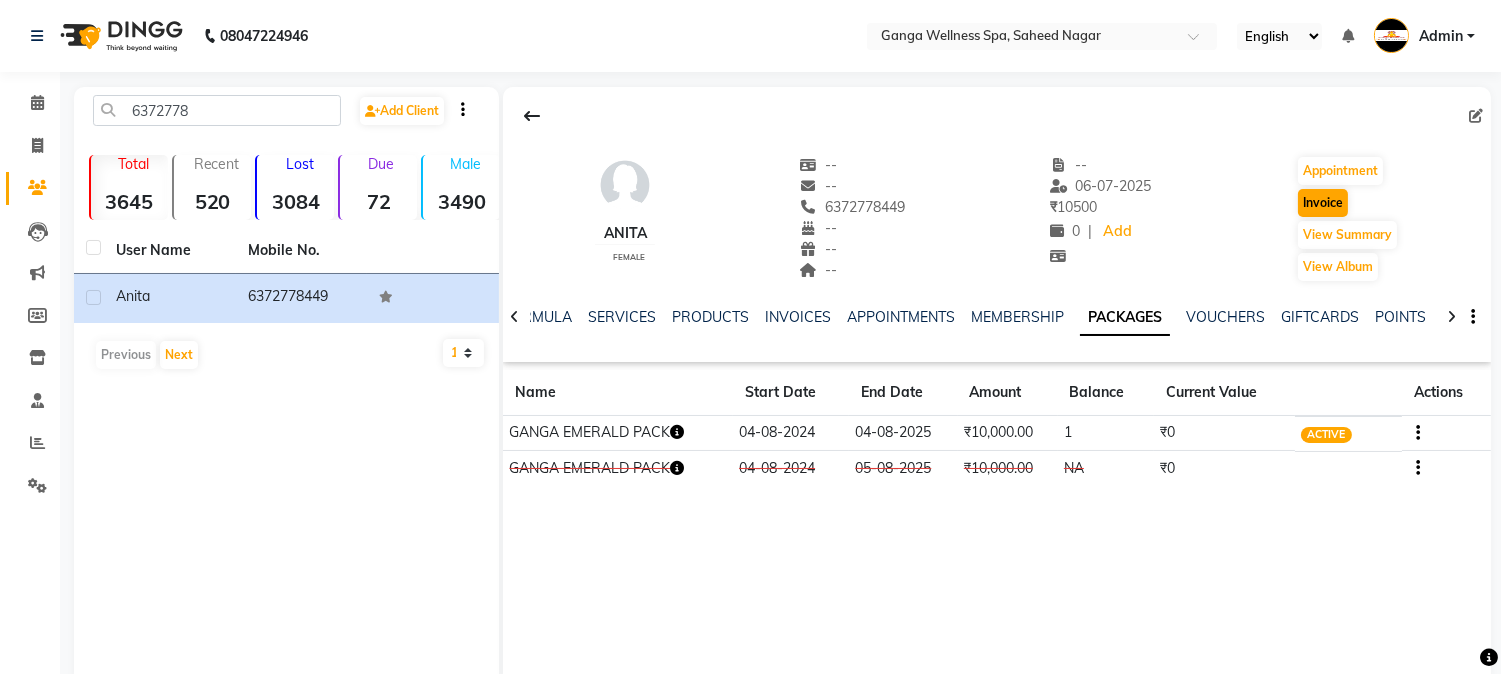 select on "service" 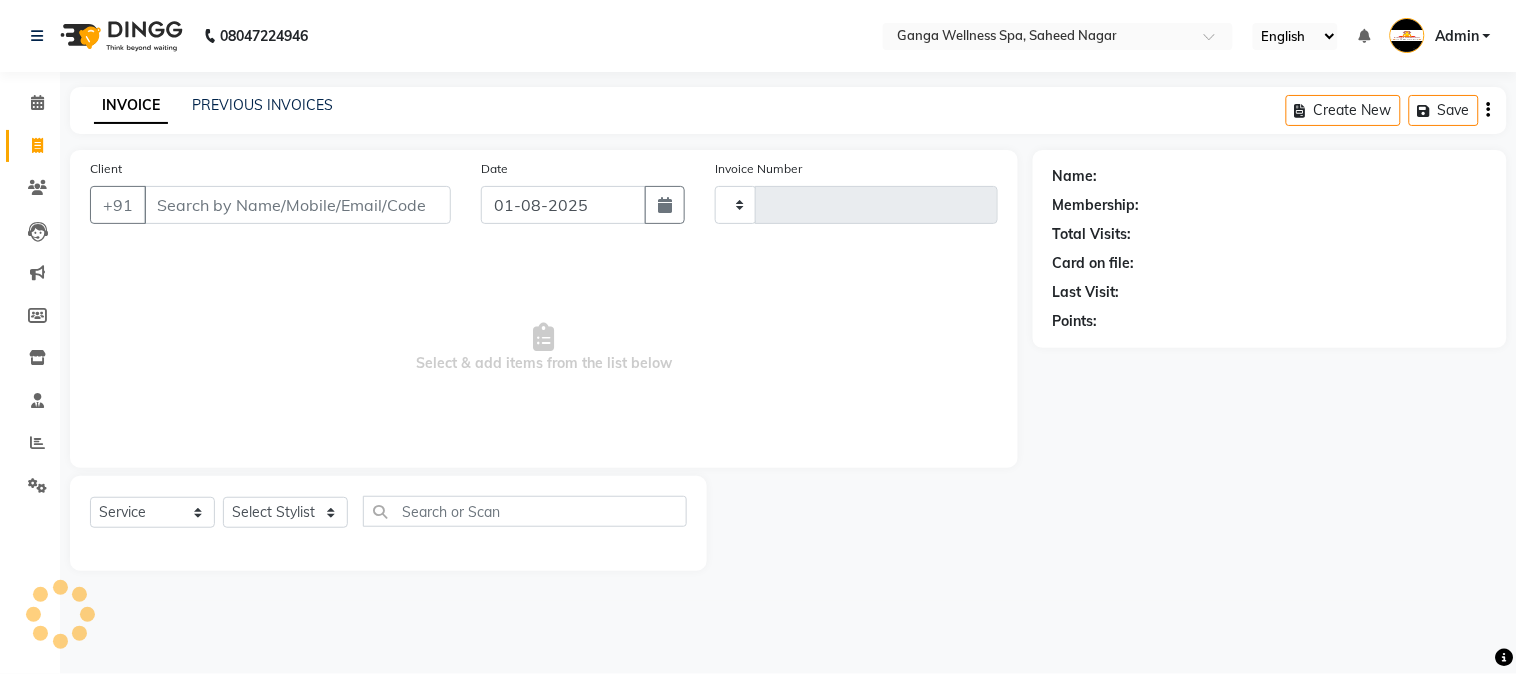 type on "2262" 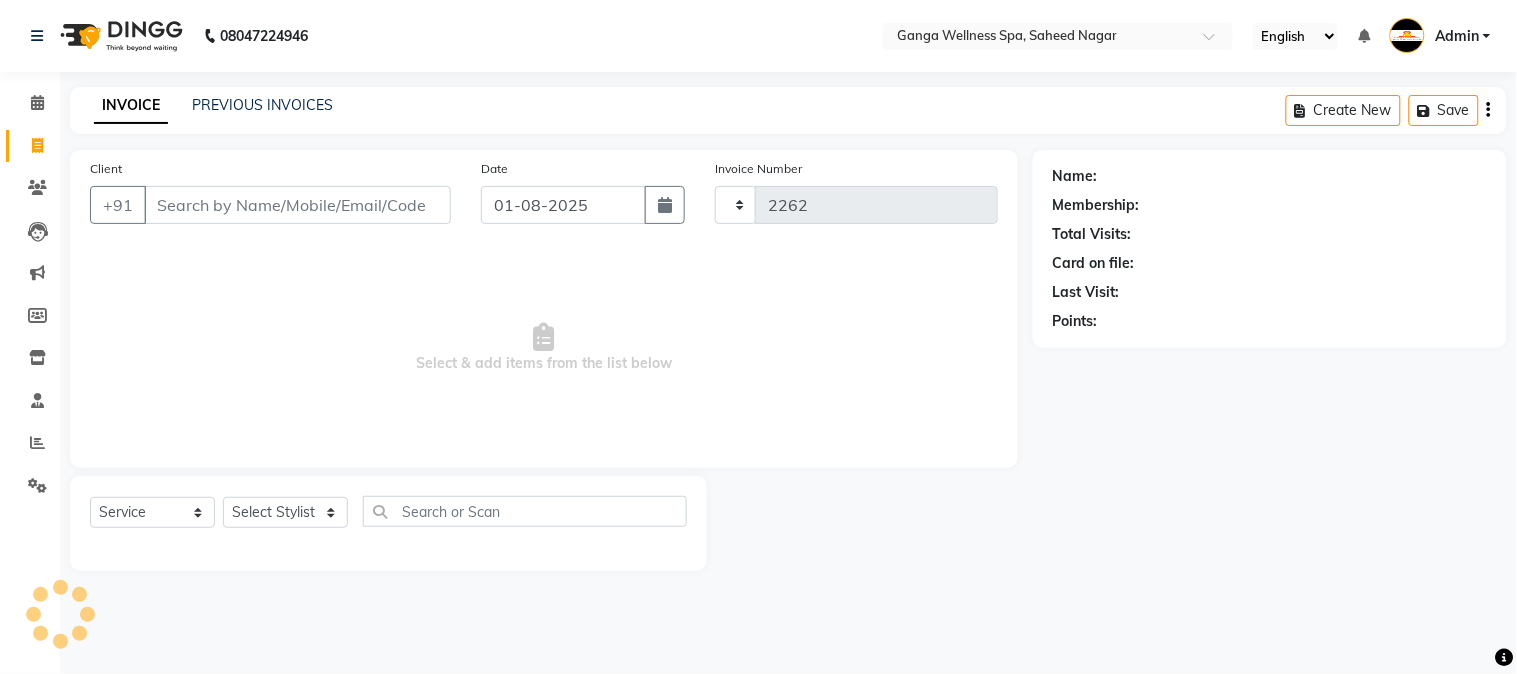 select on "762" 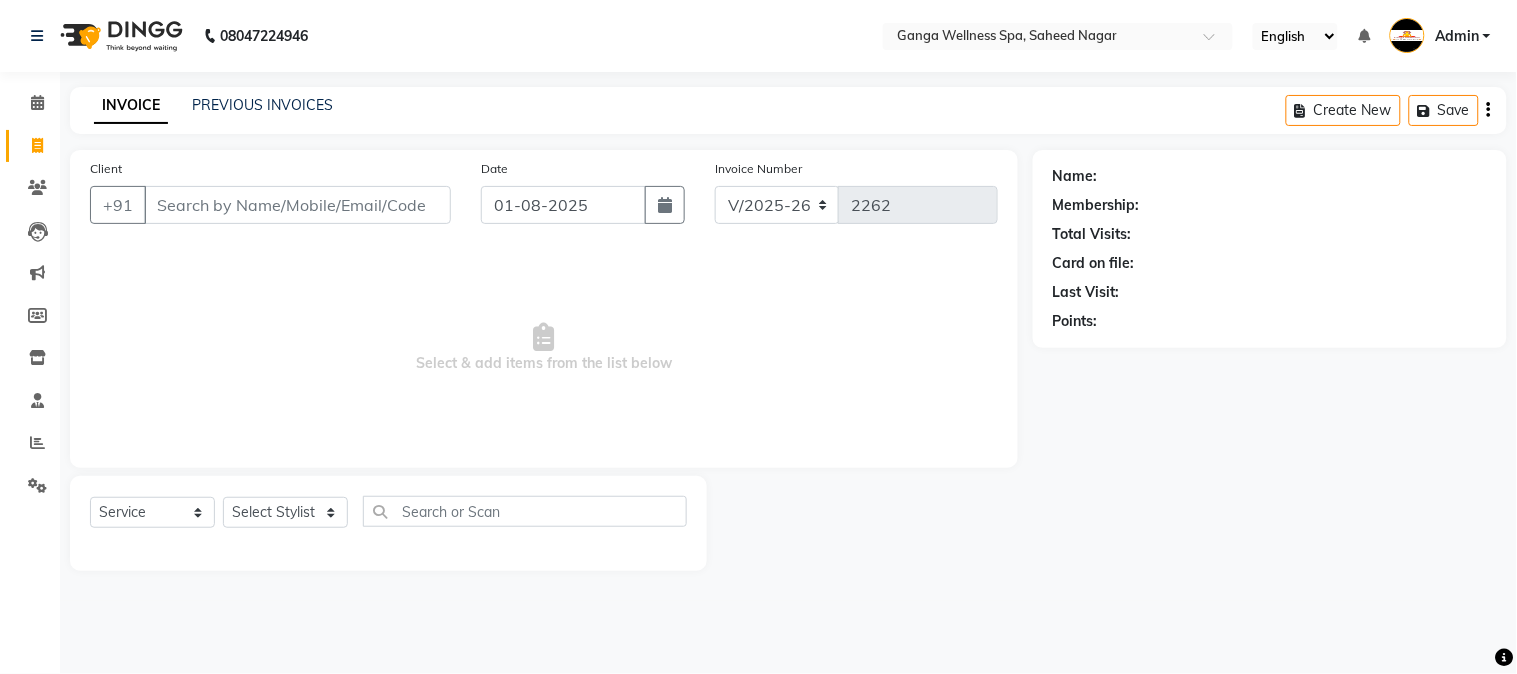 type on "6372778449" 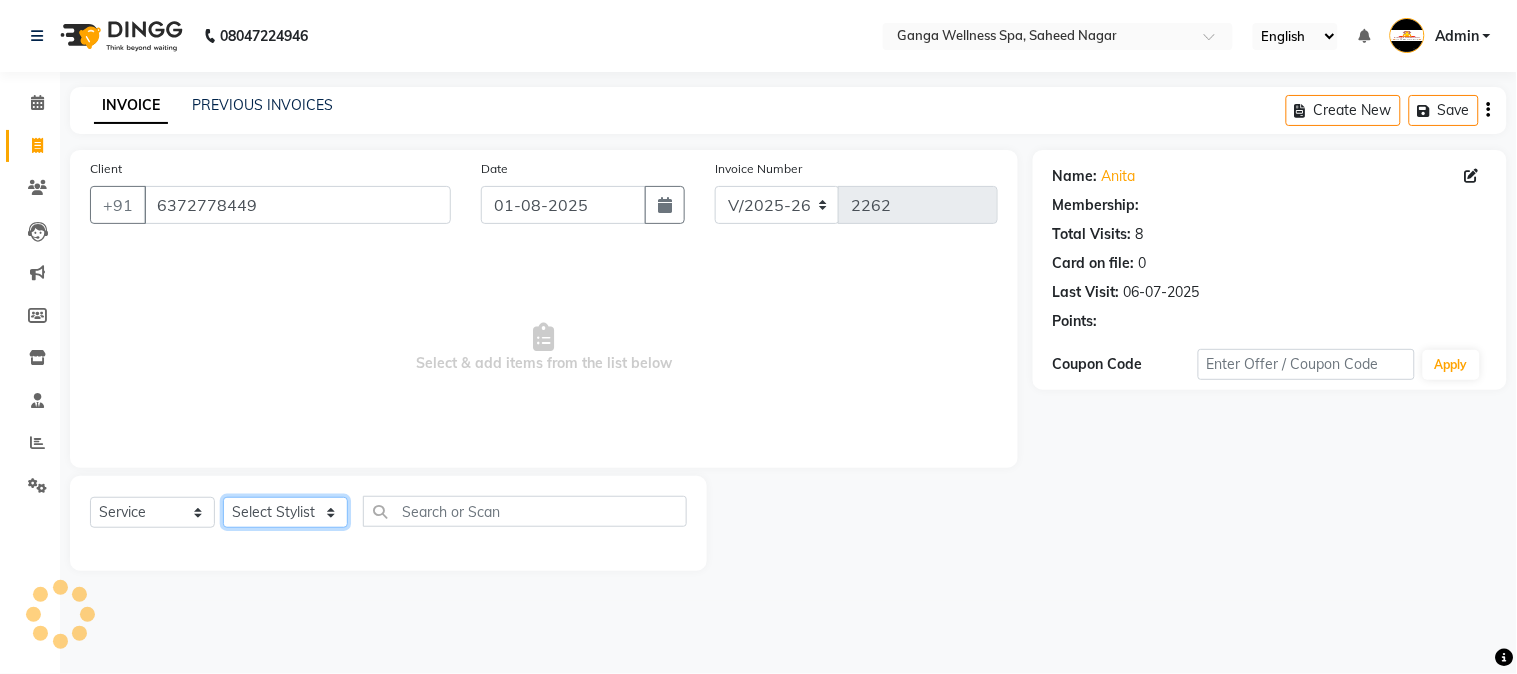 click on "Select Stylist Abhi akhil Alexa AMMY AMMY Annie anya APPI Arohi  Ayen BANCHI Bina Bina CJ CRP 1 Daina ELINA ferjana G1 G1 ONE PLUS  G1 Salon G2 Helen JEENY Jhanka Jojo Kana KEMPI KEMPI Kim krishna KTI Lili Rout Lily LINDA LIZA Martha  MELODY MERRY  minu Moon nancy Noiny pinkey Pradeep Prity  Riya ROOZ  Sony steffy SUCHI  Surren Sir Sushree Swapna Umpi upashana Zouli" 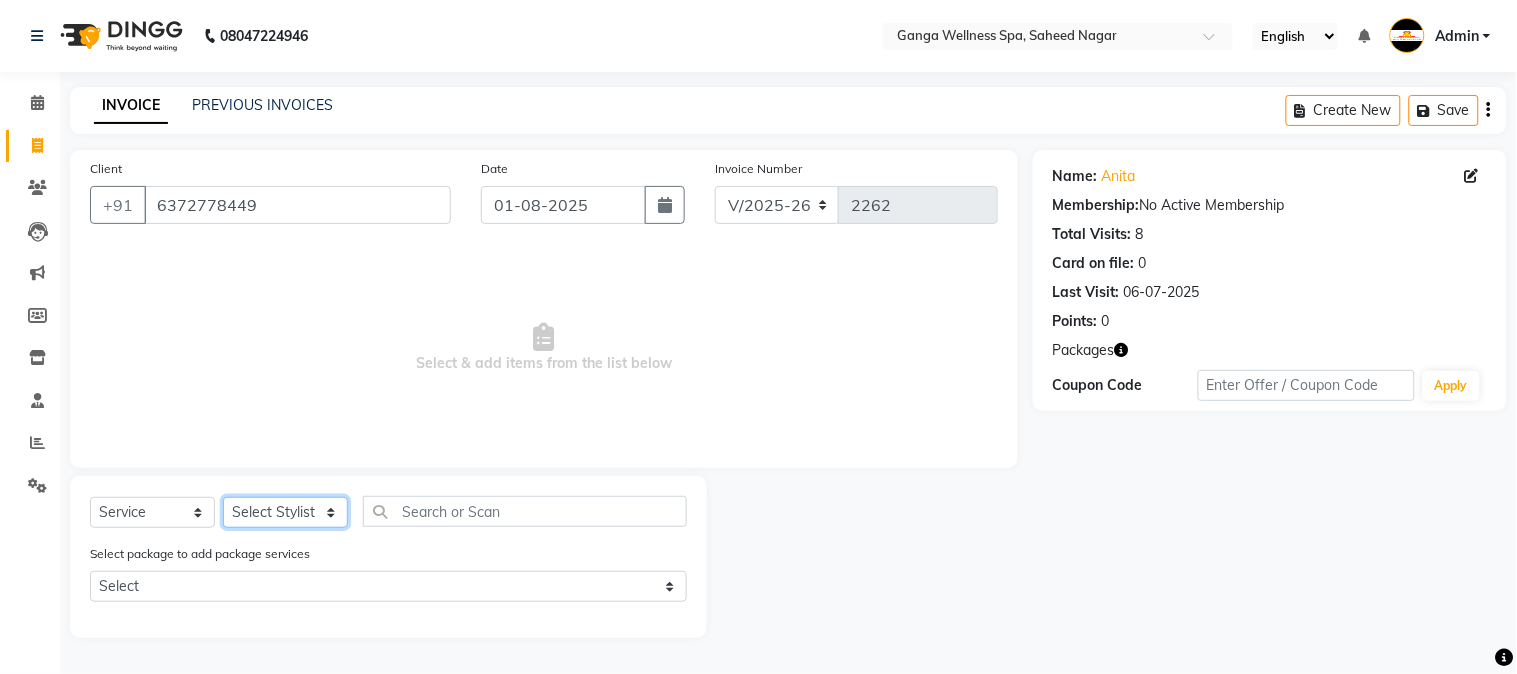 select on "54051" 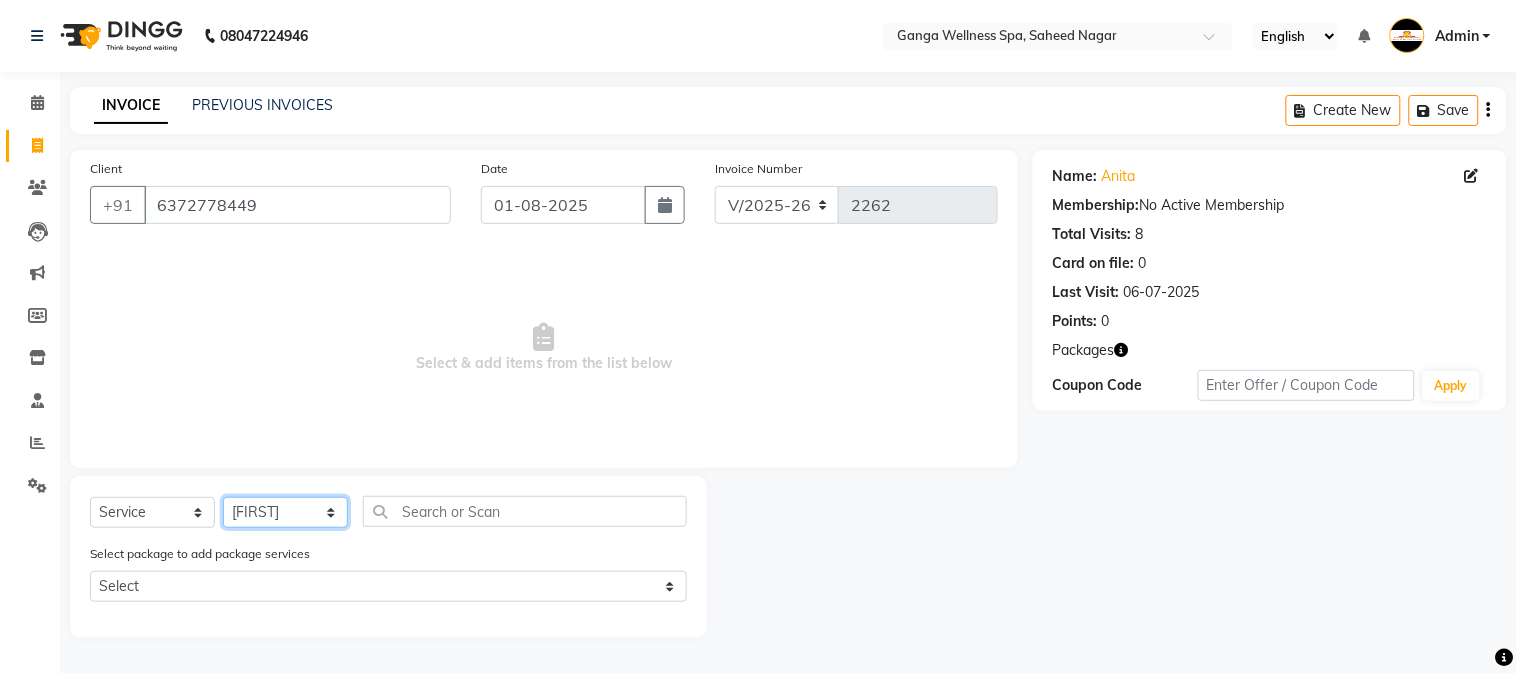 click on "Select Stylist Abhi akhil Alexa AMMY AMMY Annie anya APPI Arohi  Ayen BANCHI Bina Bina CJ CRP 1 Daina ELINA ferjana G1 G1 ONE PLUS  G1 Salon G2 Helen JEENY Jhanka Jojo Kana KEMPI KEMPI Kim krishna KTI Lili Rout Lily LINDA LIZA Martha  MELODY MERRY  minu Moon nancy Noiny pinkey Pradeep Prity  Riya ROOZ  Sony steffy SUCHI  Surren Sir Sushree Swapna Umpi upashana Zouli" 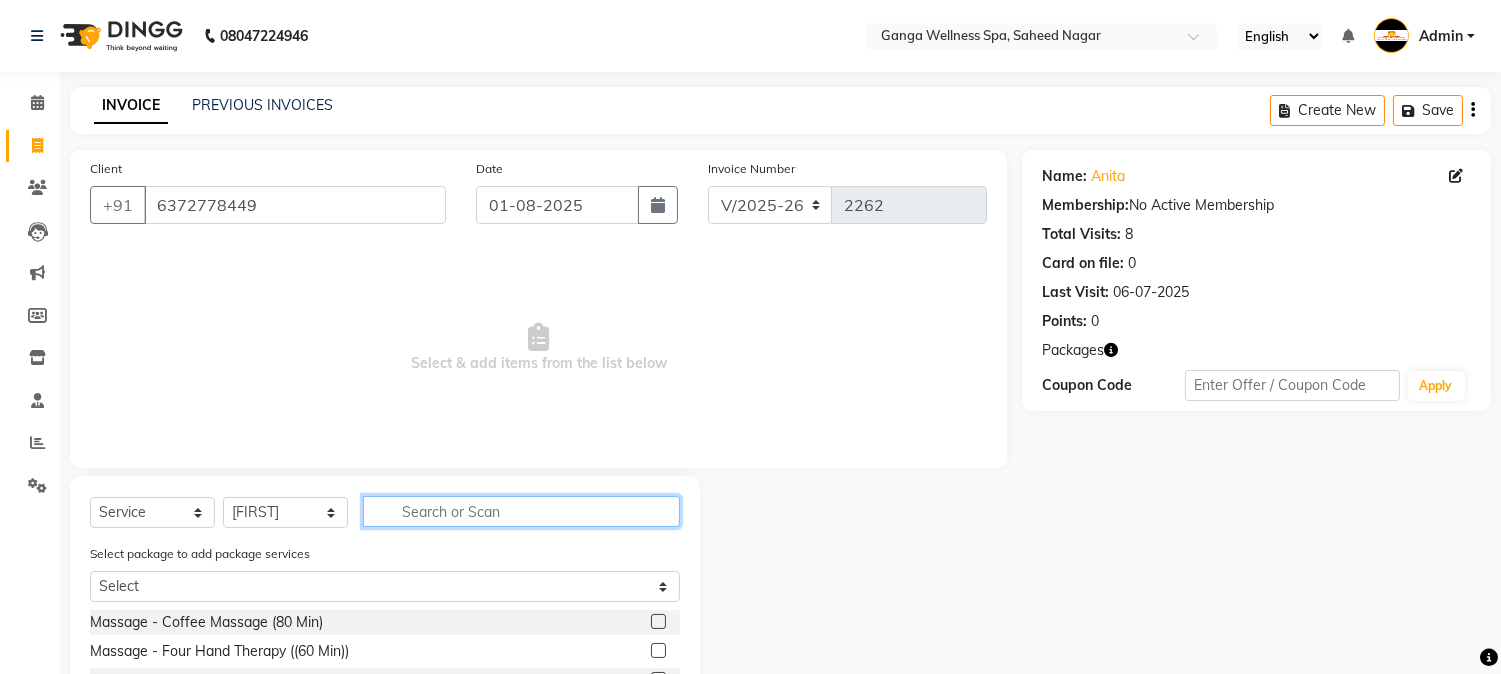 click 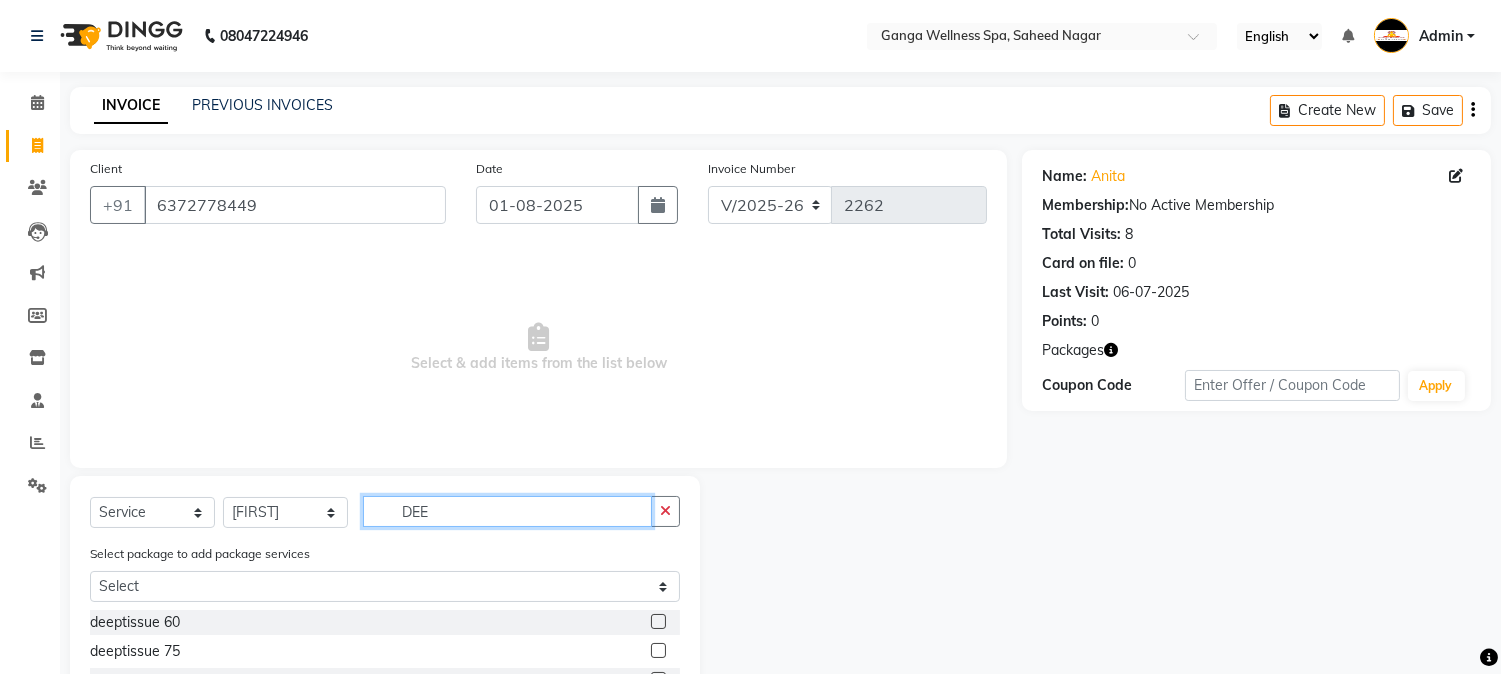 scroll, scrollTop: 167, scrollLeft: 0, axis: vertical 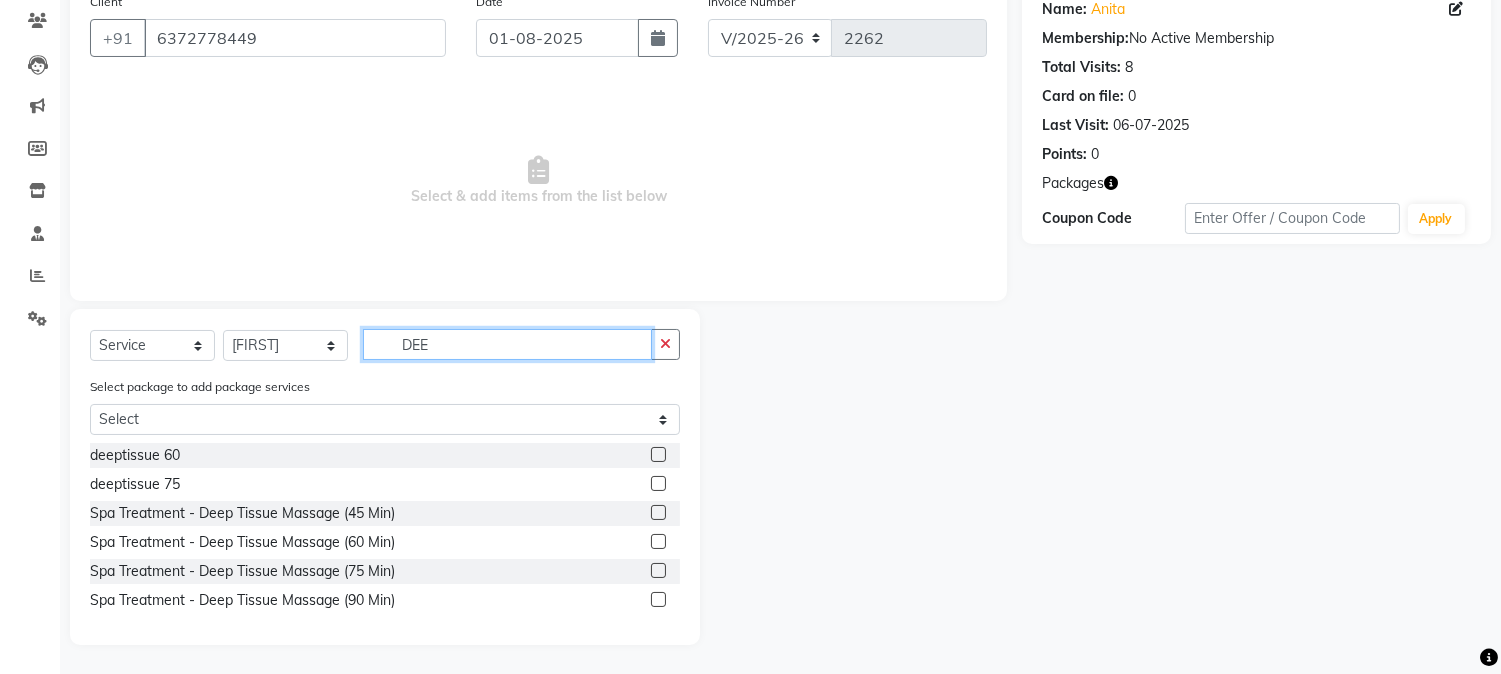 type on "DEE" 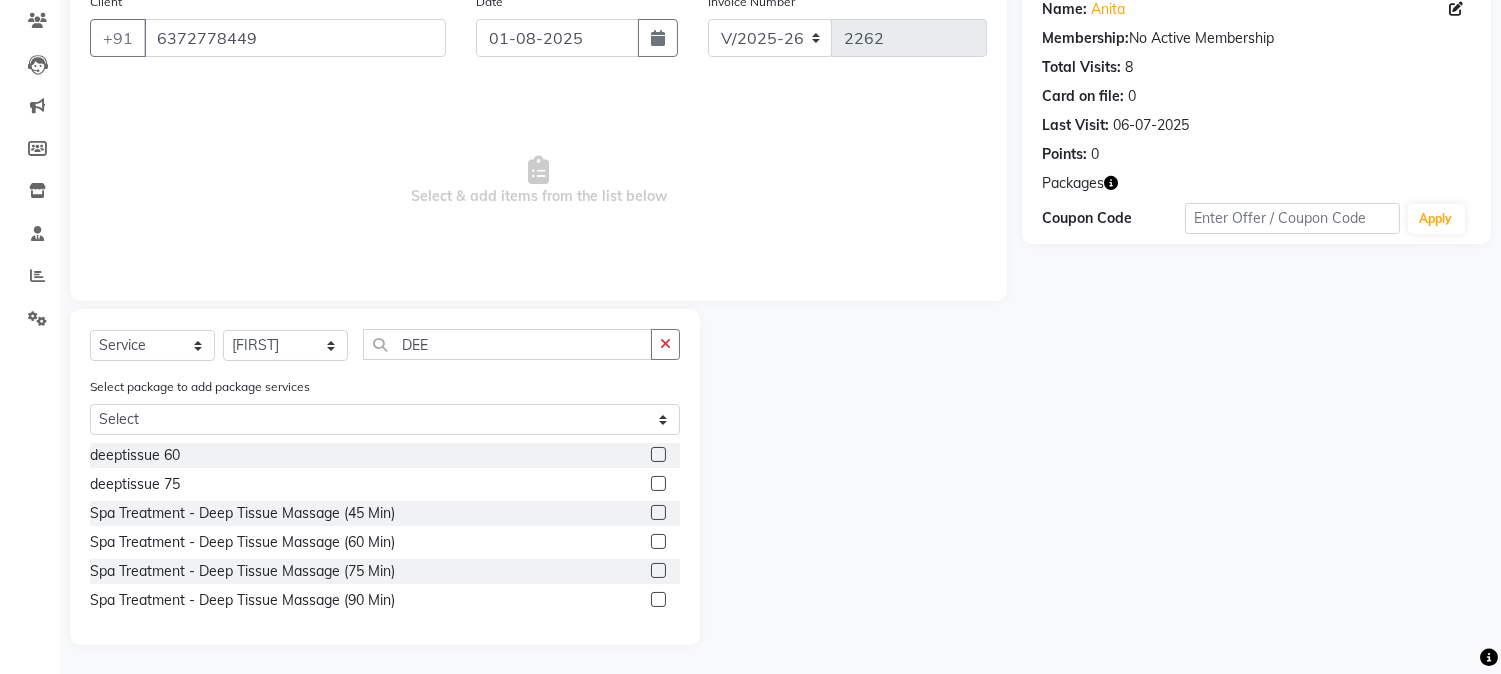 click 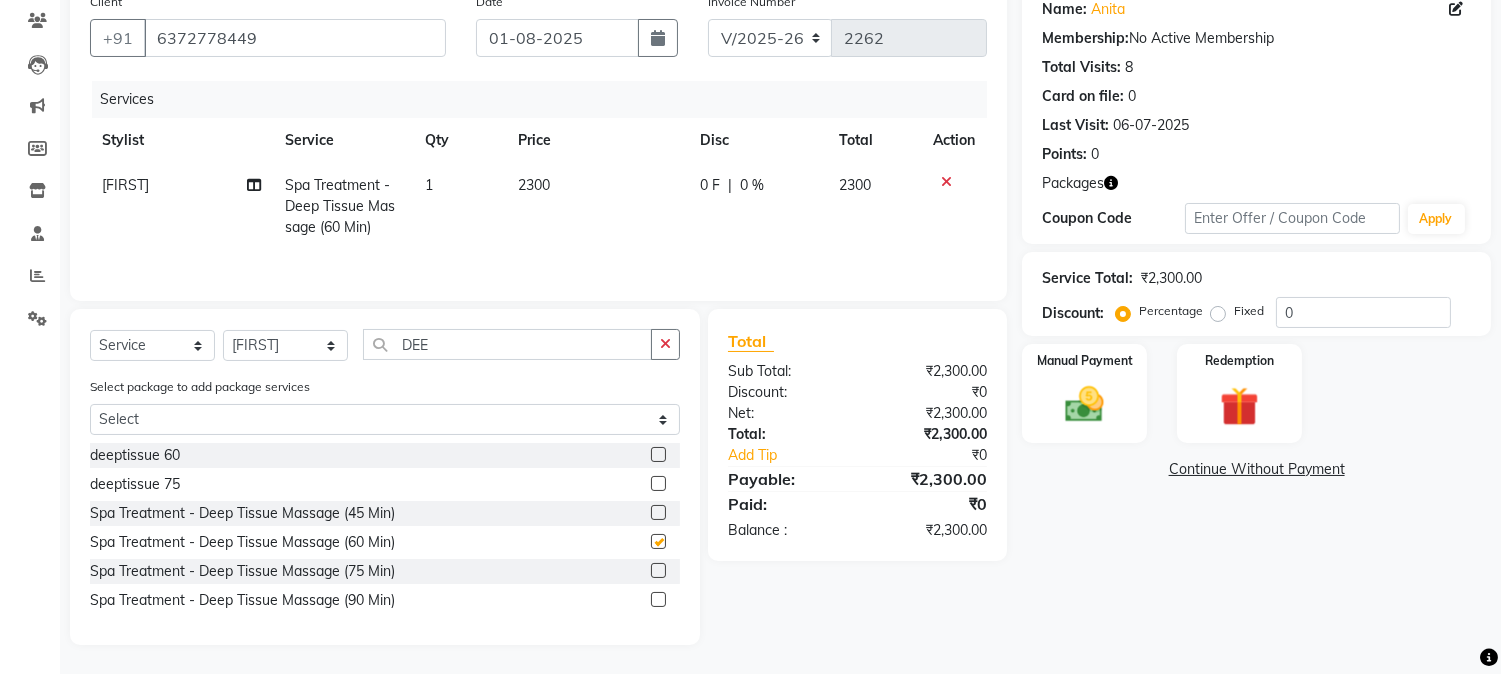 checkbox on "false" 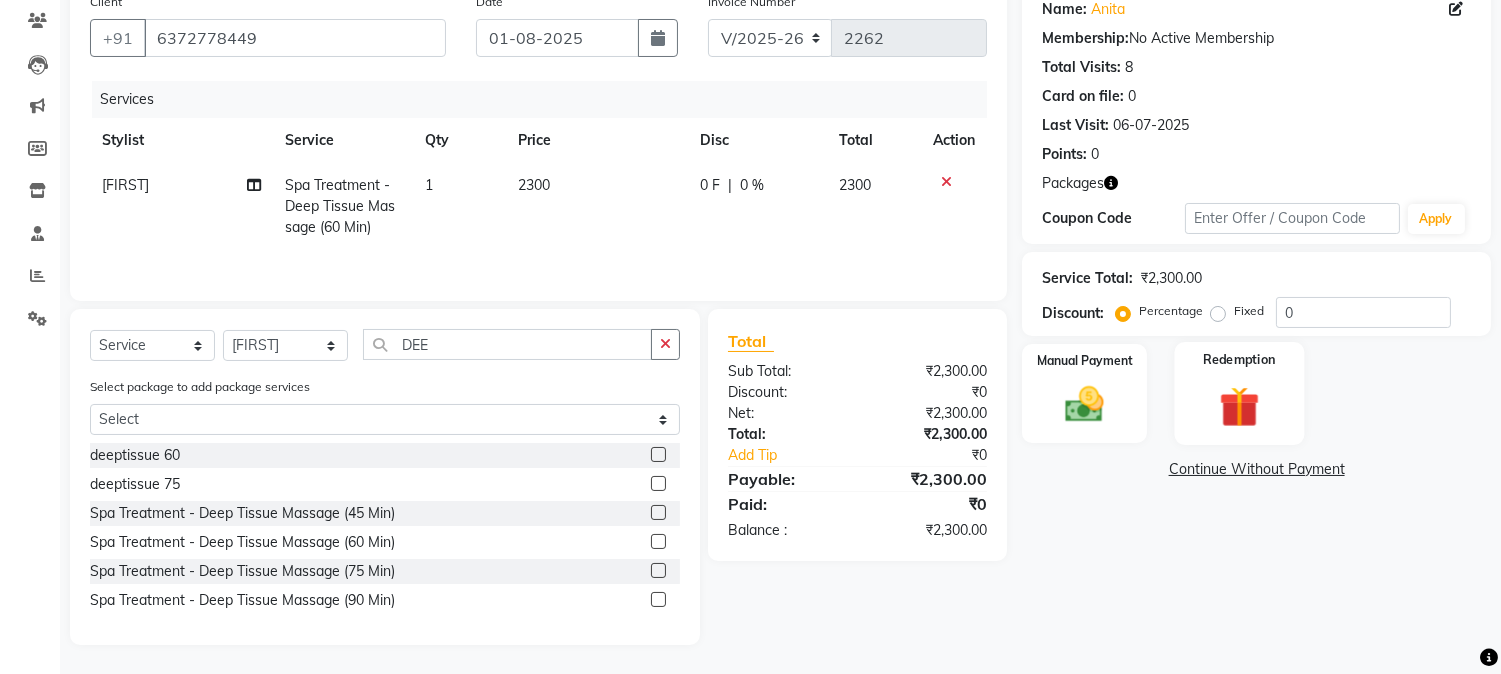 click 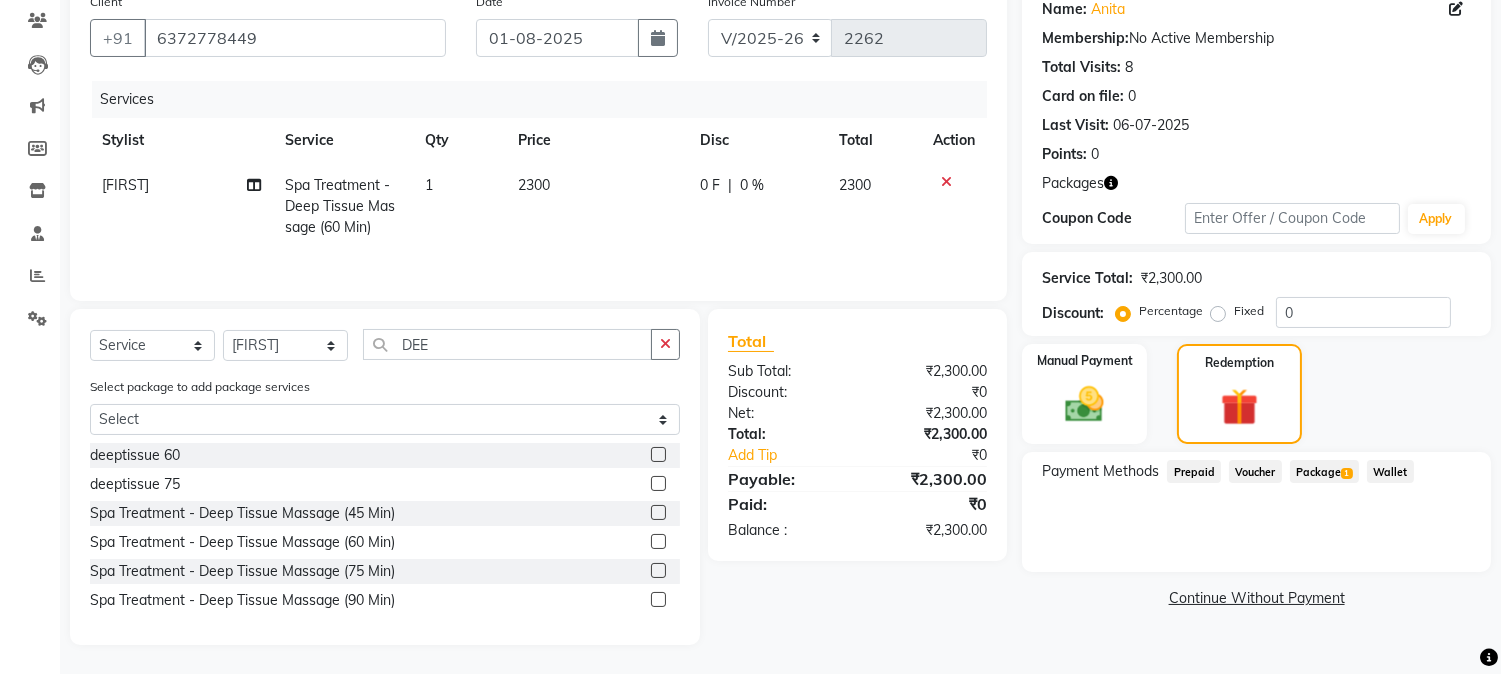 click on "Wallet" 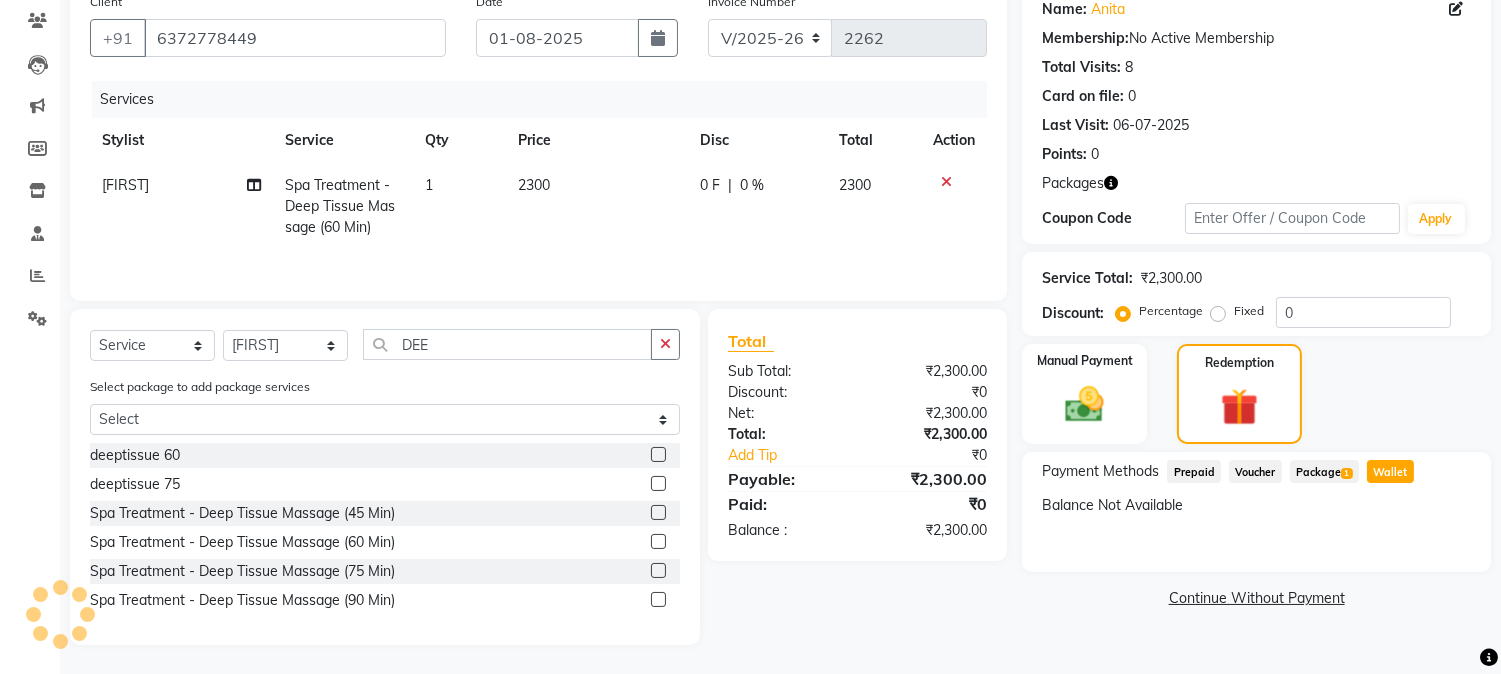 click on "Package  1" 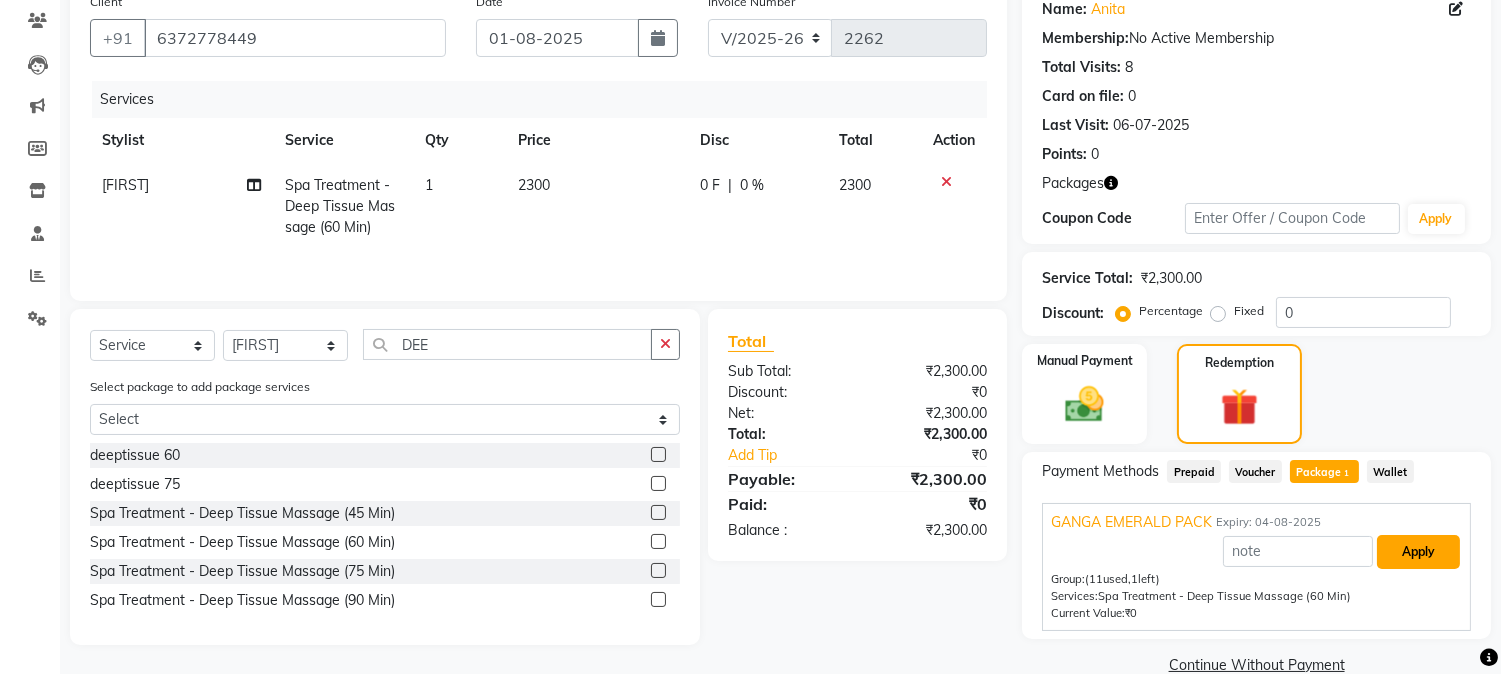 click on "Apply" at bounding box center [1418, 552] 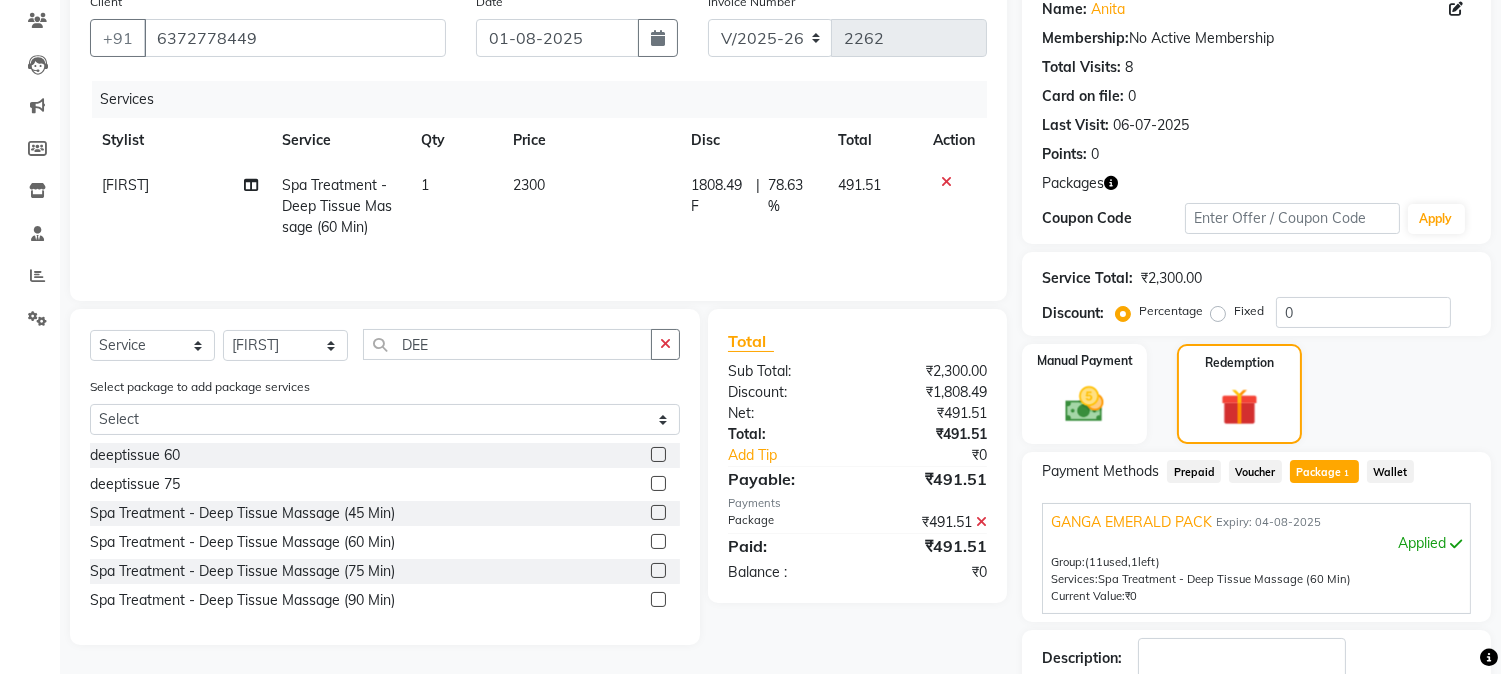 scroll, scrollTop: 297, scrollLeft: 0, axis: vertical 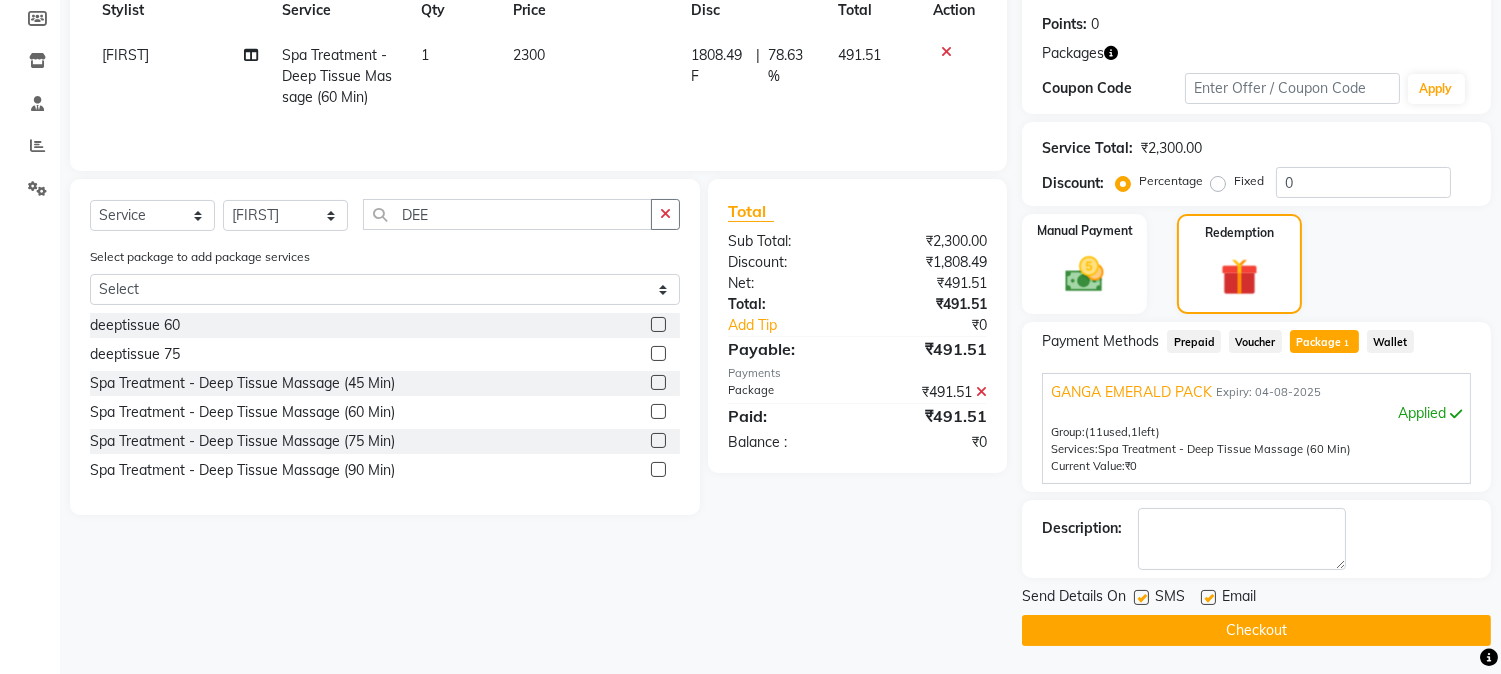 click on "Checkout" 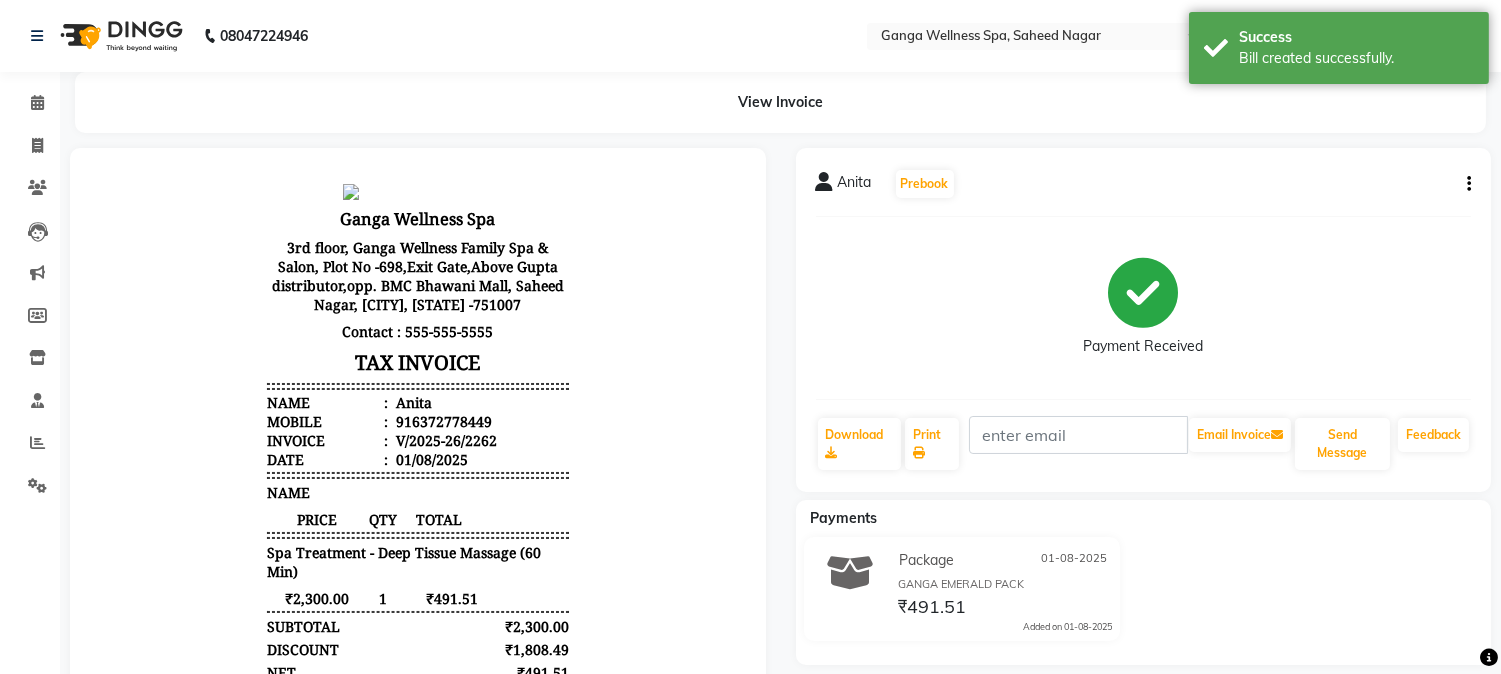 scroll, scrollTop: 222, scrollLeft: 0, axis: vertical 